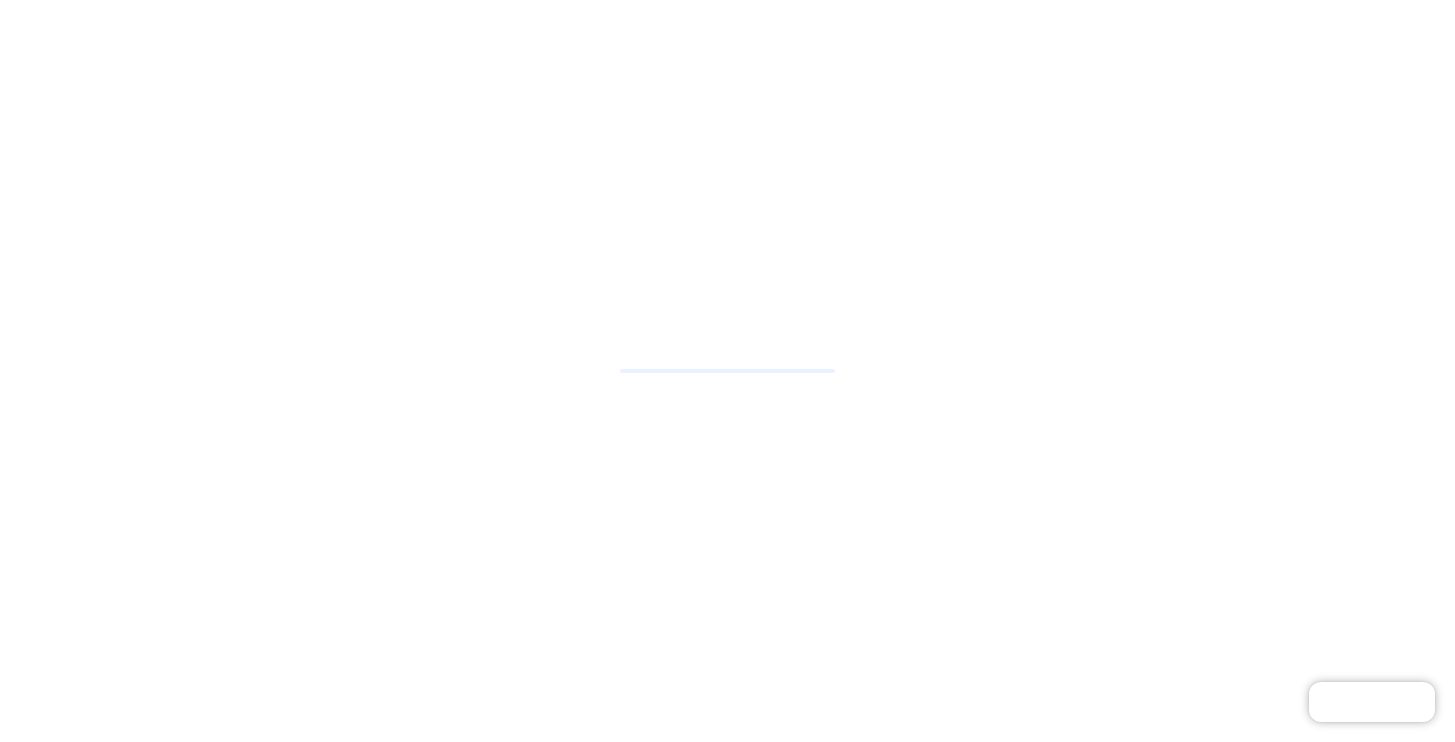 scroll, scrollTop: 0, scrollLeft: 0, axis: both 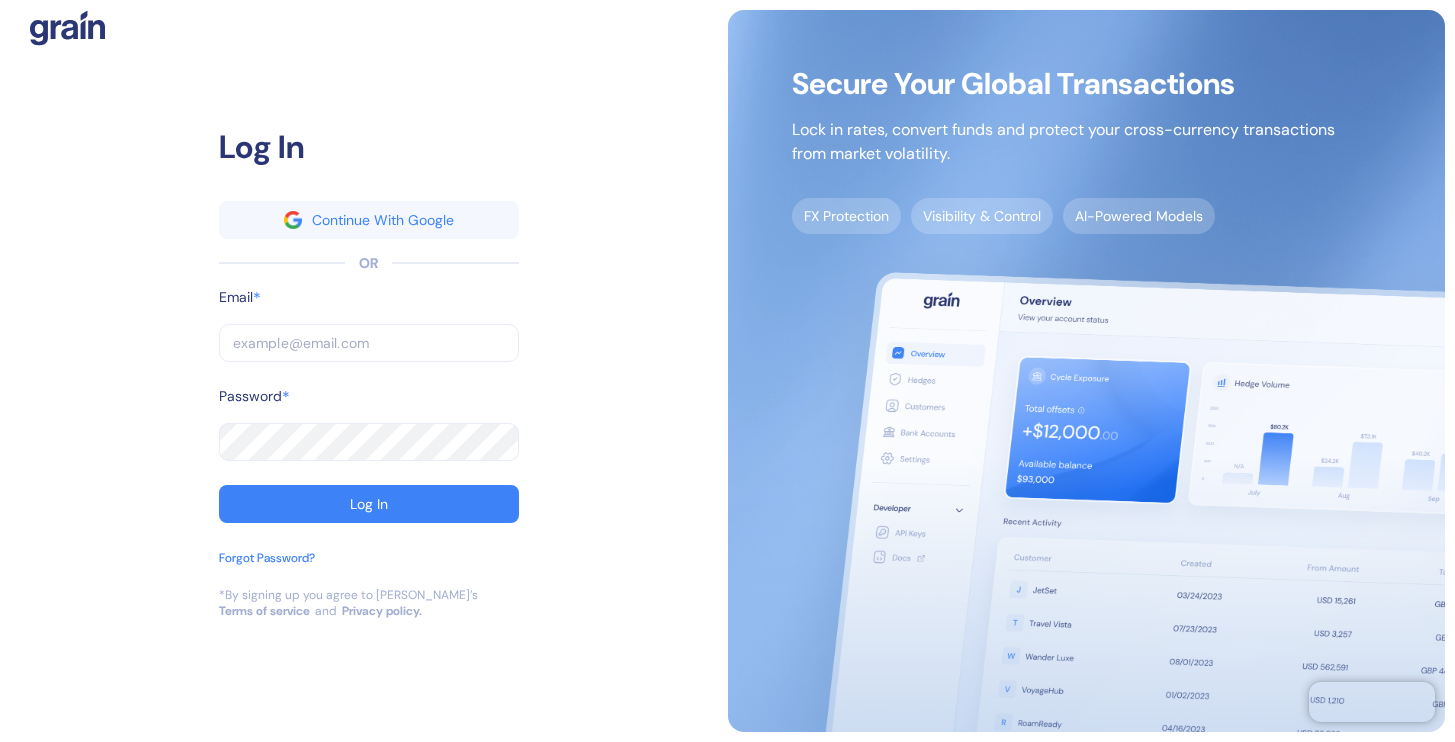 click at bounding box center (369, 343) 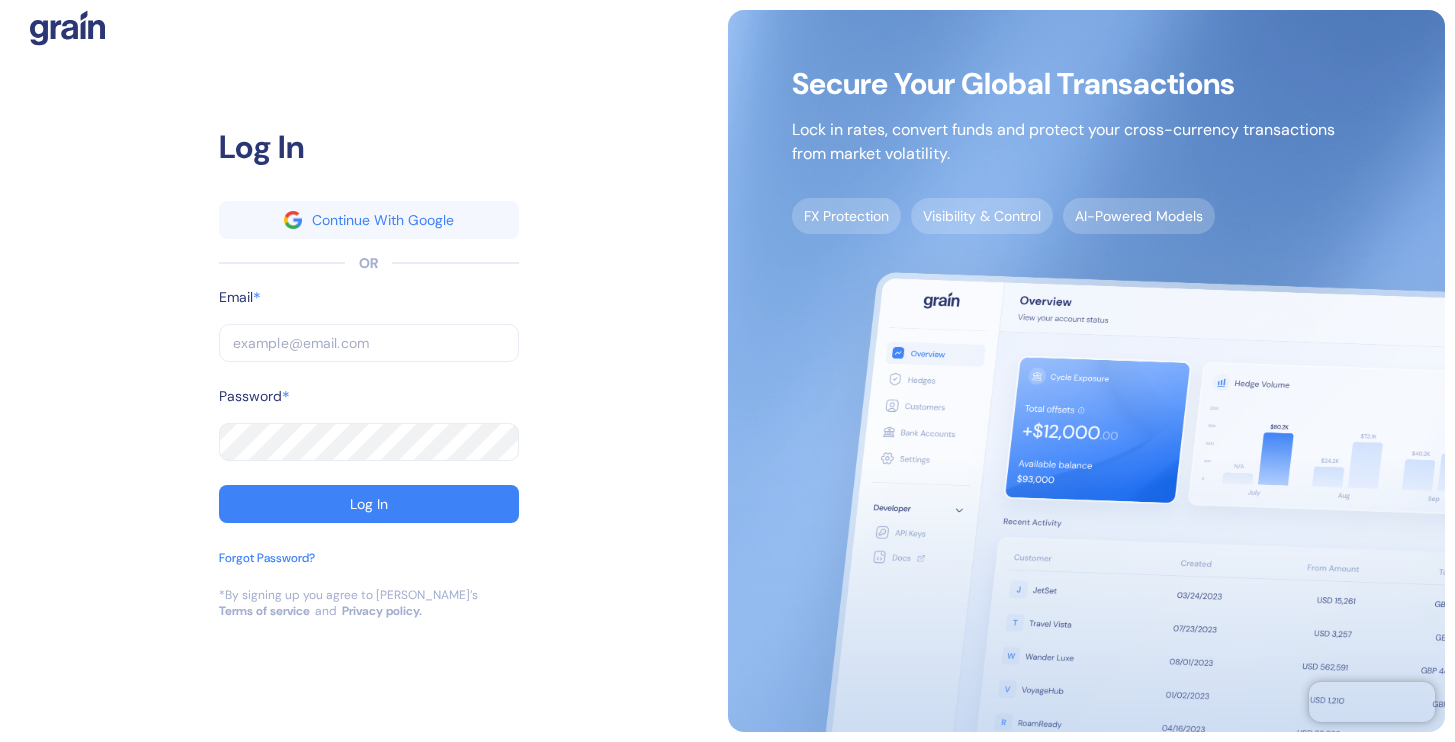 type on "[PERSON_NAME][EMAIL_ADDRESS][PERSON_NAME][DOMAIN_NAME]" 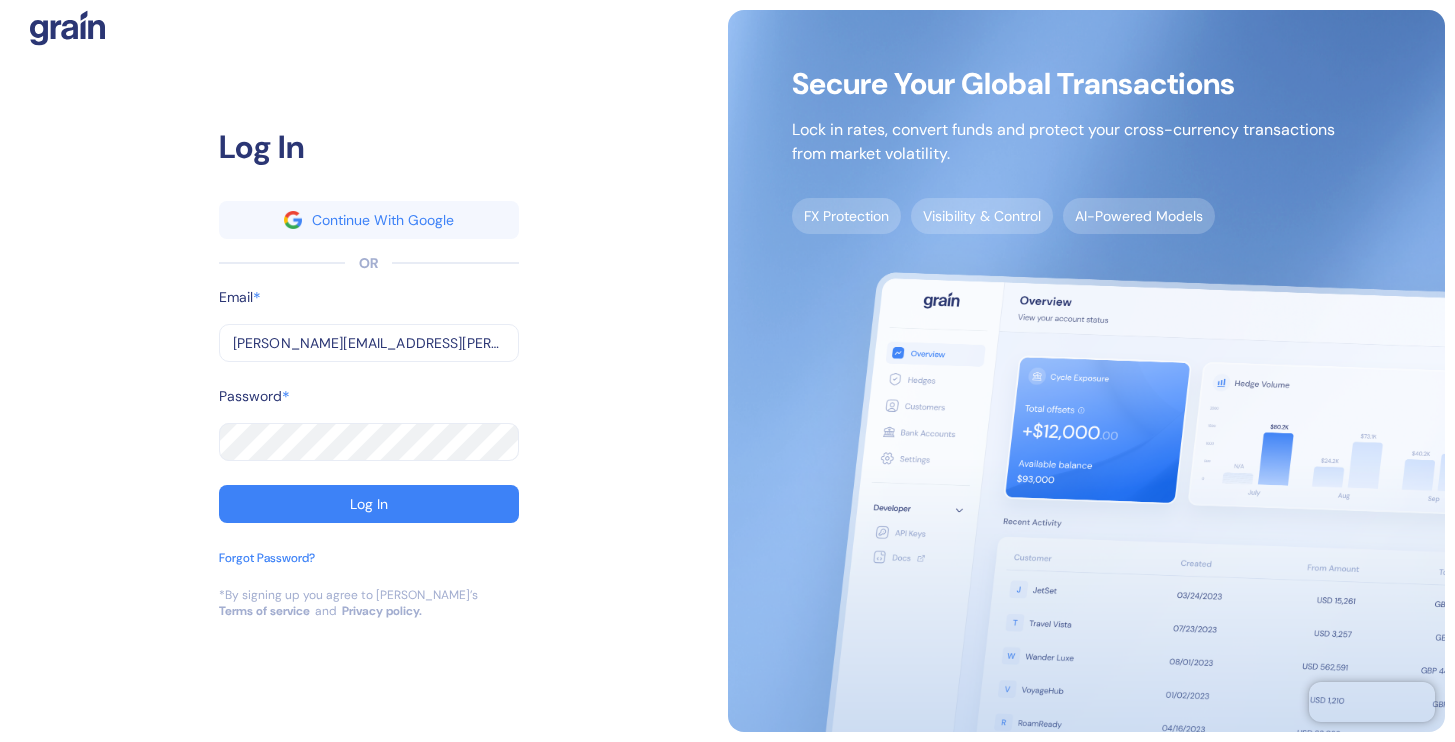 type on "[PERSON_NAME][EMAIL_ADDRESS][PERSON_NAME][DOMAIN_NAME]" 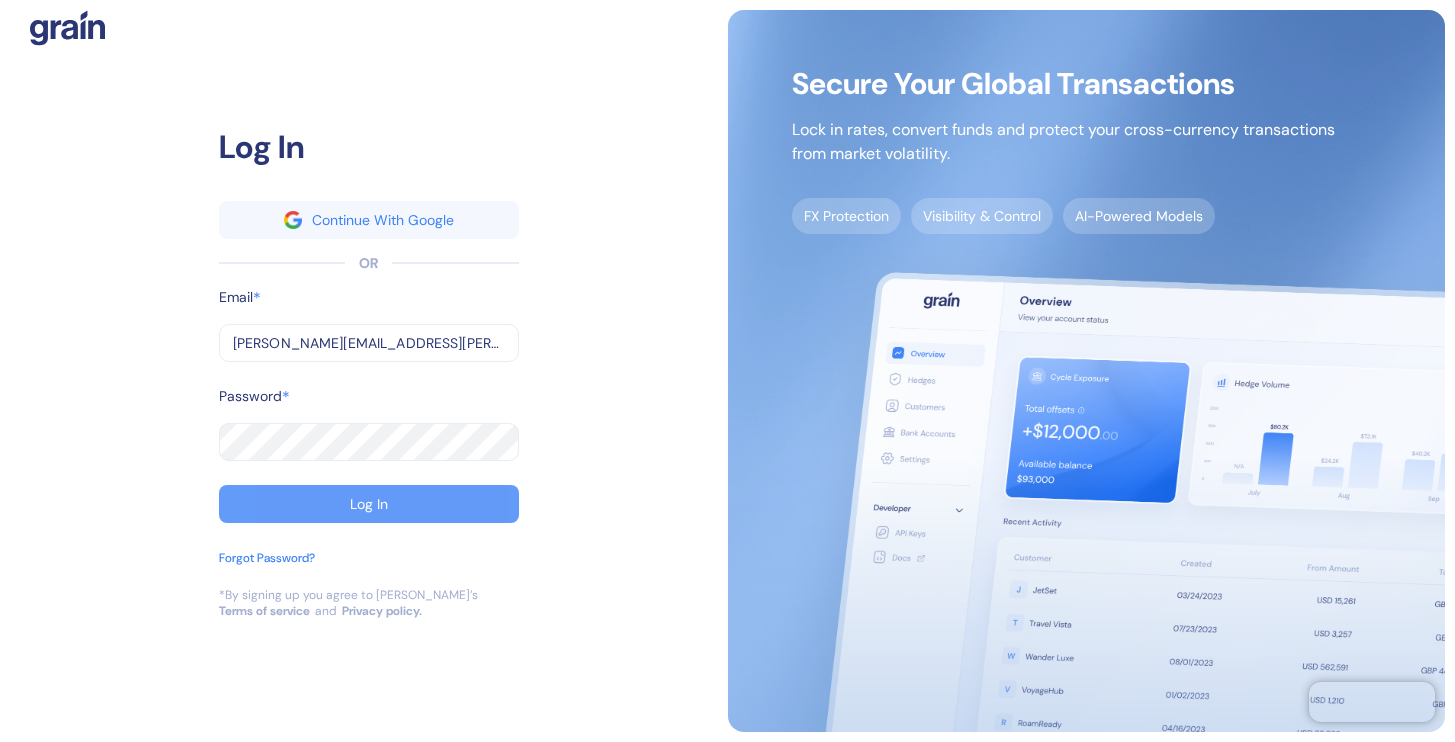click on "Log In Continue With Google OR Email * [PERSON_NAME][EMAIL_ADDRESS][PERSON_NAME][DOMAIN_NAME] ​ Password * ​ Log In Forgot Password?" at bounding box center (369, 355) 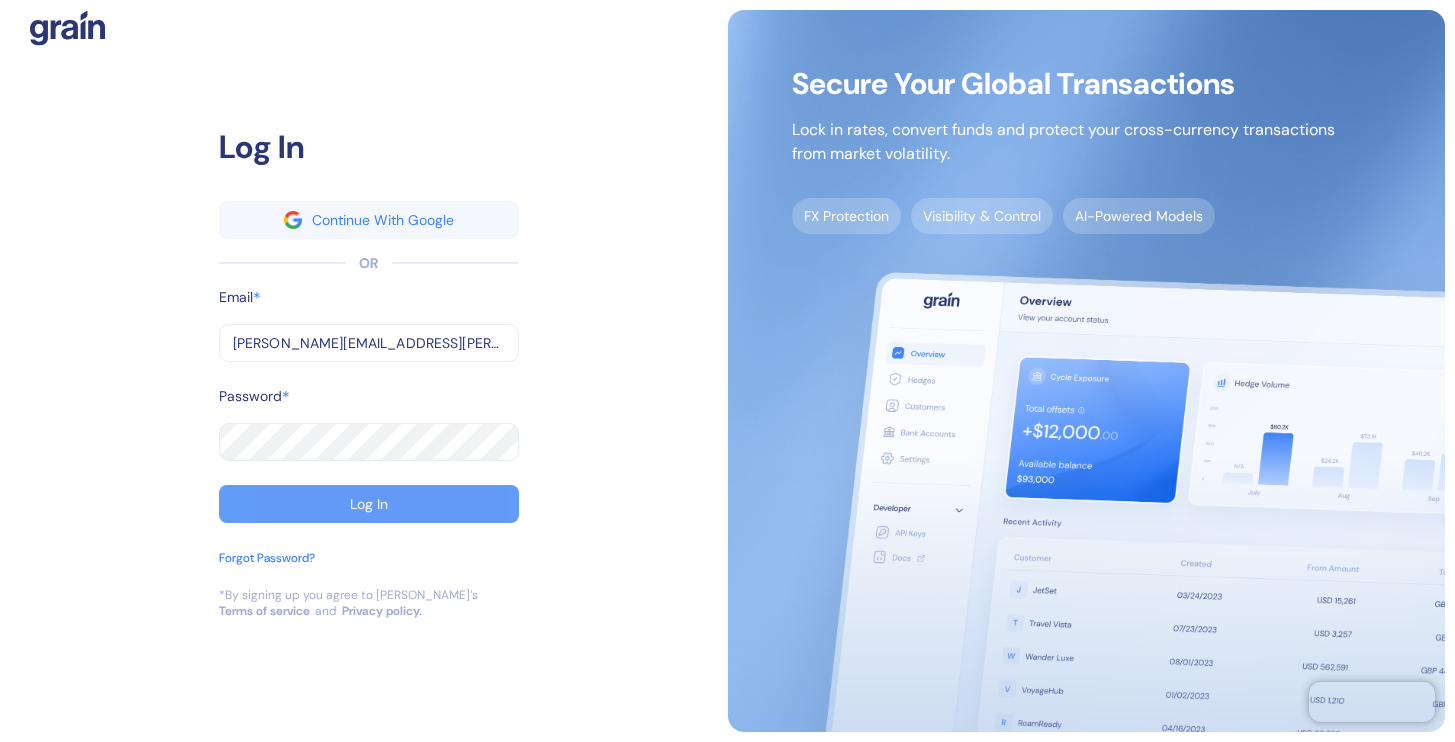 click on "Log In" at bounding box center [369, 504] 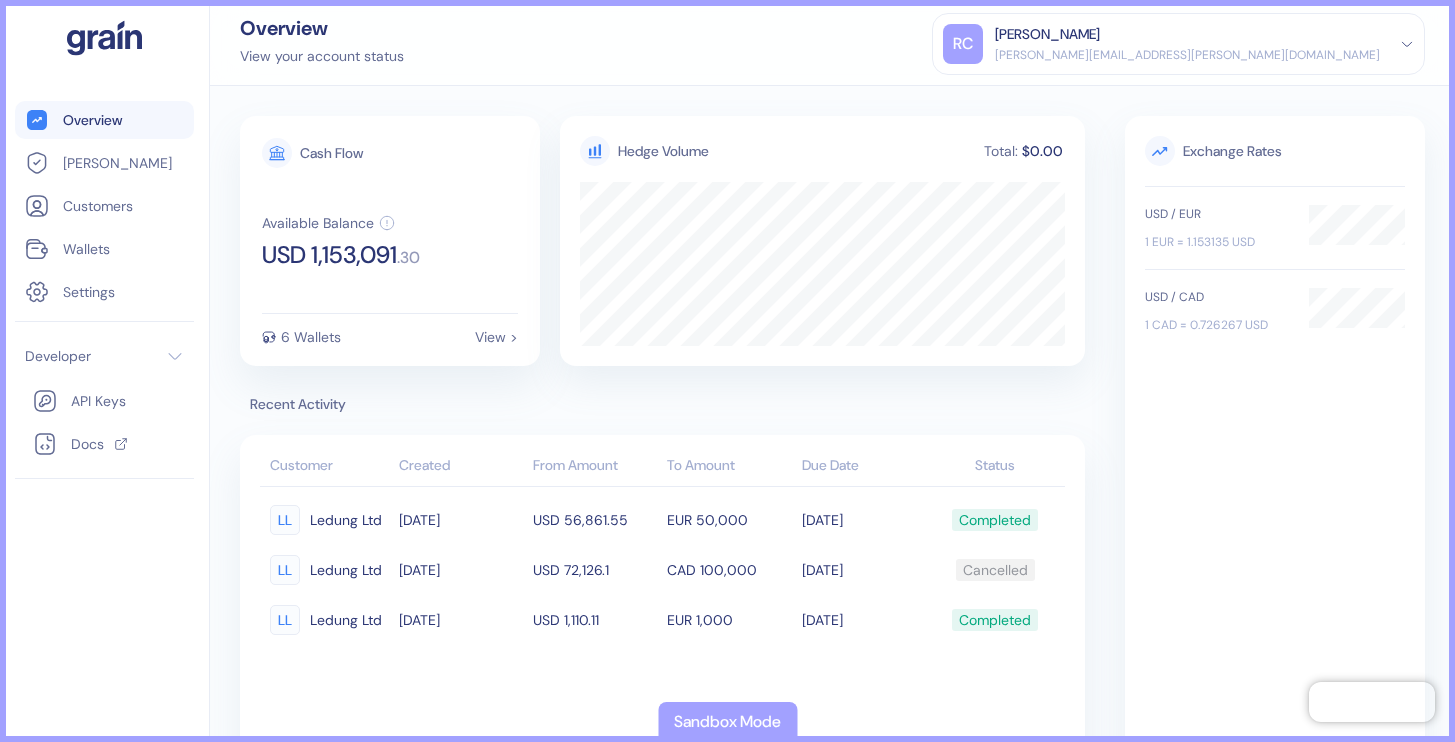 click on "[PERSON_NAME]" at bounding box center (1187, 34) 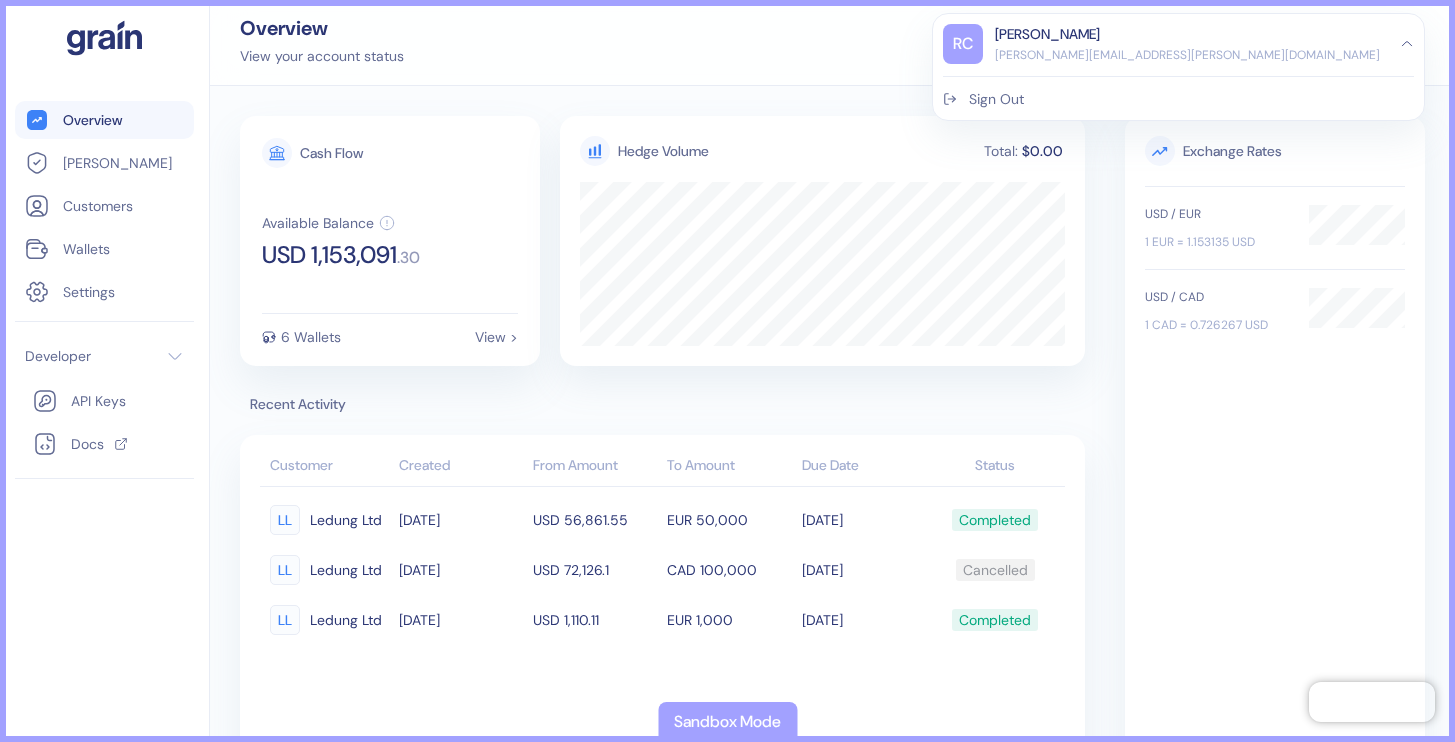 click on "[PERSON_NAME][EMAIL_ADDRESS][PERSON_NAME][DOMAIN_NAME]" at bounding box center (1187, 55) 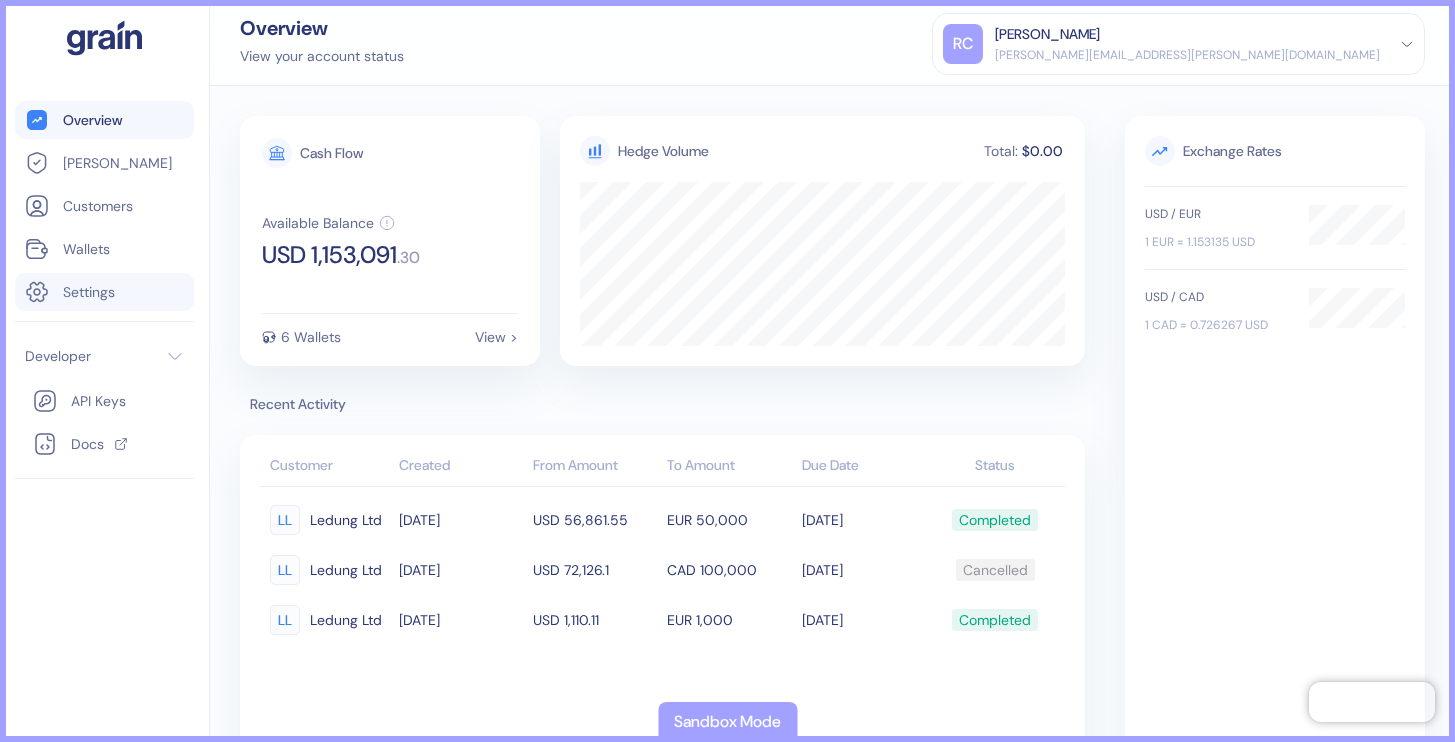click on "Settings" at bounding box center (104, 292) 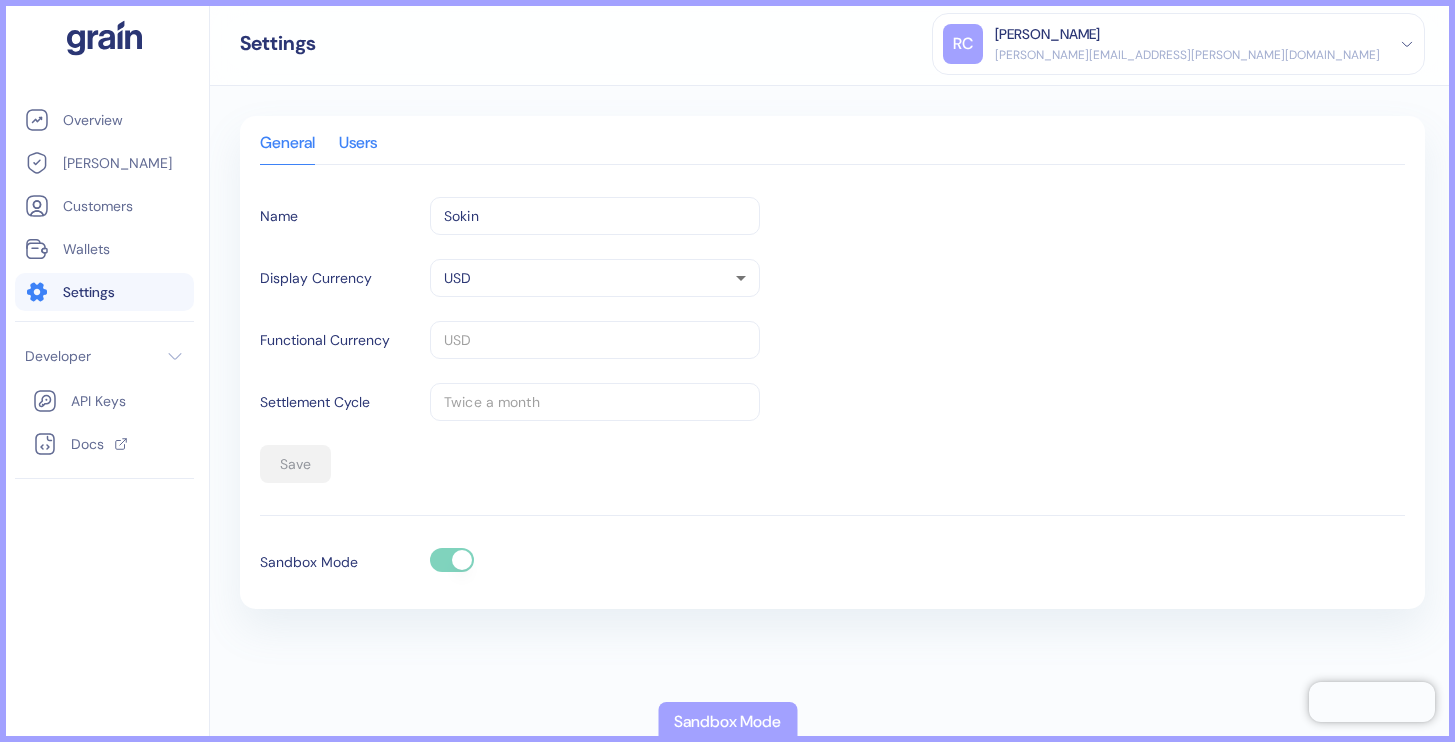 click on "Users" at bounding box center (358, 150) 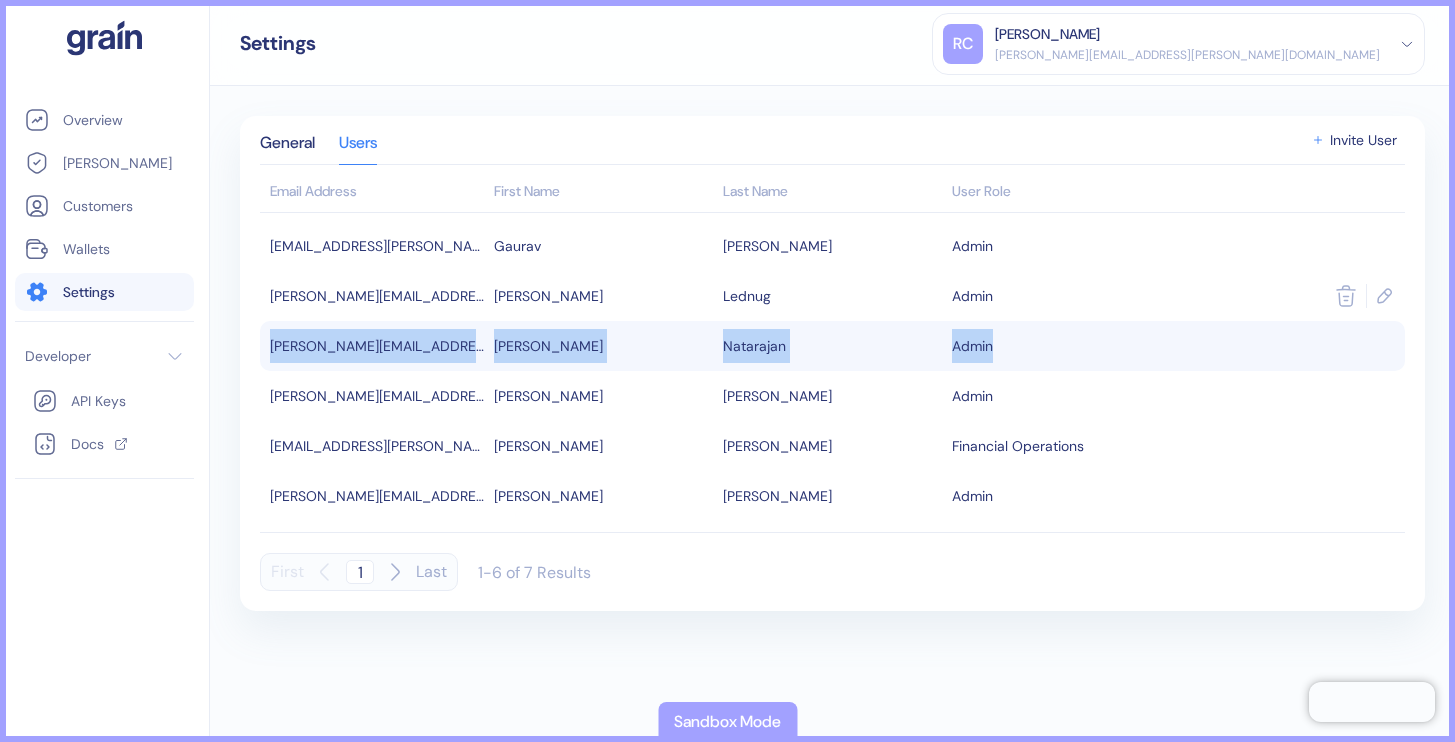 drag, startPoint x: 1286, startPoint y: 320, endPoint x: 1286, endPoint y: 331, distance: 11 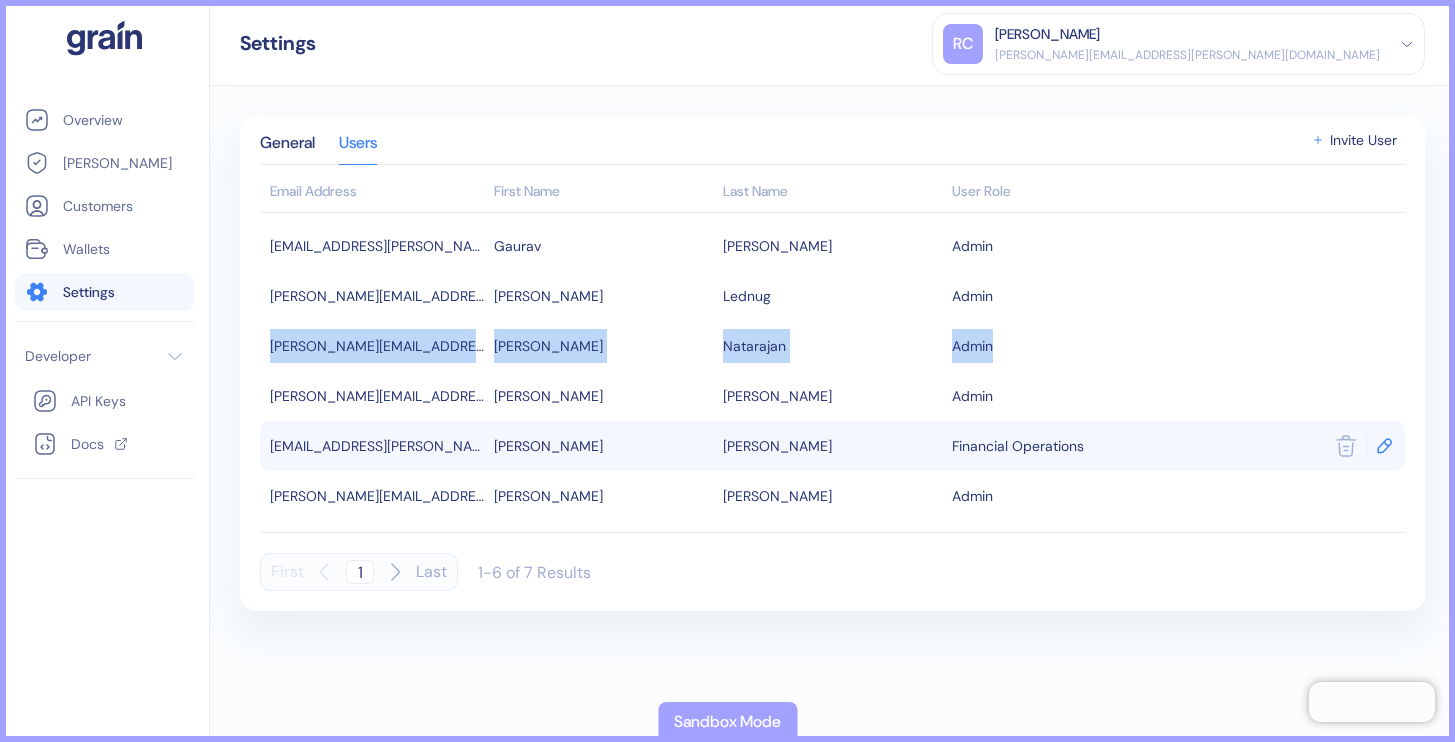 click 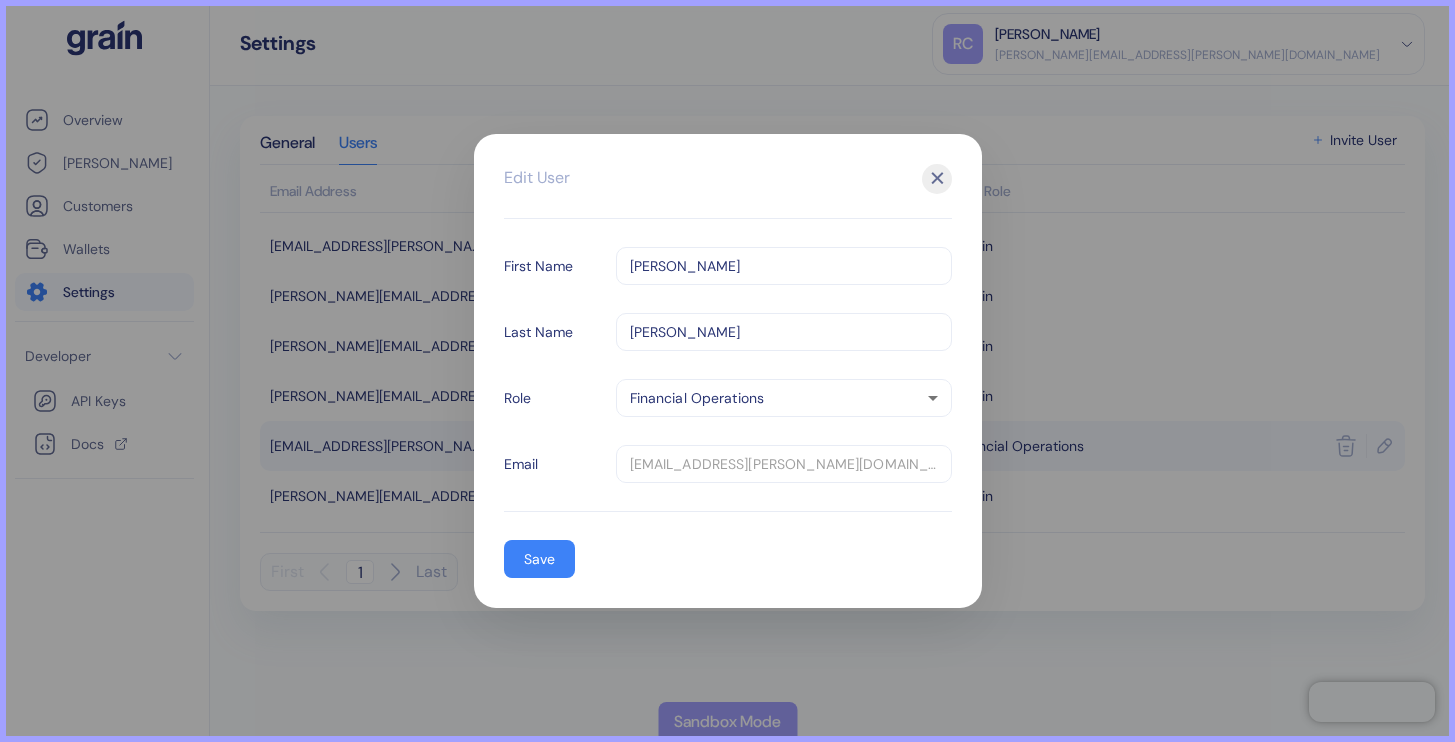 click on "✕" at bounding box center (937, 179) 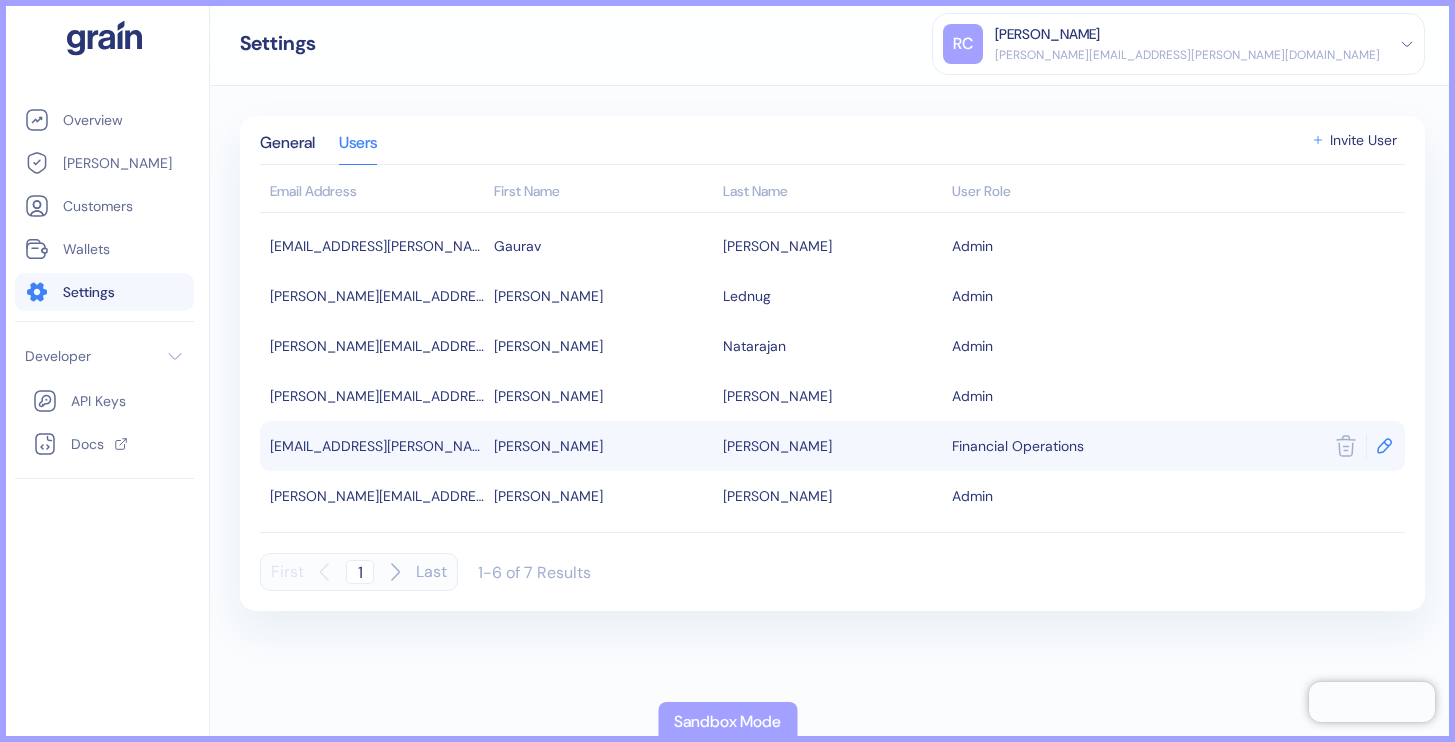 click 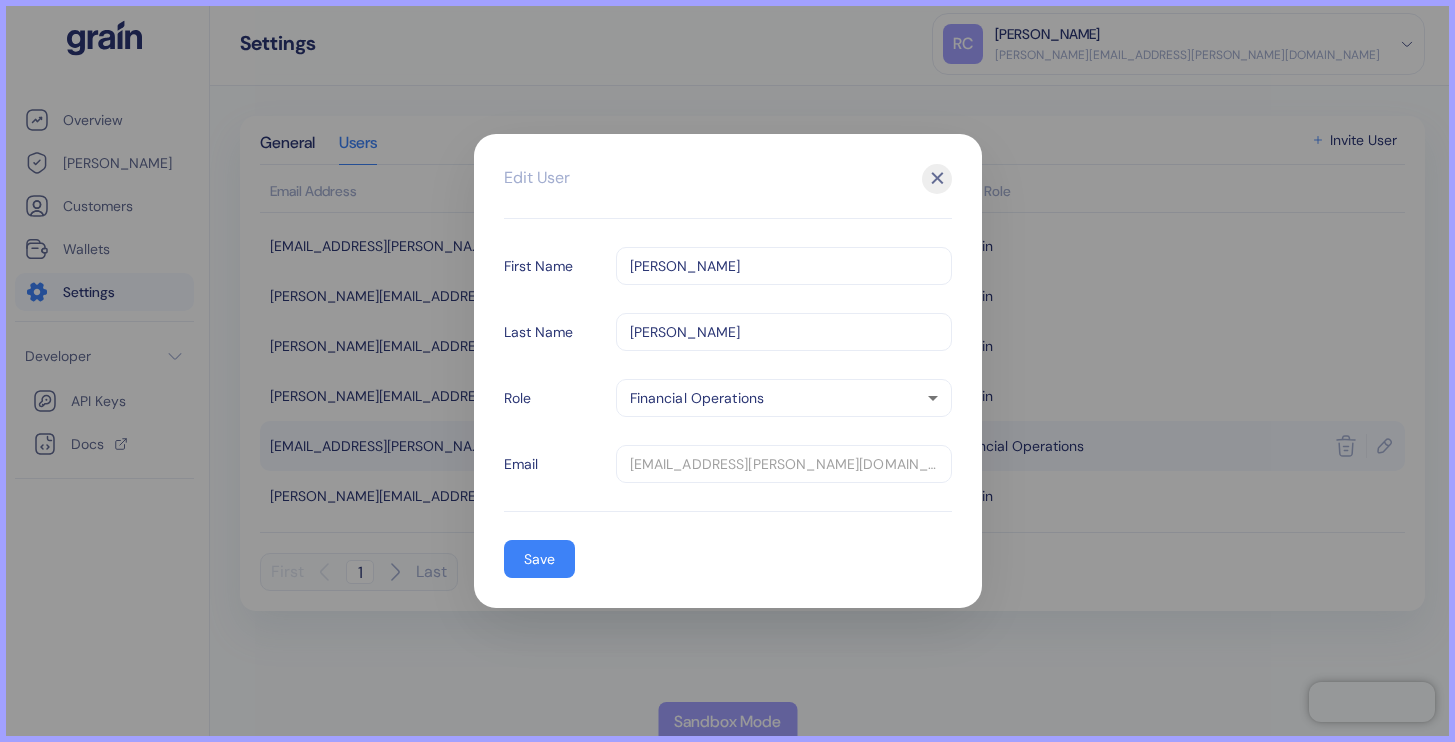 click on "Edit User First Name [PERSON_NAME] ​ Last Name [PERSON_NAME] ​ Role Financial Operations partner-finops ​ Email [EMAIL_ADDRESS][PERSON_NAME][DOMAIN_NAME] ​ Save" at bounding box center (728, 386) 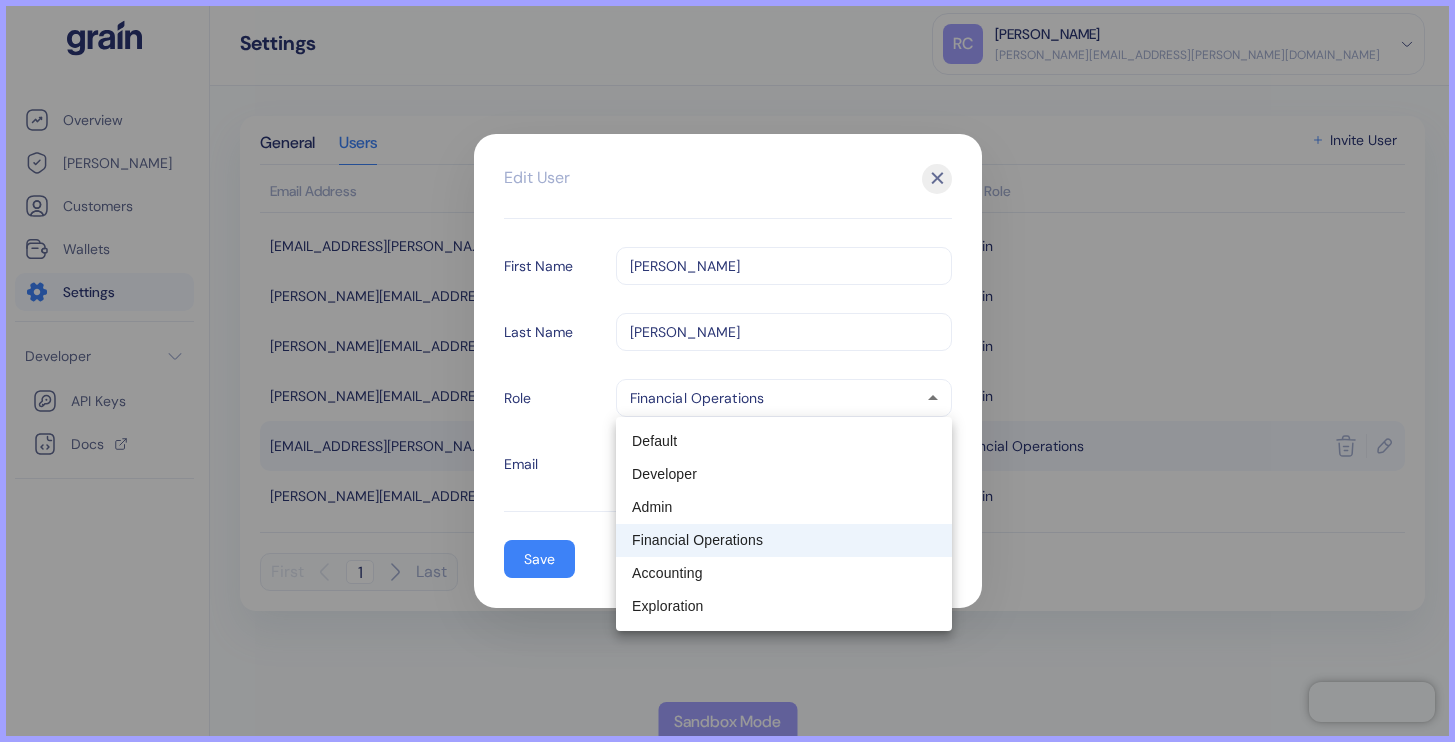 click on "Pingdom Check: App Online Overview [PERSON_NAME] Customers Wallets Settings Developer API Keys Docs Settings [PERSON_NAME] Chapman [EMAIL_ADDRESS][PERSON_NAME][DOMAIN_NAME] Sign Out General Users Email Address First Name Last Name User Role [PERSON_NAME][EMAIL_ADDRESS][DOMAIN_NAME] [PERSON_NAME] Admin [PERSON_NAME][EMAIL_ADDRESS][DOMAIN_NAME] [PERSON_NAME] Admin [PERSON_NAME][EMAIL_ADDRESS][PERSON_NAME][DOMAIN_NAME] [PERSON_NAME] Admin [PERSON_NAME][EMAIL_ADDRESS][PERSON_NAME][DOMAIN_NAME] [PERSON_NAME] Admin [PERSON_NAME][EMAIL_ADDRESS][PERSON_NAME][DOMAIN_NAME] [PERSON_NAME] Financial Operations [PERSON_NAME][EMAIL_ADDRESS][PERSON_NAME][DOMAIN_NAME] [PERSON_NAME] Admin First 1 Last 1-6 of 7 Results Invite User Sandbox Mode ✕ Invite User First Name ​ Last Name ​ Role Default default ​ Email ​ Invite ✕ Edit User First Name [PERSON_NAME] ​ Last Name [PERSON_NAME] ​ Role Financial Operations partner-finops ​ Email [EMAIL_ADDRESS][PERSON_NAME][DOMAIN_NAME] ​ Save Default Developer Admin Financial Operations Accounting Exploration" at bounding box center (727, 371) 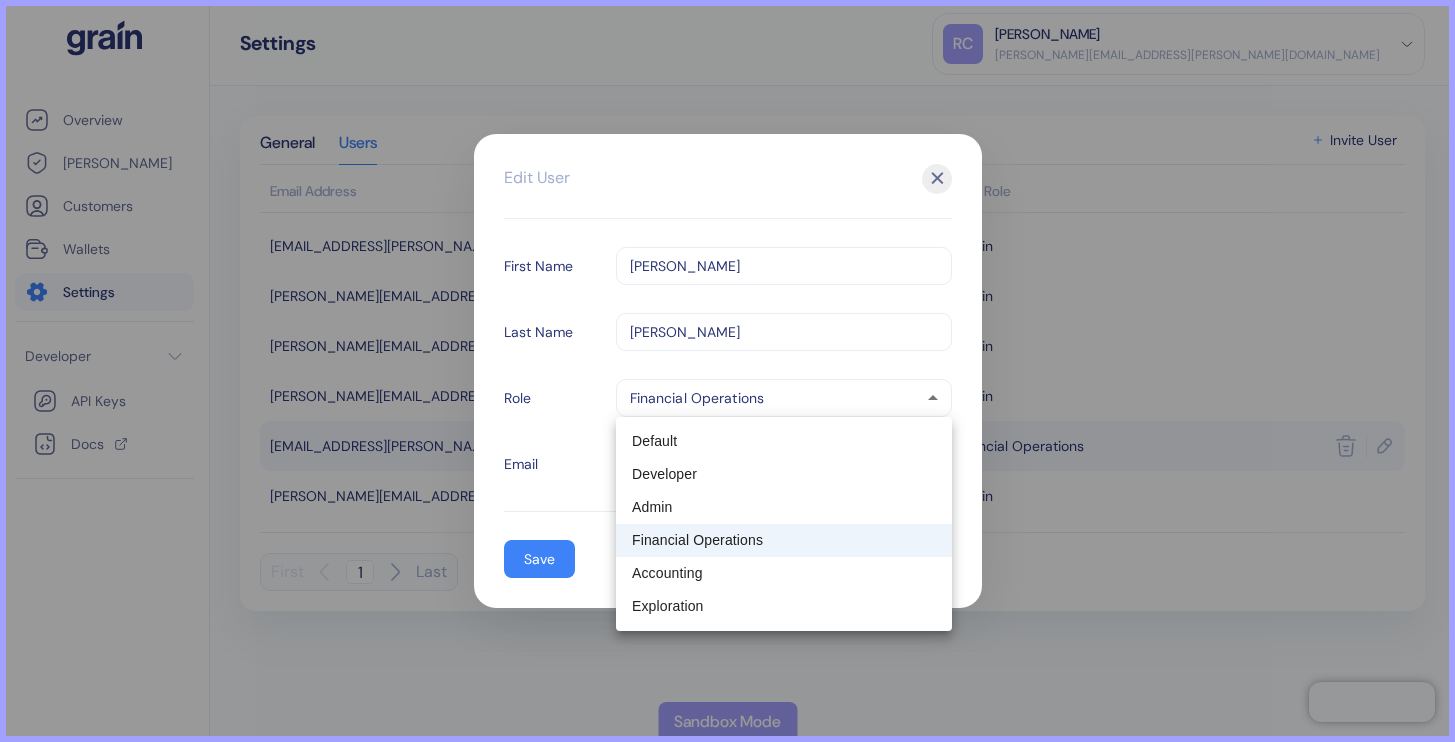 click on "Admin" at bounding box center [784, 507] 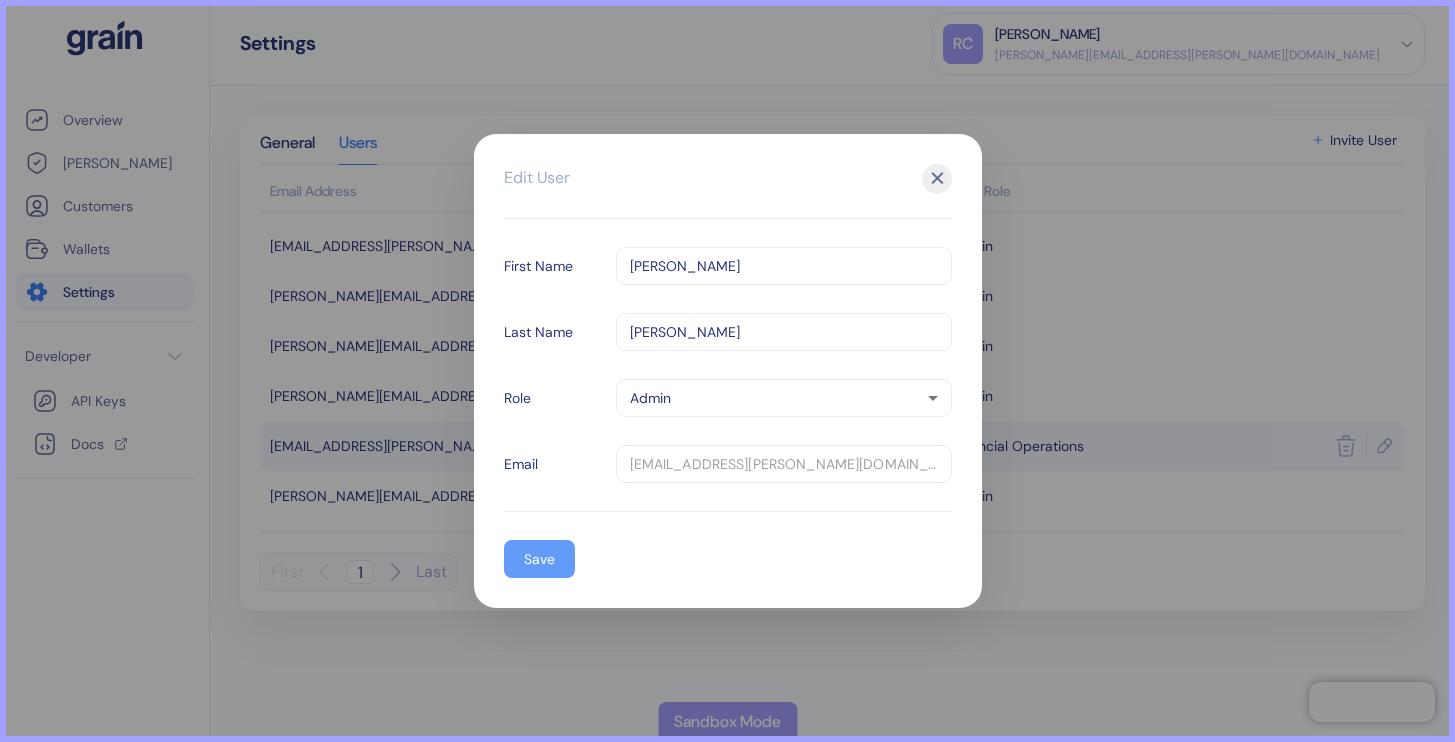 click on "Save" at bounding box center [539, 559] 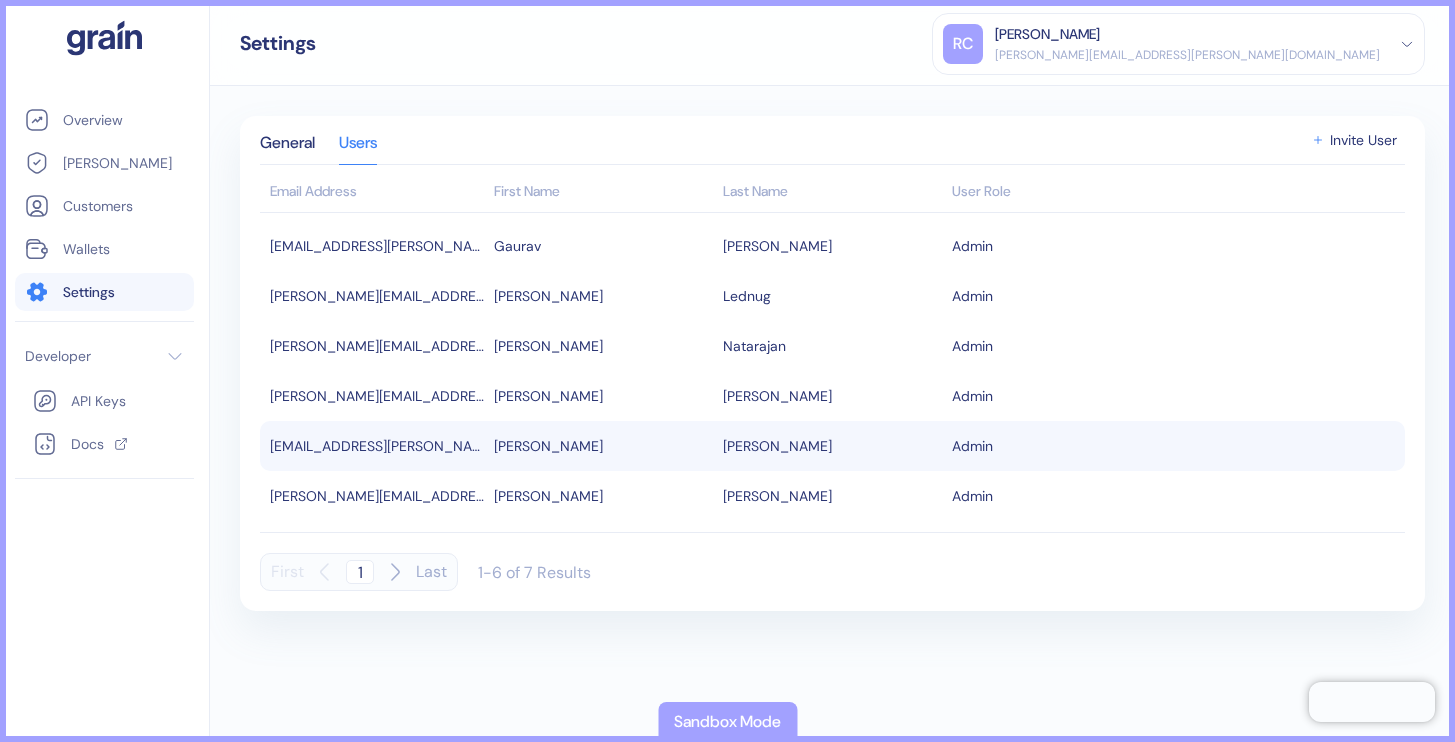 click on "General Users Email Address First Name Last Name User Role [EMAIL_ADDRESS][PERSON_NAME][DOMAIN_NAME] [PERSON_NAME] Admin [PERSON_NAME][EMAIL_ADDRESS][DOMAIN_NAME] [PERSON_NAME] Admin [PERSON_NAME][EMAIL_ADDRESS][PERSON_NAME][DOMAIN_NAME] [PERSON_NAME] Admin [PERSON_NAME][EMAIL_ADDRESS][PERSON_NAME][DOMAIN_NAME] [PERSON_NAME] Admin [PERSON_NAME][EMAIL_ADDRESS][PERSON_NAME][DOMAIN_NAME] [PERSON_NAME] Admin [PERSON_NAME][EMAIL_ADDRESS][PERSON_NAME][DOMAIN_NAME] [PERSON_NAME] Admin First 1 Last 1-6 of 7 Results Invite User" at bounding box center (832, 363) 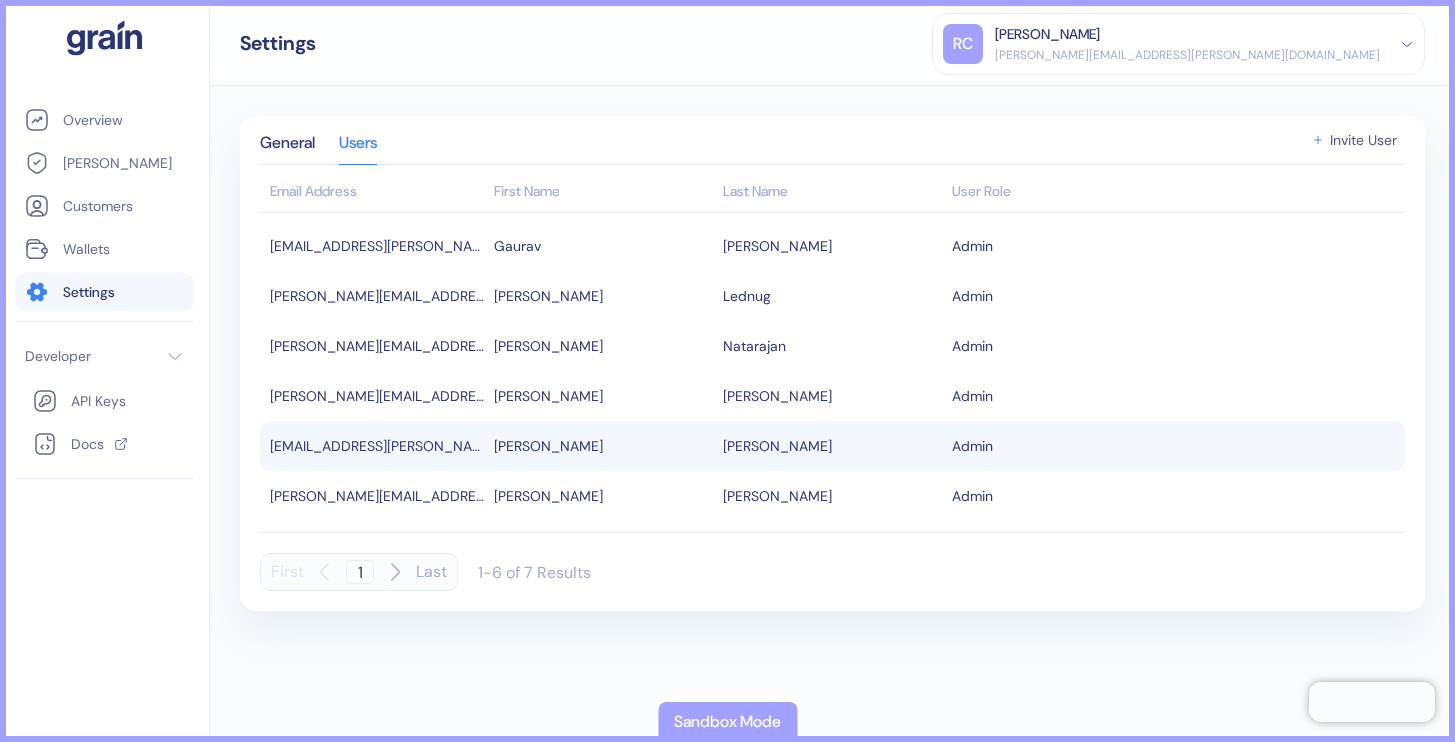 click on "Invite User" at bounding box center (1363, 140) 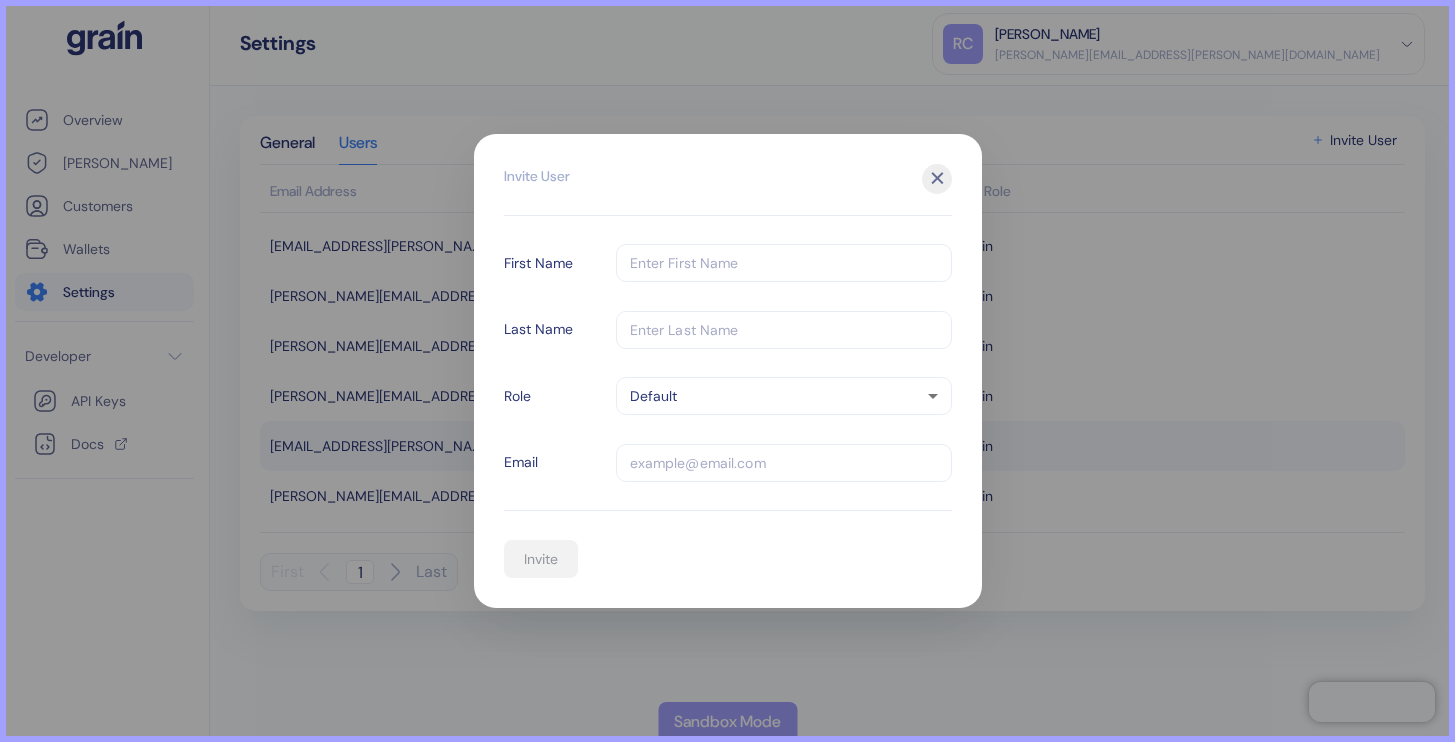 click on "✕" at bounding box center [937, 179] 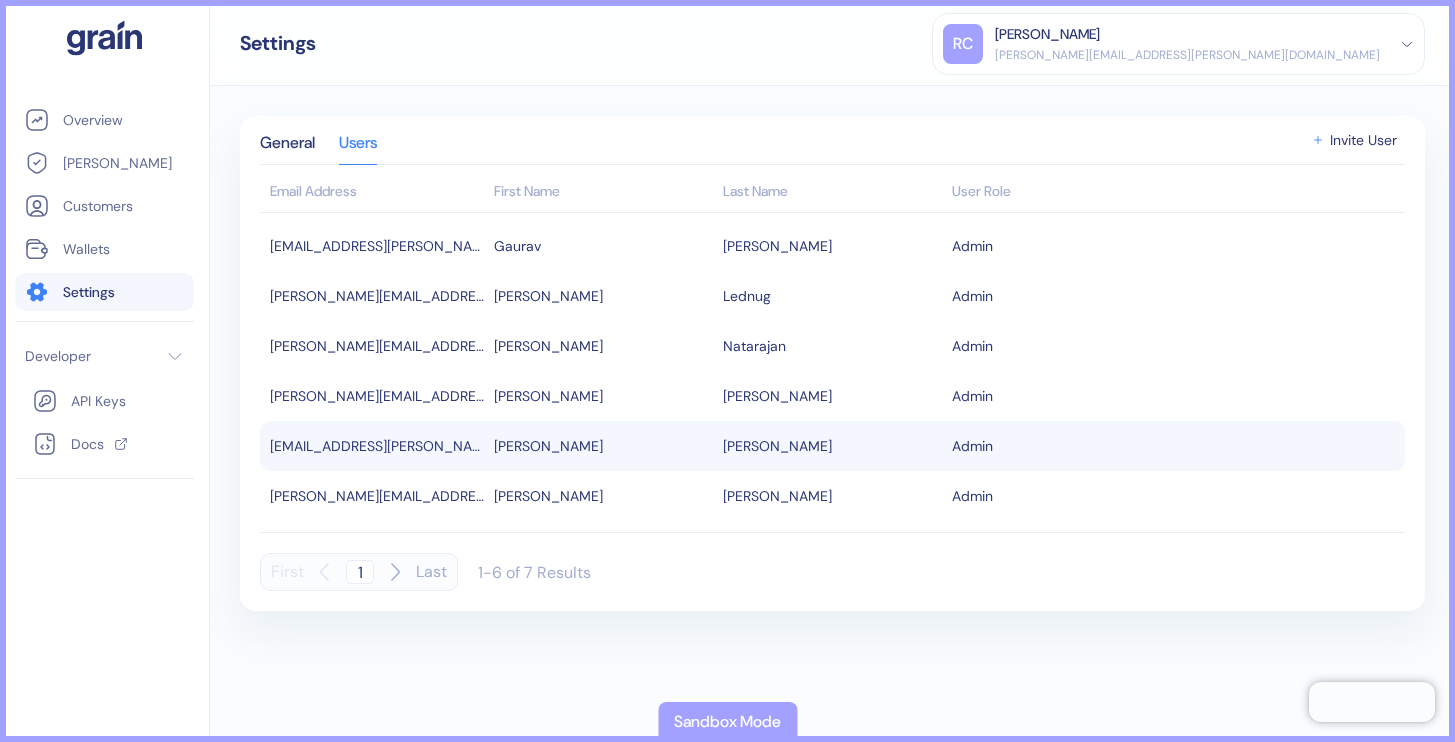 click on "Settings [PERSON_NAME] Chapman [EMAIL_ADDRESS][PERSON_NAME][DOMAIN_NAME] Sign Out" at bounding box center (832, 43) 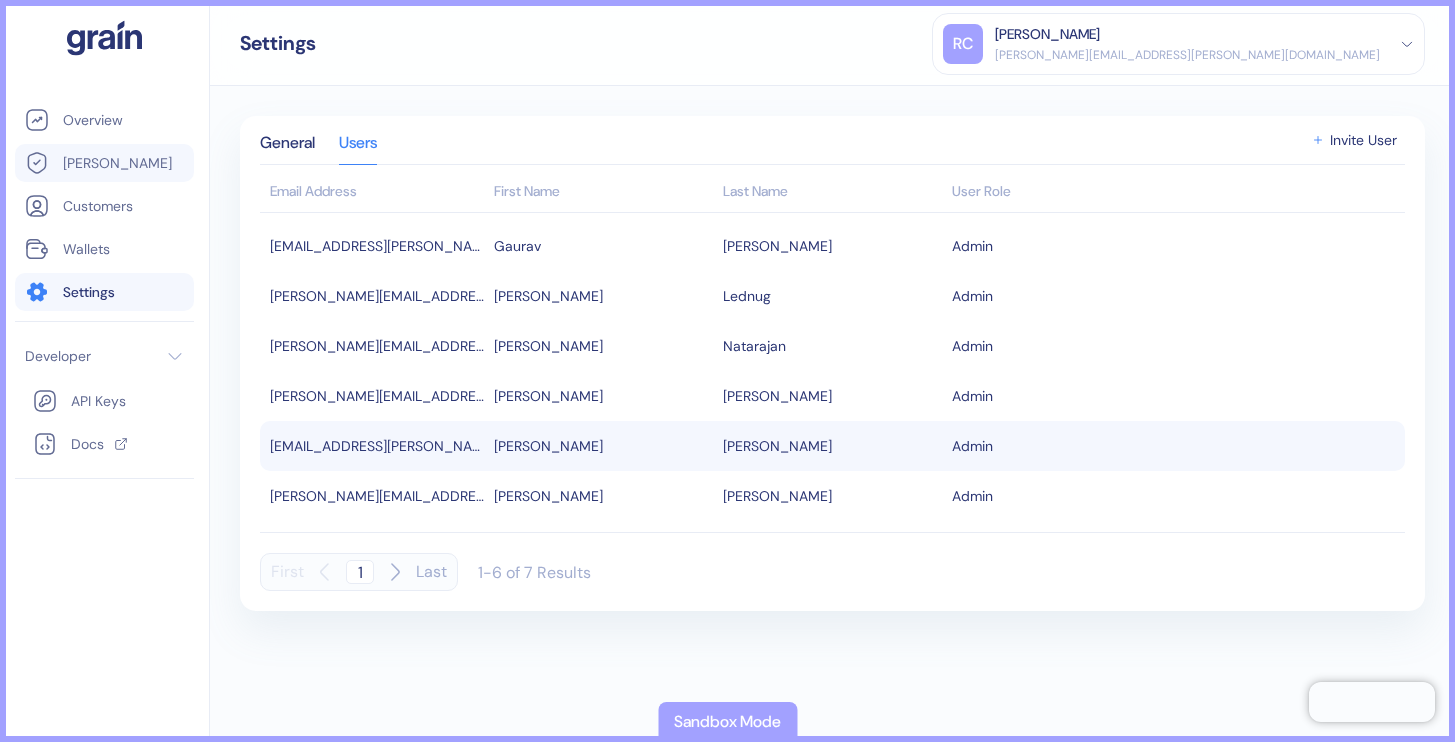 click on "[PERSON_NAME]" at bounding box center [104, 163] 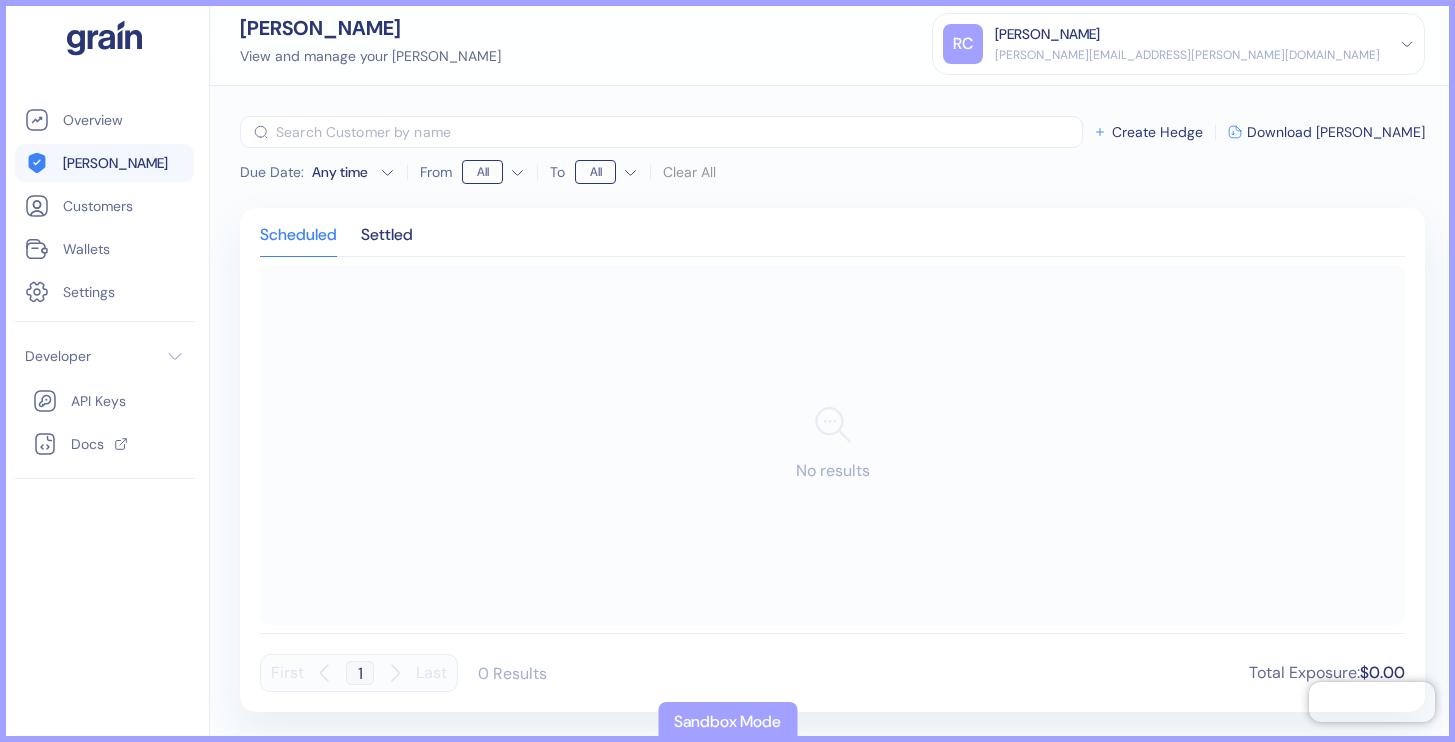 click on "Due Date : Any time From All To All Clear All ​ Create Hedge Download [PERSON_NAME] Scheduled Settled No results First 1 Last  0 Results Total Exposure :  $0.00" at bounding box center (832, 414) 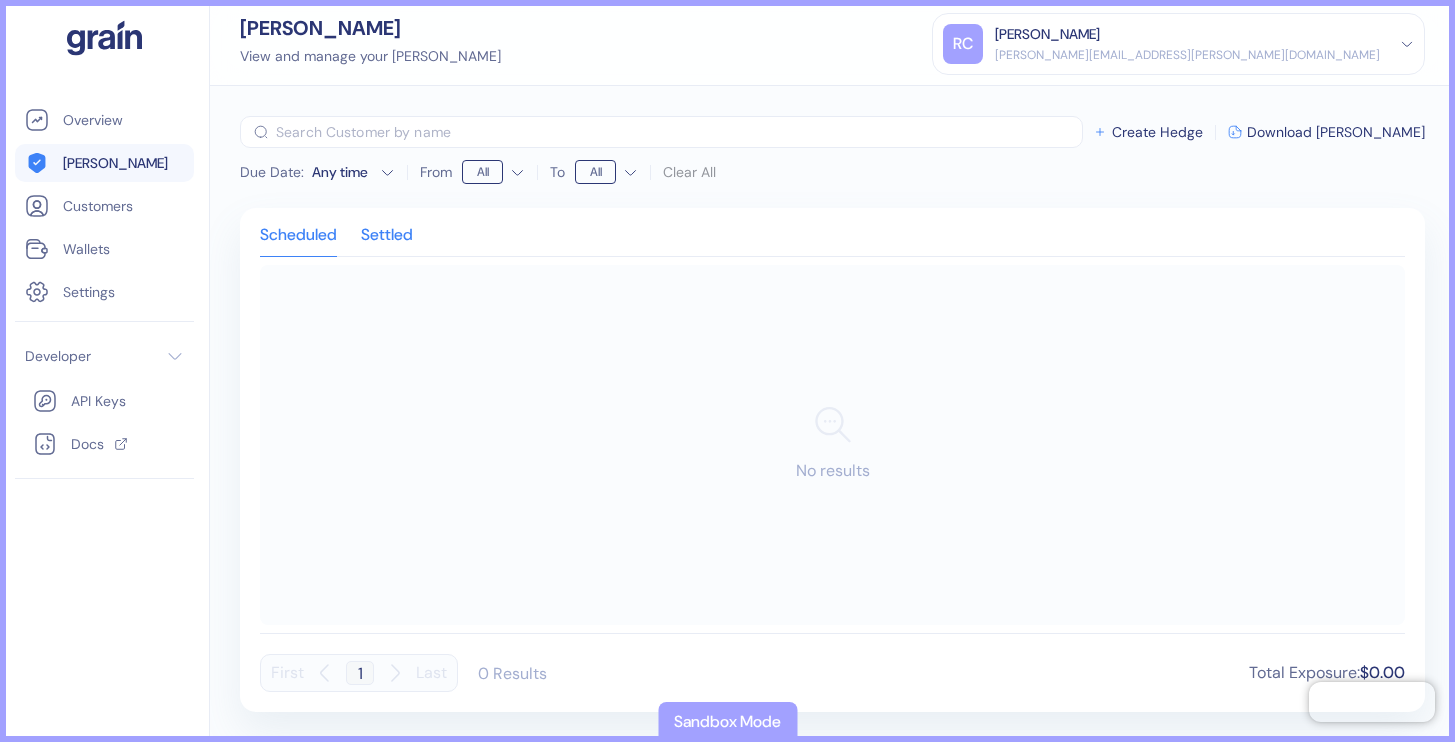 click on "Settled" at bounding box center [387, 242] 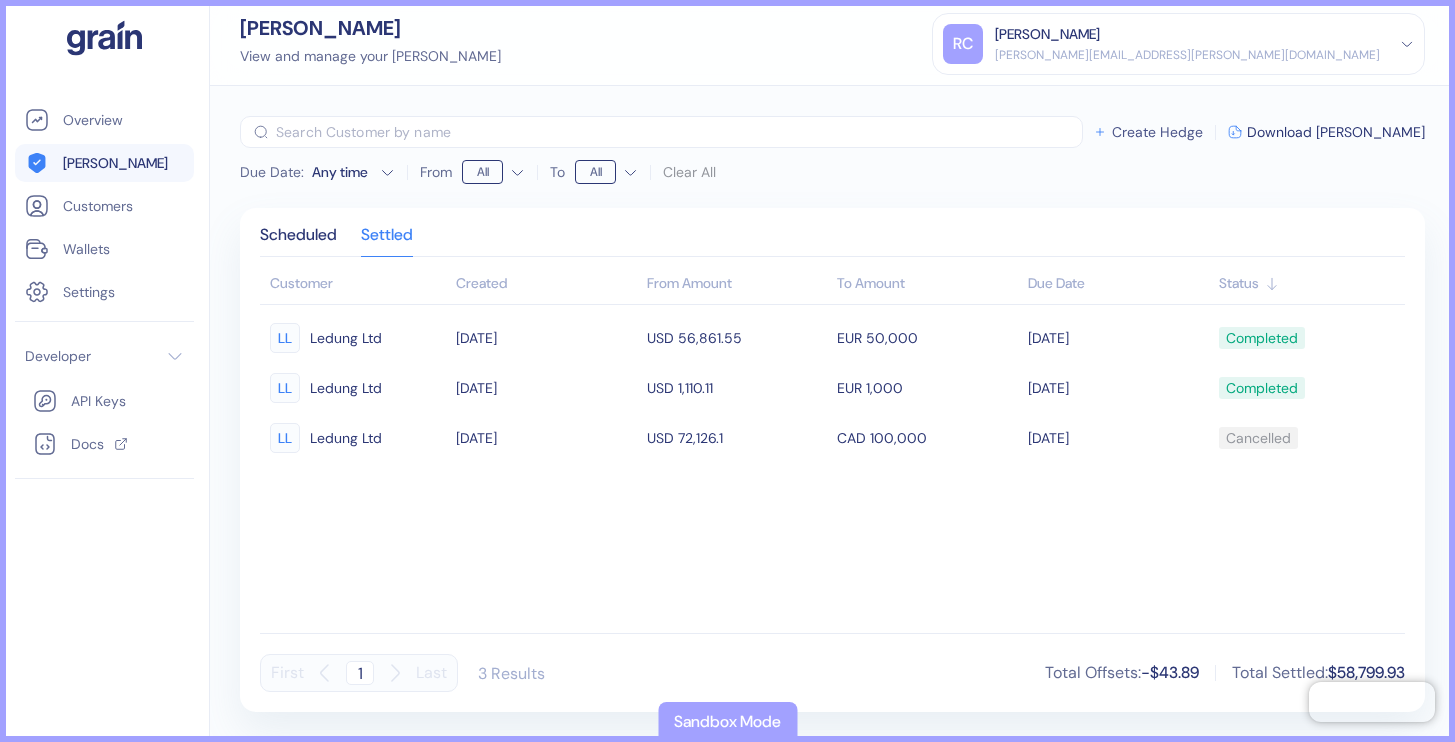 click on "Create Hedge" at bounding box center [1157, 132] 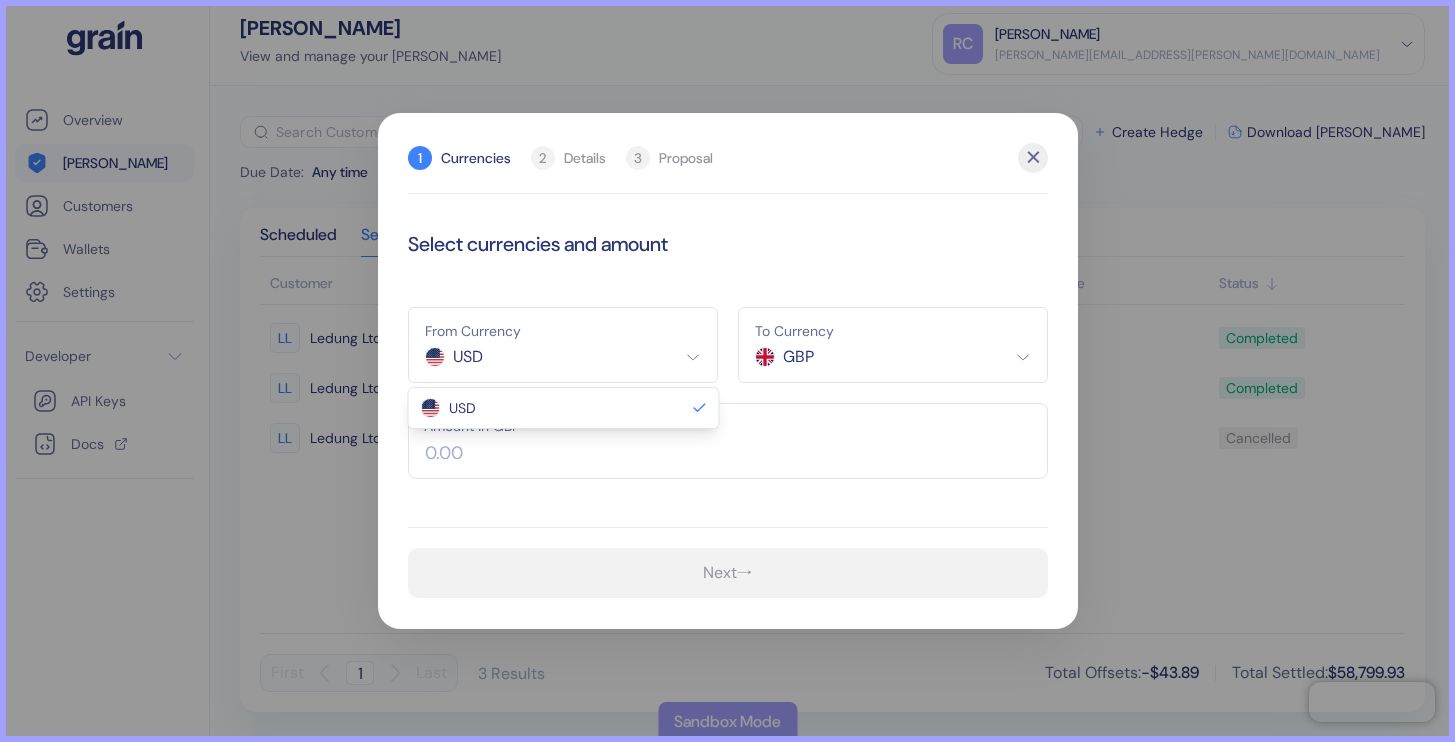 click on "Pingdom Check: App Online Overview [PERSON_NAME] Customers Wallets Settings Developer API Keys Docs [PERSON_NAME] View and manage your [PERSON_NAME] [PERSON_NAME] Chapman [EMAIL_ADDRESS][PERSON_NAME][DOMAIN_NAME] Sign Out Due Date : Any time From All To All Clear All ​ Create Hedge Download [PERSON_NAME] Scheduled Settled Customer Created From Amount To Amount Due Date Status LL   Ledung Ltd [DATE] USD 56,861.55 EUR 50,000 [DATE] Completed LL   Ledung Ltd [DATE] USD 1,110.11 EUR 1,000 [DATE] Completed LL   Ledung Ltd [DATE] USD 72,126.1 CAD 100,000 [DATE] Cancelled First 1 Last  3 Results Total Offsets :  -$43.89 Total Settled :  $58,799.93 Sandbox Mode 1 Currencies 2 Details 3 Proposal ✕ Select currencies and amount From Currency USD USD To Currency GBP GBP CAD SGD EUR Amount in GBP Next  → USD" at bounding box center (727, 371) 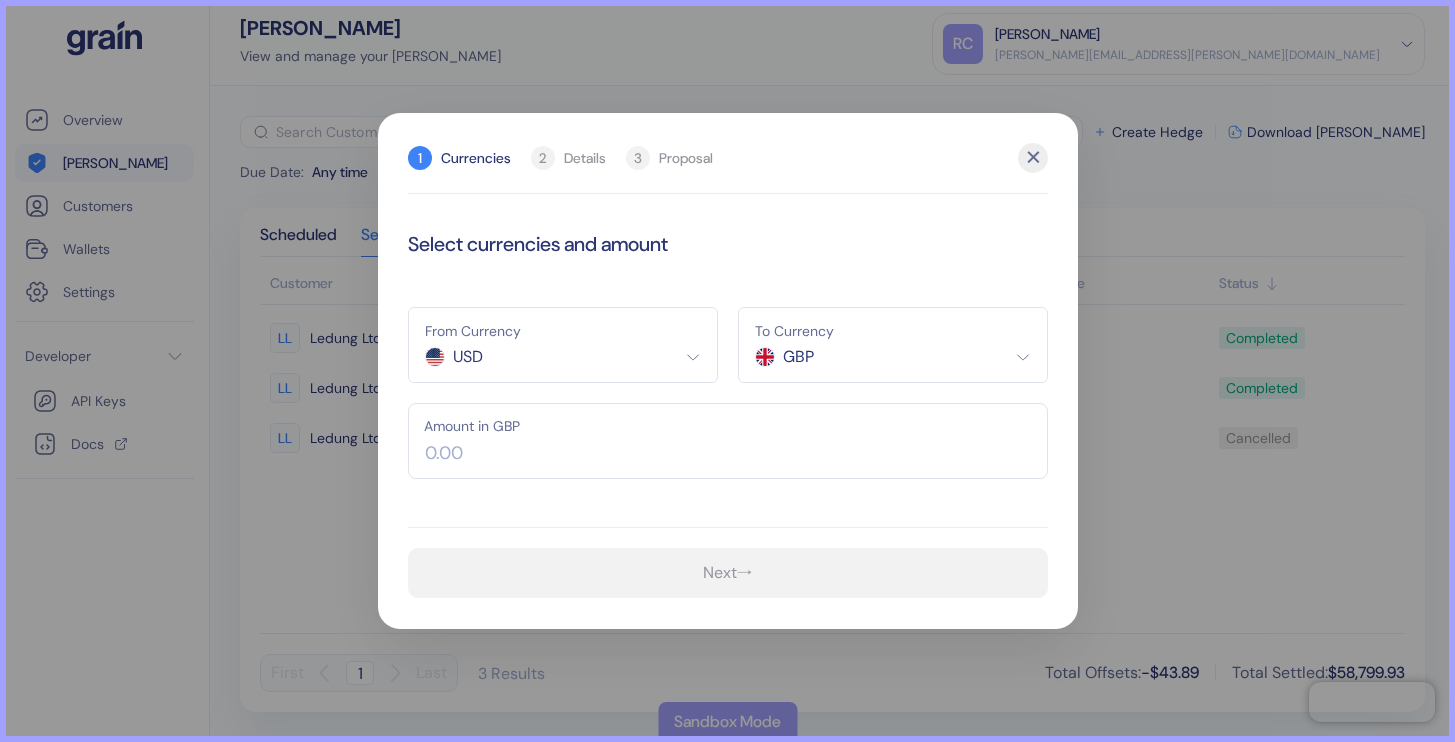 click on "Pingdom Check: App Online Overview [PERSON_NAME] Customers Wallets Settings Developer API Keys Docs [PERSON_NAME] View and manage your [PERSON_NAME] [PERSON_NAME] Chapman [EMAIL_ADDRESS][PERSON_NAME][DOMAIN_NAME] Sign Out Due Date : Any time From All To All Clear All ​ Create Hedge Download [PERSON_NAME] Scheduled Settled Customer Created From Amount To Amount Due Date Status LL   Ledung Ltd [DATE] USD 56,861.55 EUR 50,000 [DATE] Completed LL   Ledung Ltd [DATE] USD 1,110.11 EUR 1,000 [DATE] Completed LL   Ledung Ltd [DATE] USD 72,126.1 CAD 100,000 [DATE] Cancelled First 1 Last  3 Results Total Offsets :  -$43.89 Total Settled :  $58,799.93 Sandbox Mode 1 Currencies 2 Details 3 Proposal ✕ Select currencies and amount From Currency USD USD To Currency GBP GBP CAD SGD EUR Amount in GBP Next  →" at bounding box center [727, 371] 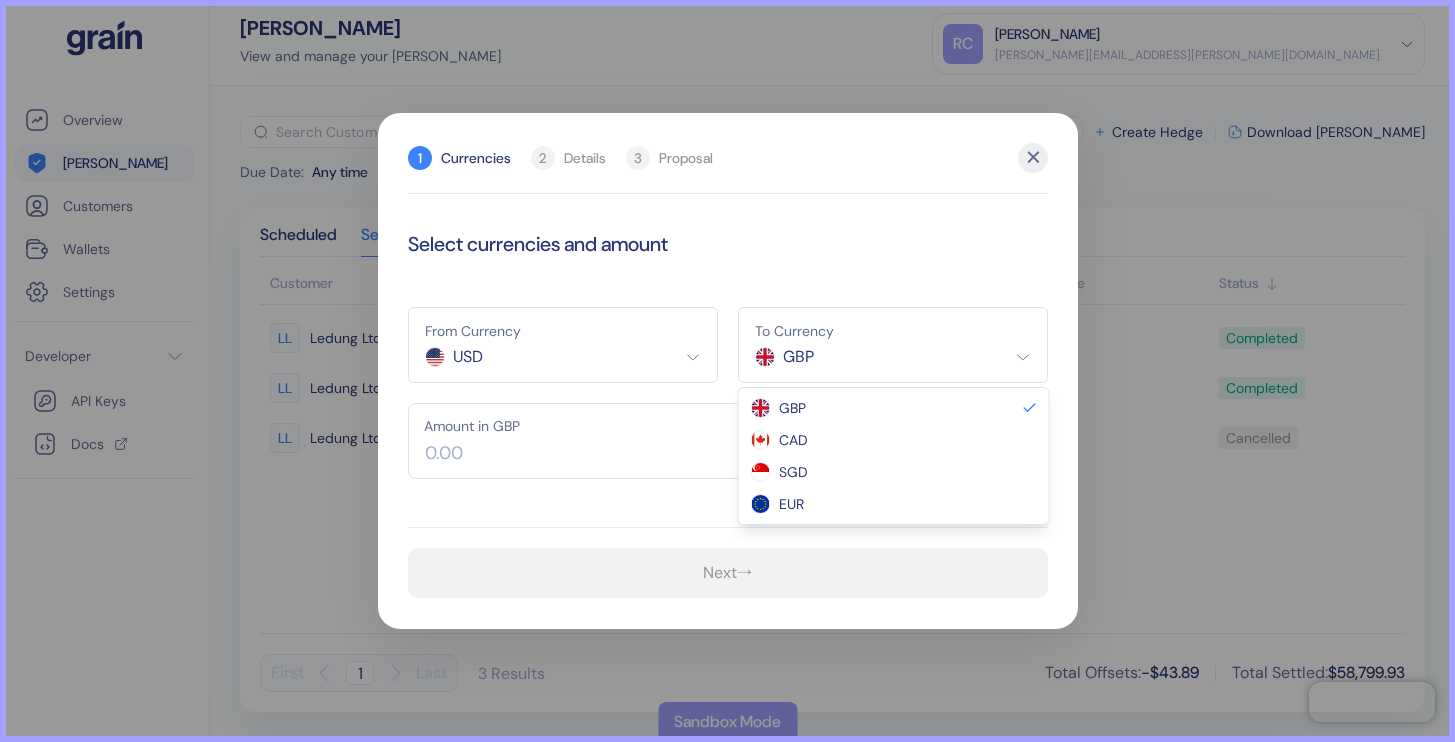 click on "Pingdom Check: App Online Overview [PERSON_NAME] Customers Wallets Settings Developer API Keys Docs [PERSON_NAME] View and manage your [PERSON_NAME] [PERSON_NAME] Chapman [EMAIL_ADDRESS][PERSON_NAME][DOMAIN_NAME] Sign Out Due Date : Any time From All To All Clear All ​ Create Hedge Download [PERSON_NAME] Scheduled Settled Customer Created From Amount To Amount Due Date Status LL   Ledung Ltd [DATE] USD 56,861.55 EUR 50,000 [DATE] Completed LL   Ledung Ltd [DATE] USD 1,110.11 EUR 1,000 [DATE] Completed LL   Ledung Ltd [DATE] USD 72,126.1 CAD 100,000 [DATE] Cancelled First 1 Last  3 Results Total Offsets :  -$43.89 Total Settled :  $58,799.93 Sandbox Mode 1 Currencies 2 Details 3 Proposal ✕ Select currencies and amount From Currency USD USD To Currency GBP GBP CAD SGD EUR Amount in GBP Next  → GBP CAD SGD EUR" at bounding box center [727, 371] 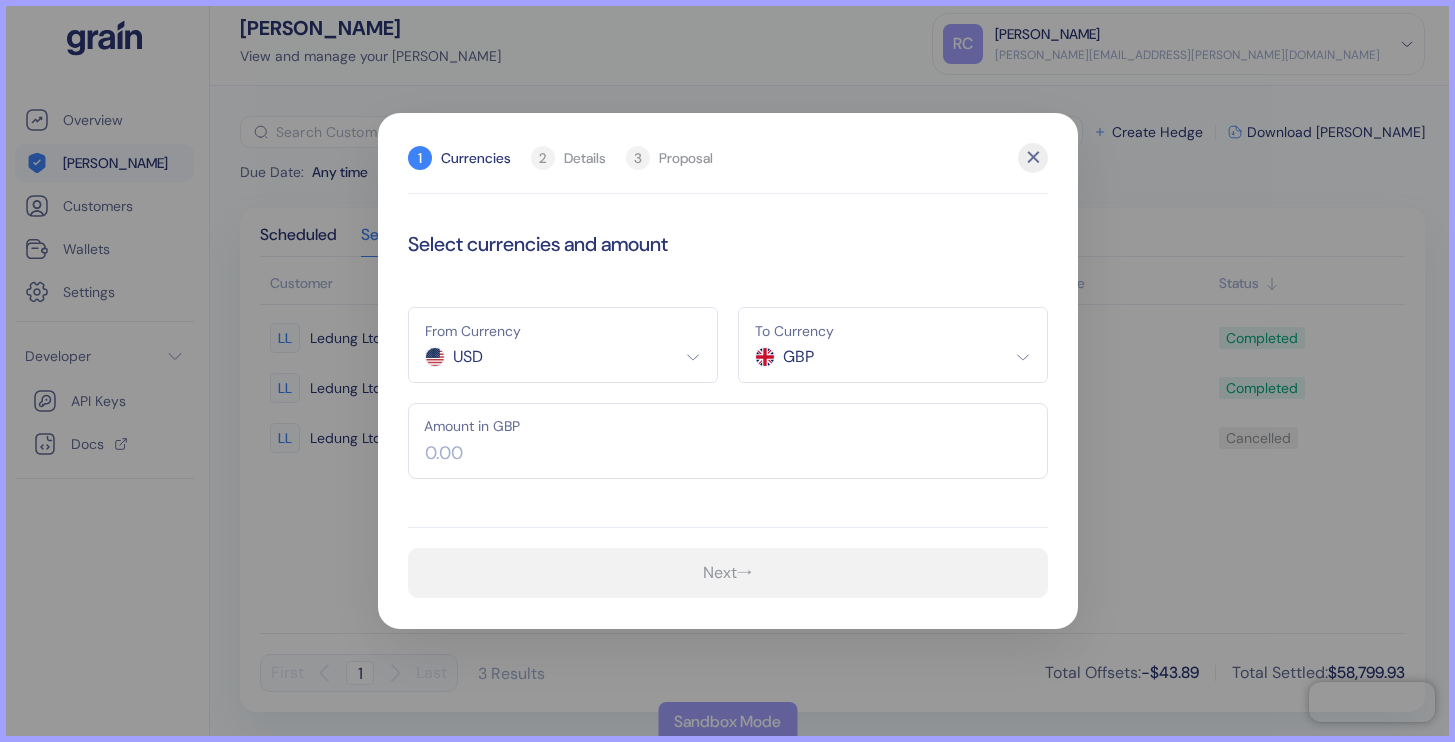 click on "Pingdom Check: App Online Overview [PERSON_NAME] Customers Wallets Settings Developer API Keys Docs [PERSON_NAME] View and manage your [PERSON_NAME] [PERSON_NAME] Chapman [EMAIL_ADDRESS][PERSON_NAME][DOMAIN_NAME] Sign Out Due Date : Any time From All To All Clear All ​ Create Hedge Download [PERSON_NAME] Scheduled Settled Customer Created From Amount To Amount Due Date Status LL   Ledung Ltd [DATE] USD 56,861.55 EUR 50,000 [DATE] Completed LL   Ledung Ltd [DATE] USD 1,110.11 EUR 1,000 [DATE] Completed LL   Ledung Ltd [DATE] USD 72,126.1 CAD 100,000 [DATE] Cancelled First 1 Last  3 Results Total Offsets :  -$43.89 Total Settled :  $58,799.93 Sandbox Mode 1 Currencies 2 Details 3 Proposal ✕ Select currencies and amount From Currency USD USD To Currency GBP GBP CAD SGD EUR Amount in GBP Next  →" at bounding box center [727, 371] 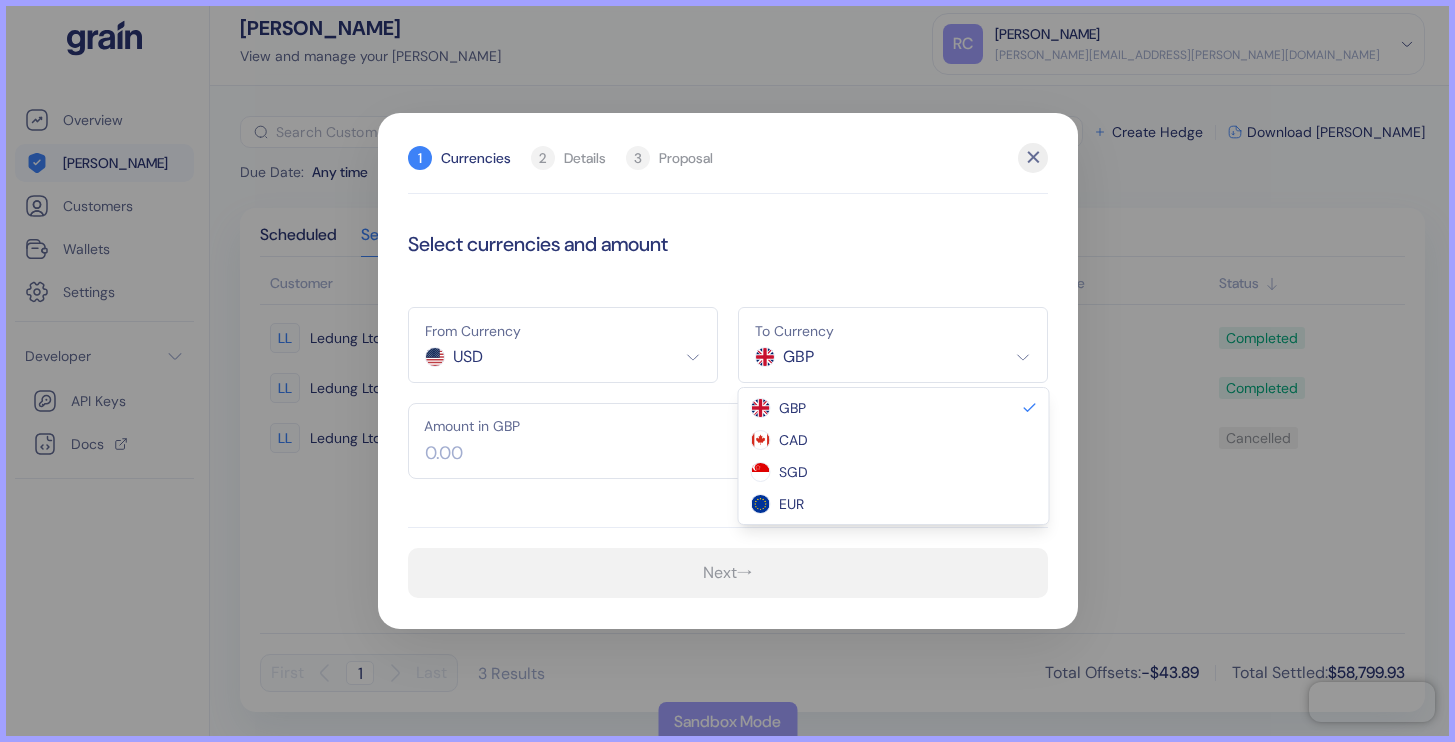 click on "Pingdom Check: App Online Overview [PERSON_NAME] Customers Wallets Settings Developer API Keys Docs [PERSON_NAME] View and manage your [PERSON_NAME] [PERSON_NAME] Chapman [EMAIL_ADDRESS][PERSON_NAME][DOMAIN_NAME] Sign Out Due Date : Any time From All To All Clear All ​ Create Hedge Download [PERSON_NAME] Scheduled Settled Customer Created From Amount To Amount Due Date Status LL   Ledung Ltd [DATE] USD 56,861.55 EUR 50,000 [DATE] Completed LL   Ledung Ltd [DATE] USD 1,110.11 EUR 1,000 [DATE] Completed LL   Ledung Ltd [DATE] USD 72,126.1 CAD 100,000 [DATE] Cancelled First 1 Last  3 Results Total Offsets :  -$43.89 Total Settled :  $58,799.93 Sandbox Mode 1 Currencies 2 Details 3 Proposal ✕ Select currencies and amount From Currency USD USD To Currency GBP GBP CAD SGD EUR Amount in GBP Next  → GBP CAD SGD EUR" at bounding box center (727, 371) 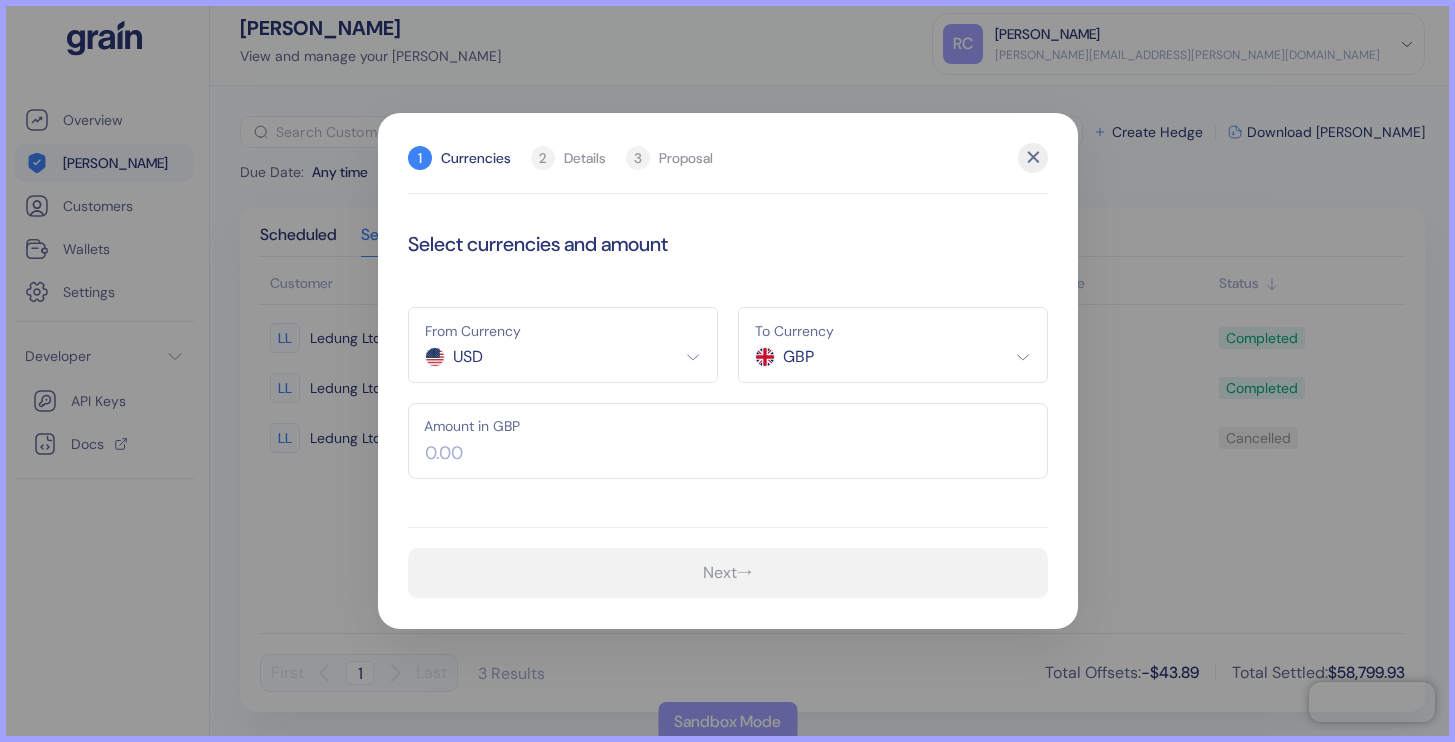 click on "✕" at bounding box center (1033, 158) 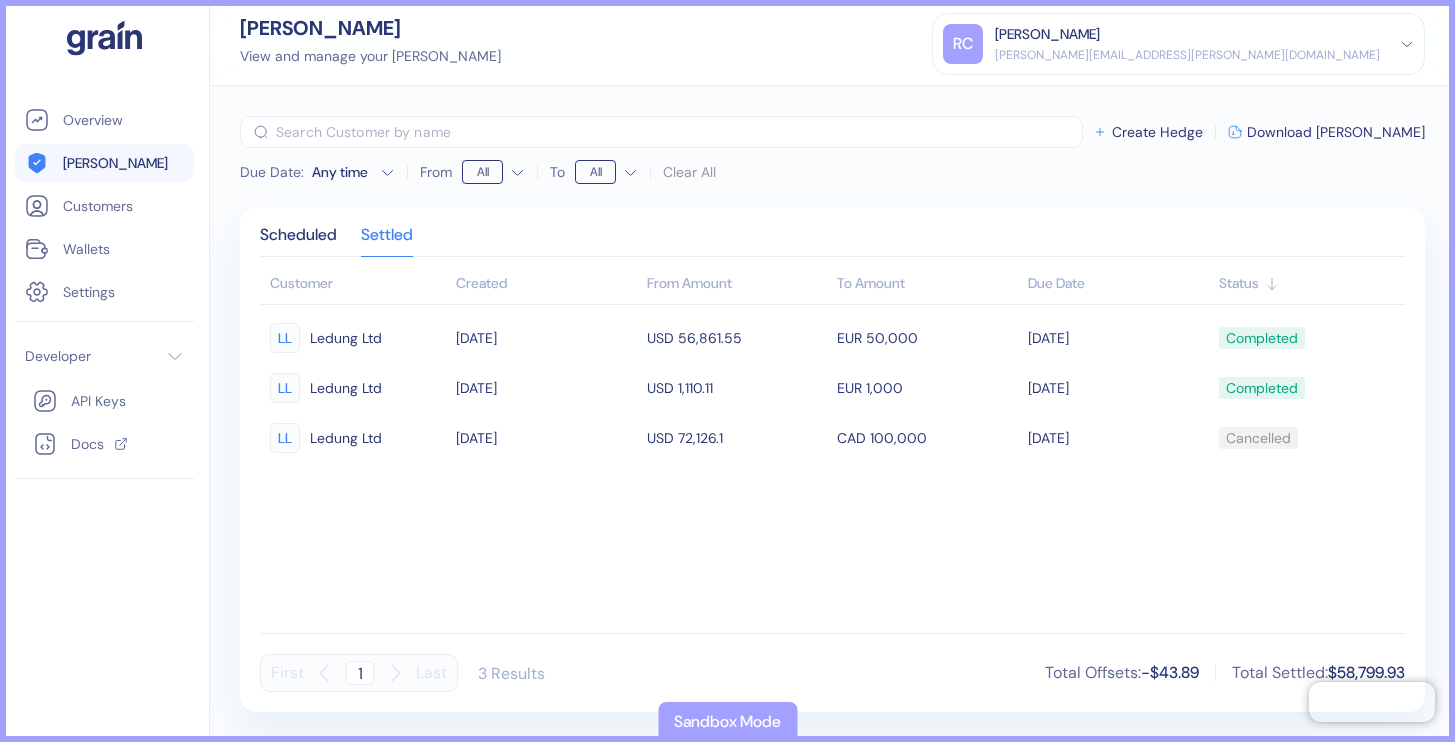 click on "[PERSON_NAME][EMAIL_ADDRESS][PERSON_NAME][DOMAIN_NAME]" at bounding box center [1187, 55] 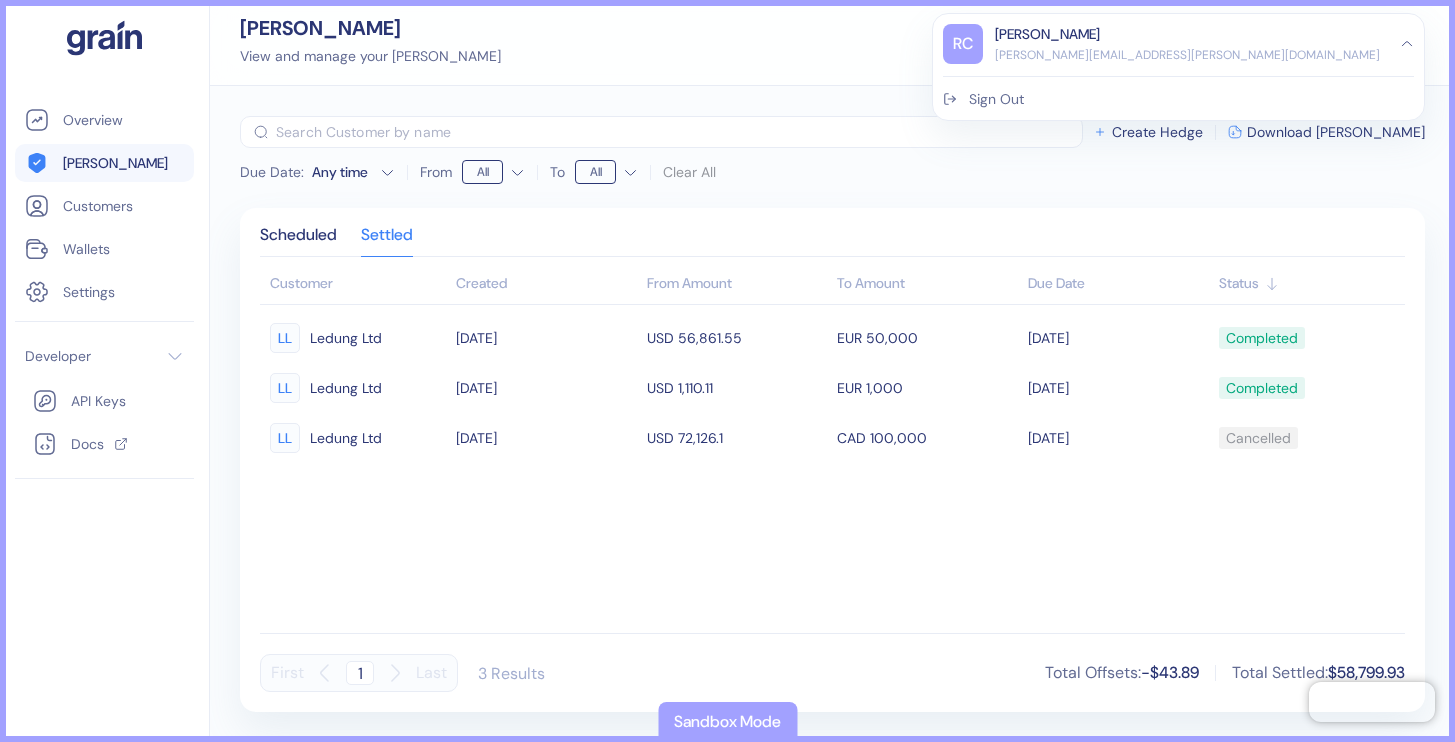 click on "[PERSON_NAME][EMAIL_ADDRESS][PERSON_NAME][DOMAIN_NAME]" at bounding box center [1187, 55] 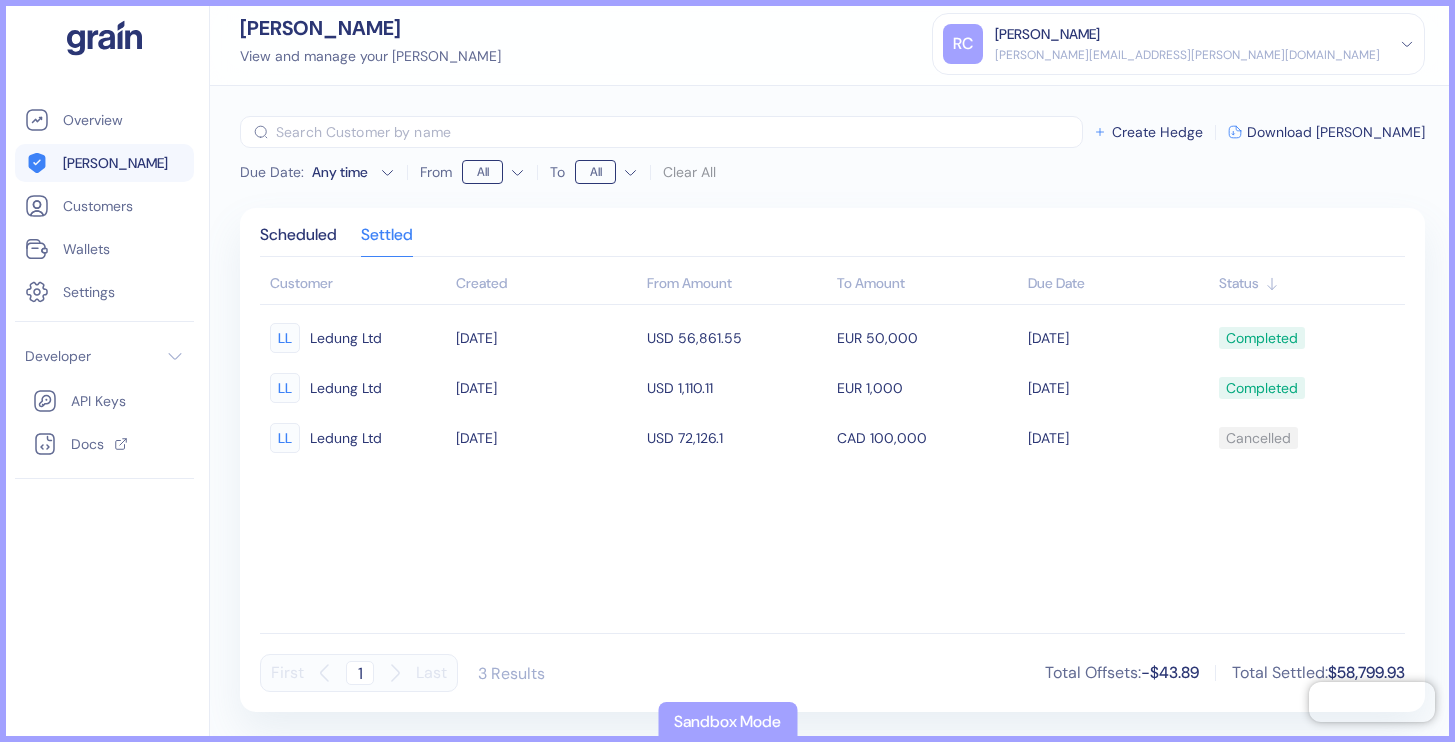 click on "Sandbox Mode" at bounding box center (727, 722) 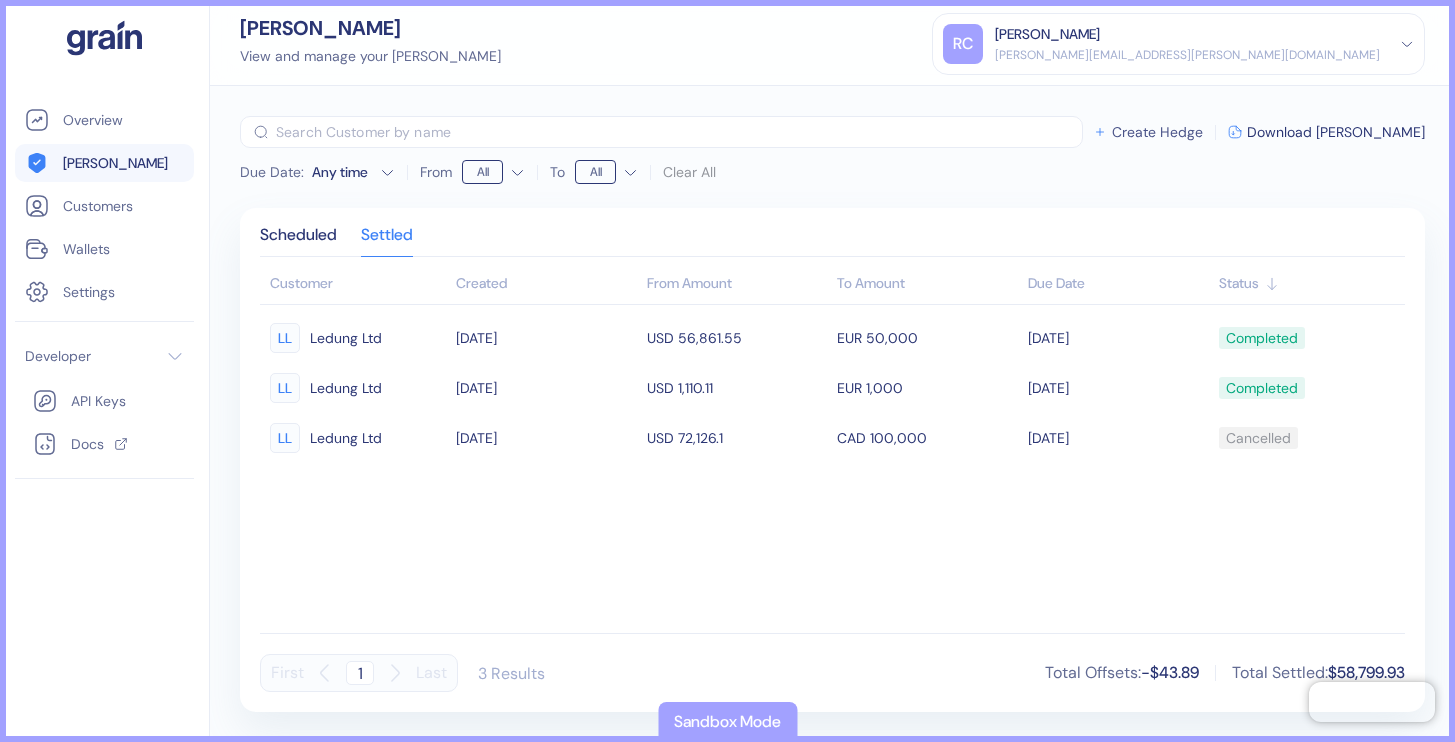 click on "Create Hedge" at bounding box center (1157, 132) 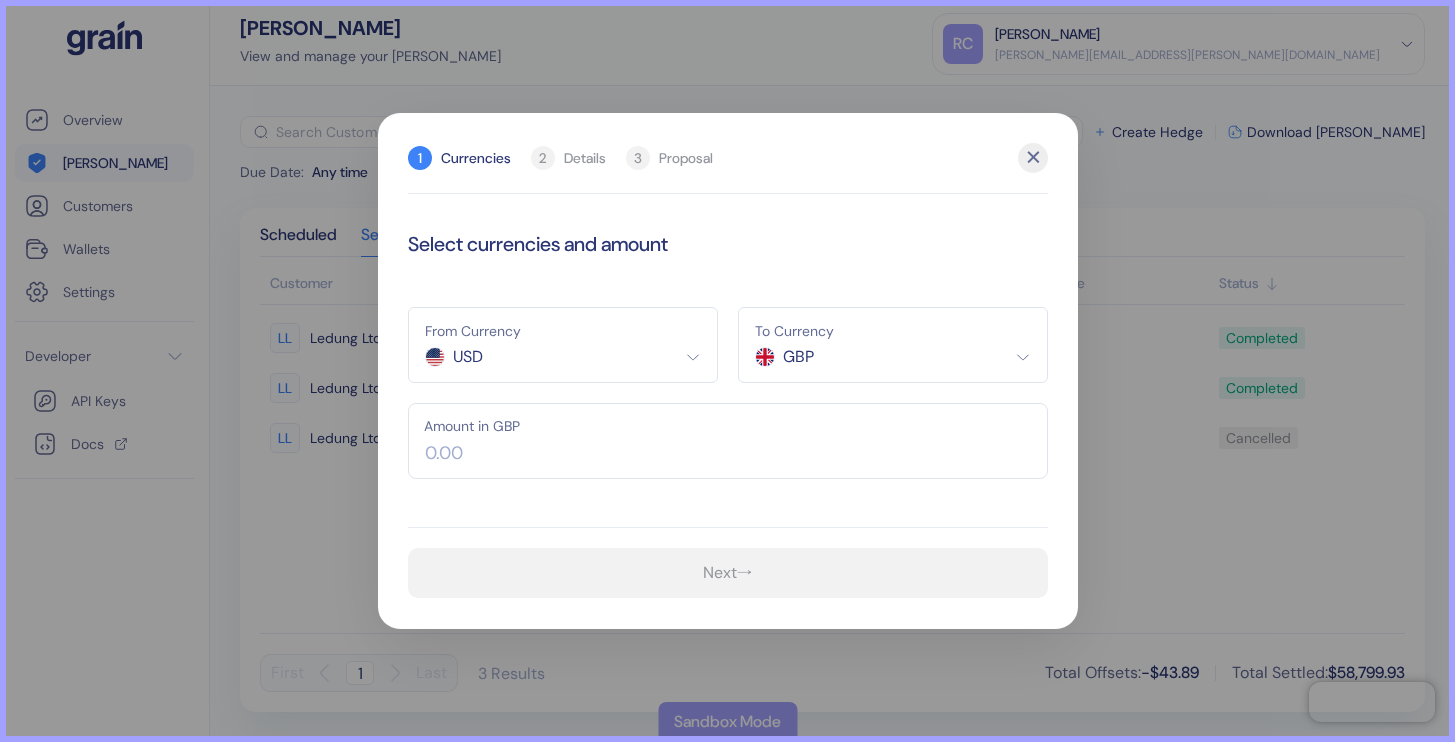 click on "Select currencies and amount" at bounding box center (728, 244) 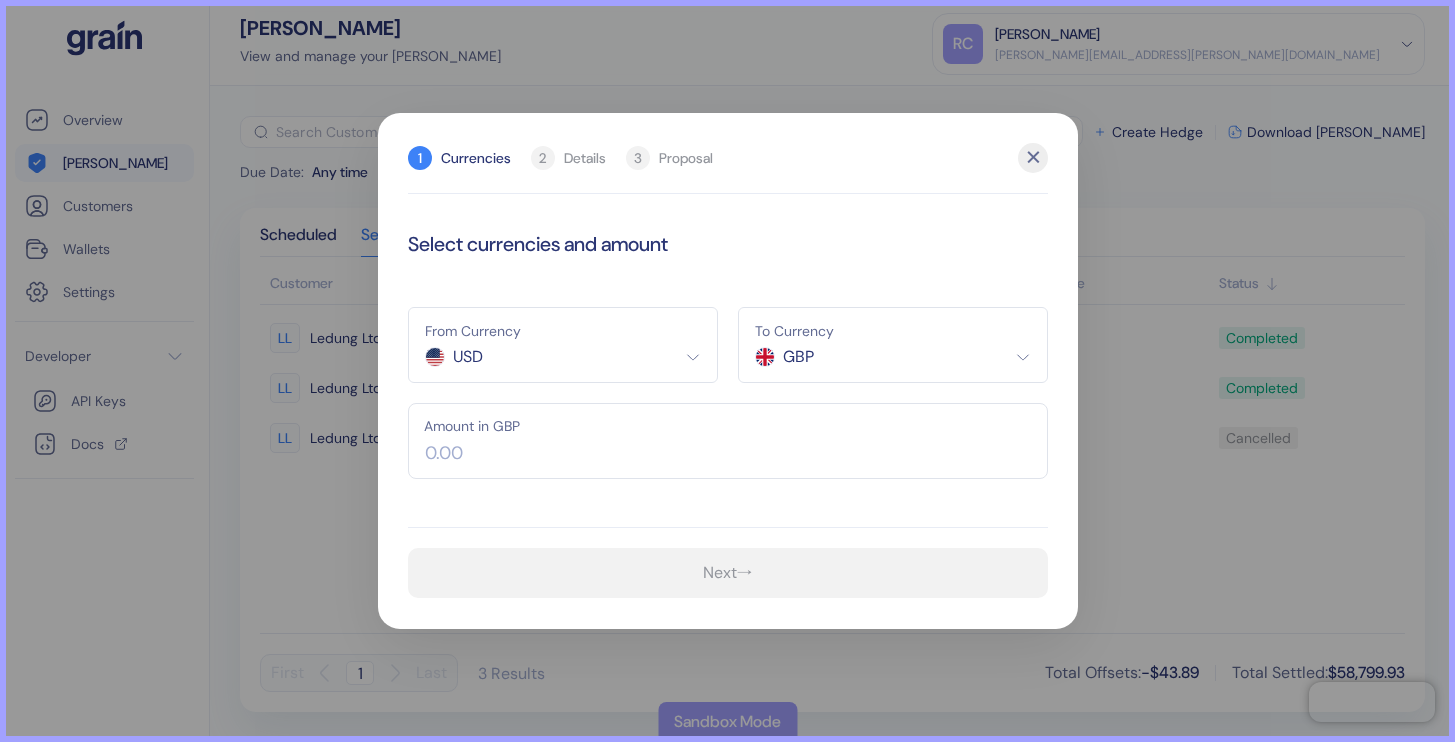 click on "Pingdom Check: App Online Overview [PERSON_NAME] Customers Wallets Settings Developer API Keys Docs [PERSON_NAME] View and manage your [PERSON_NAME] [PERSON_NAME] Chapman [EMAIL_ADDRESS][PERSON_NAME][DOMAIN_NAME] Sign Out Due Date : Any time From All To All Clear All ​ Create Hedge Download [PERSON_NAME] Scheduled Settled Customer Created From Amount To Amount Due Date Status LL   Ledung Ltd [DATE] USD 56,861.55 EUR 50,000 [DATE] Completed LL   Ledung Ltd [DATE] USD 1,110.11 EUR 1,000 [DATE] Completed LL   Ledung Ltd [DATE] USD 72,126.1 CAD 100,000 [DATE] Cancelled First 1 Last  3 Results Total Offsets :  -$43.89 Total Settled :  $58,799.93 Sandbox Mode 1 Currencies 2 Details 3 Proposal ✕ Select currencies and amount From Currency USD USD To Currency GBP GBP CAD SGD EUR Amount in GBP Next  →" at bounding box center [727, 371] 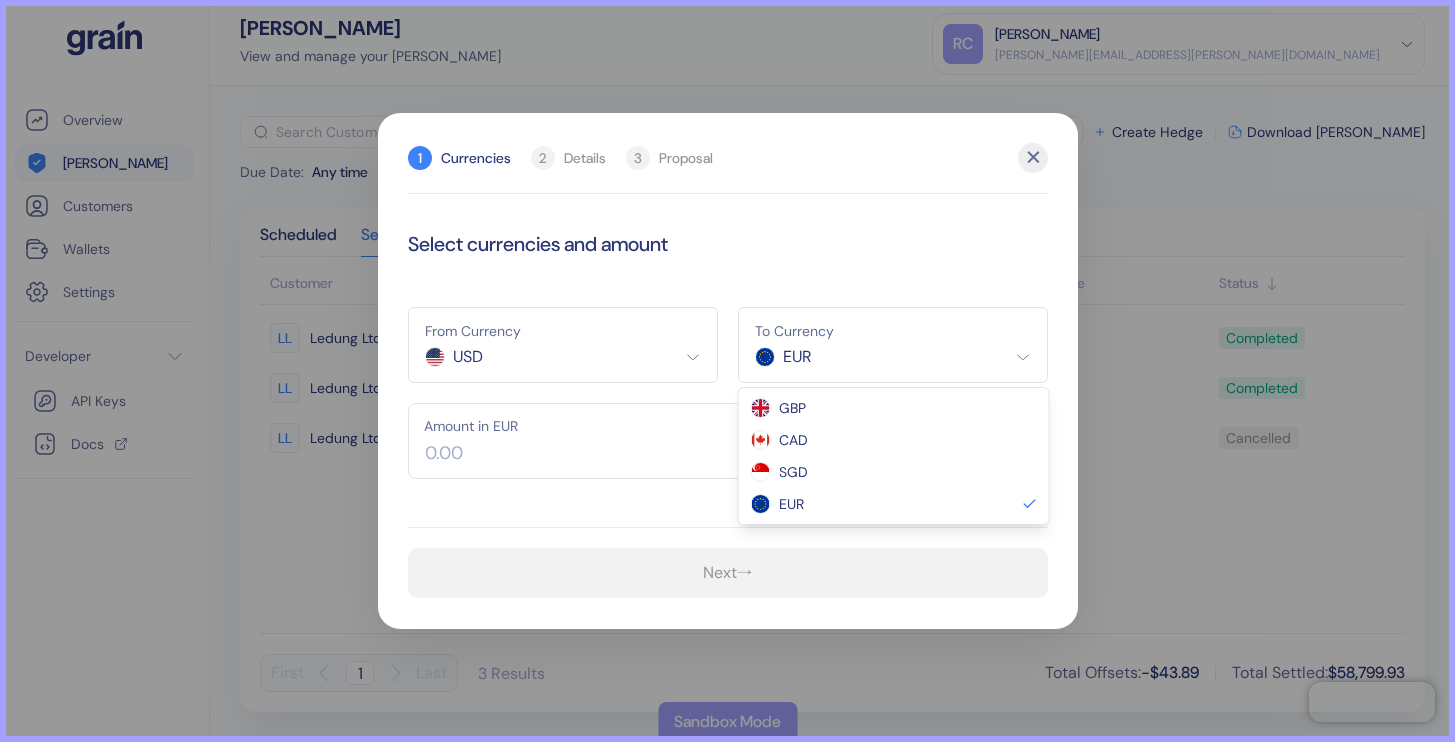 click on "Pingdom Check: App Online Overview [PERSON_NAME] Customers Wallets Settings Developer API Keys Docs [PERSON_NAME] View and manage your [PERSON_NAME] [PERSON_NAME] Chapman [EMAIL_ADDRESS][PERSON_NAME][DOMAIN_NAME] Sign Out Due Date : Any time From All To All Clear All ​ Create Hedge Download [PERSON_NAME] Scheduled Settled Customer Created From Amount To Amount Due Date Status LL   Ledung Ltd [DATE] USD 56,861.55 EUR 50,000 [DATE] Completed LL   Ledung Ltd [DATE] USD 1,110.11 EUR 1,000 [DATE] Completed LL   Ledung Ltd [DATE] USD 72,126.1 CAD 100,000 [DATE] Cancelled First 1 Last  3 Results Total Offsets :  -$43.89 Total Settled :  $58,799.93 Sandbox Mode 1 Currencies 2 Details 3 Proposal ✕ Select currencies and amount From Currency USD USD To Currency EUR GBP CAD SGD EUR Amount in EUR Next  → GBP CAD SGD EUR" at bounding box center (727, 371) 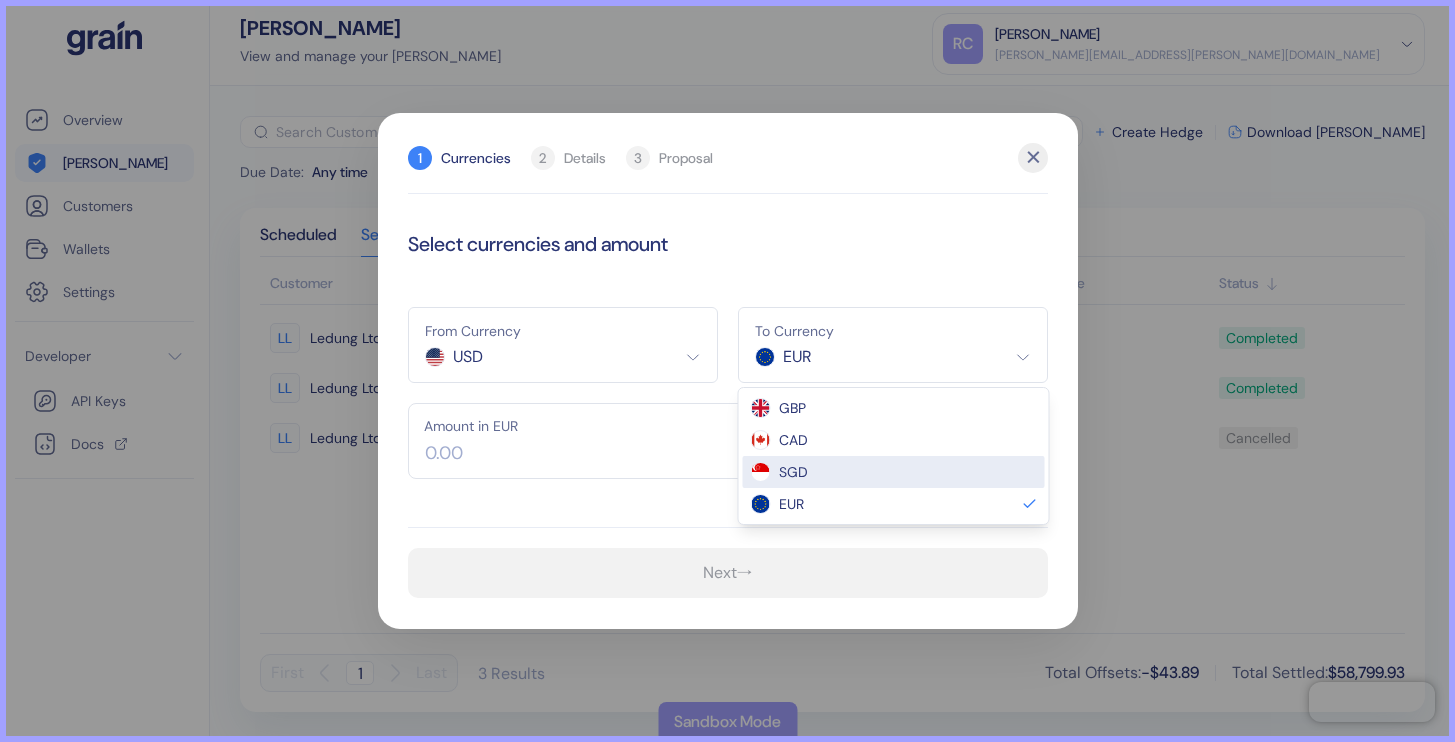 select on "SGD" 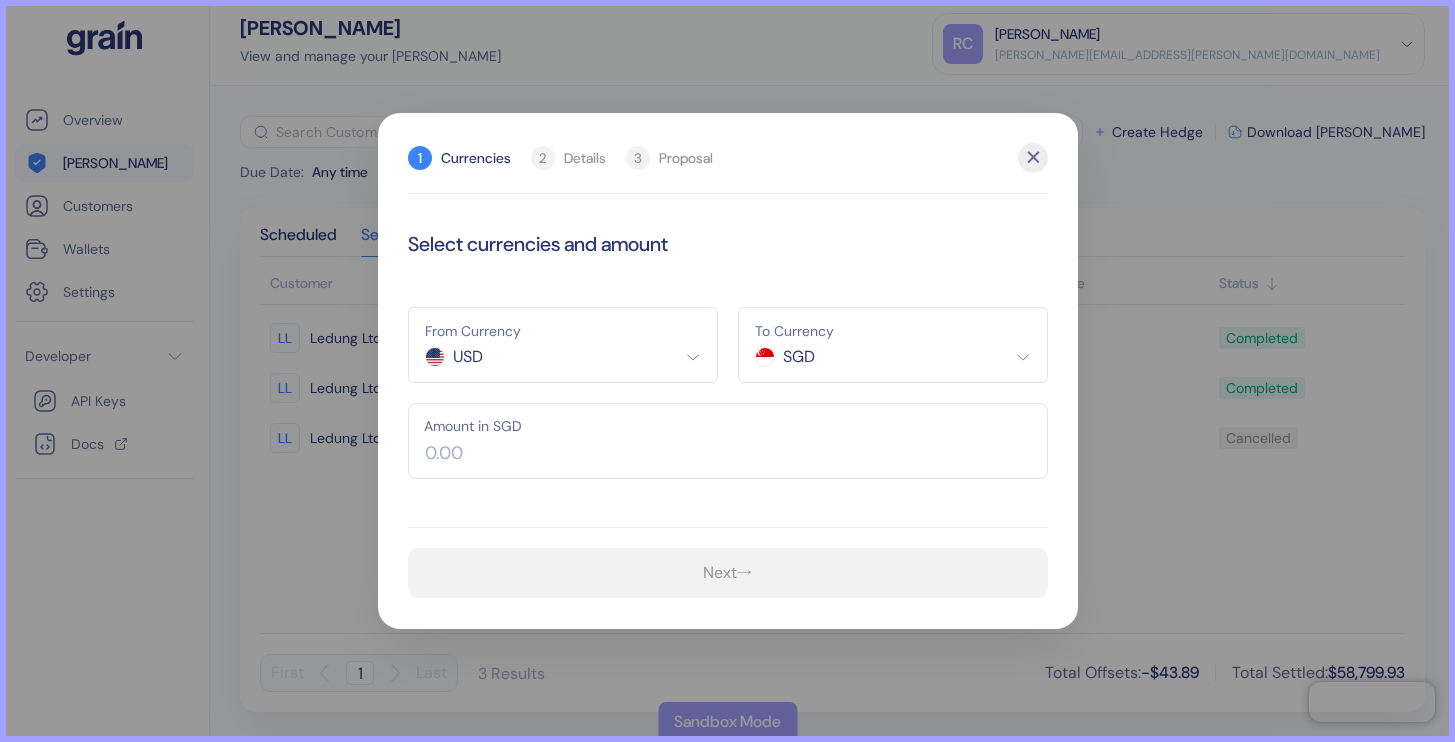 click at bounding box center (728, 441) 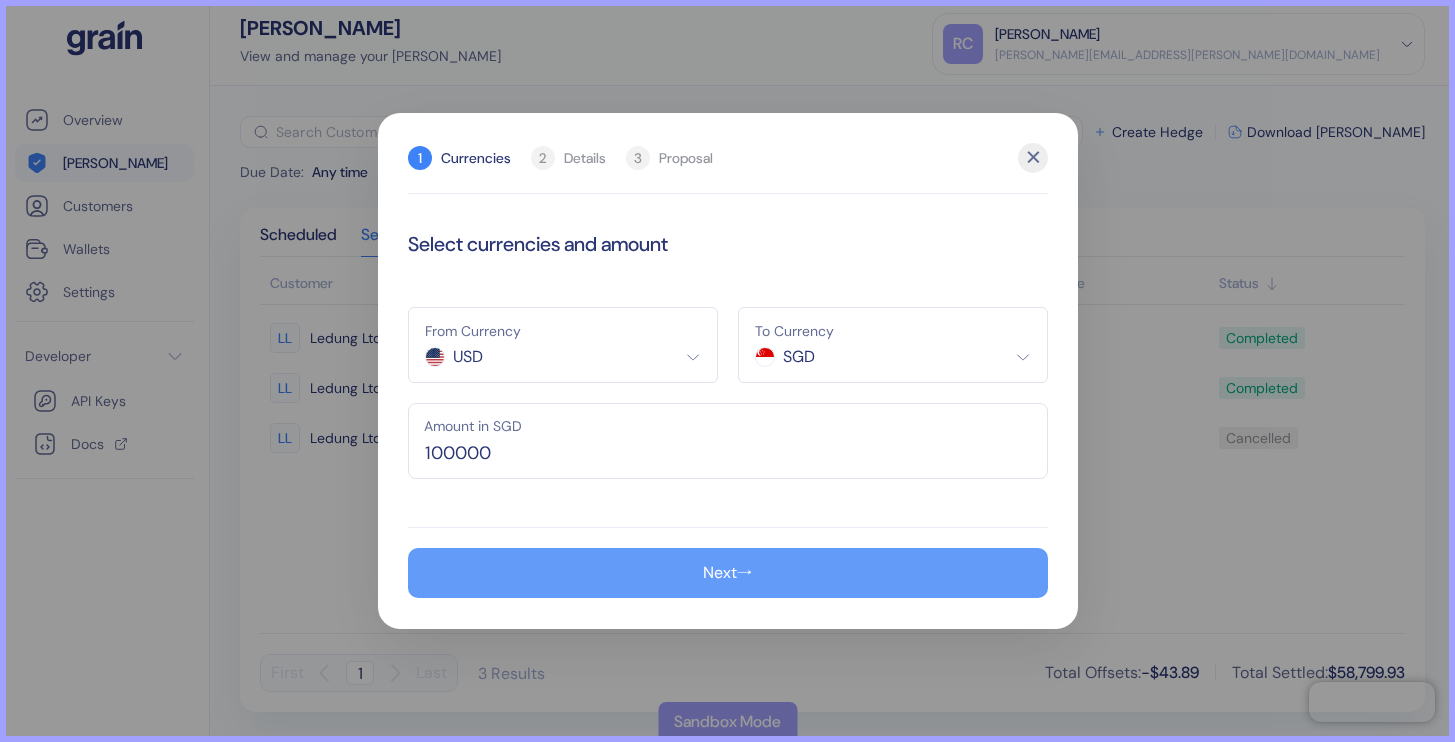 type on "100,000" 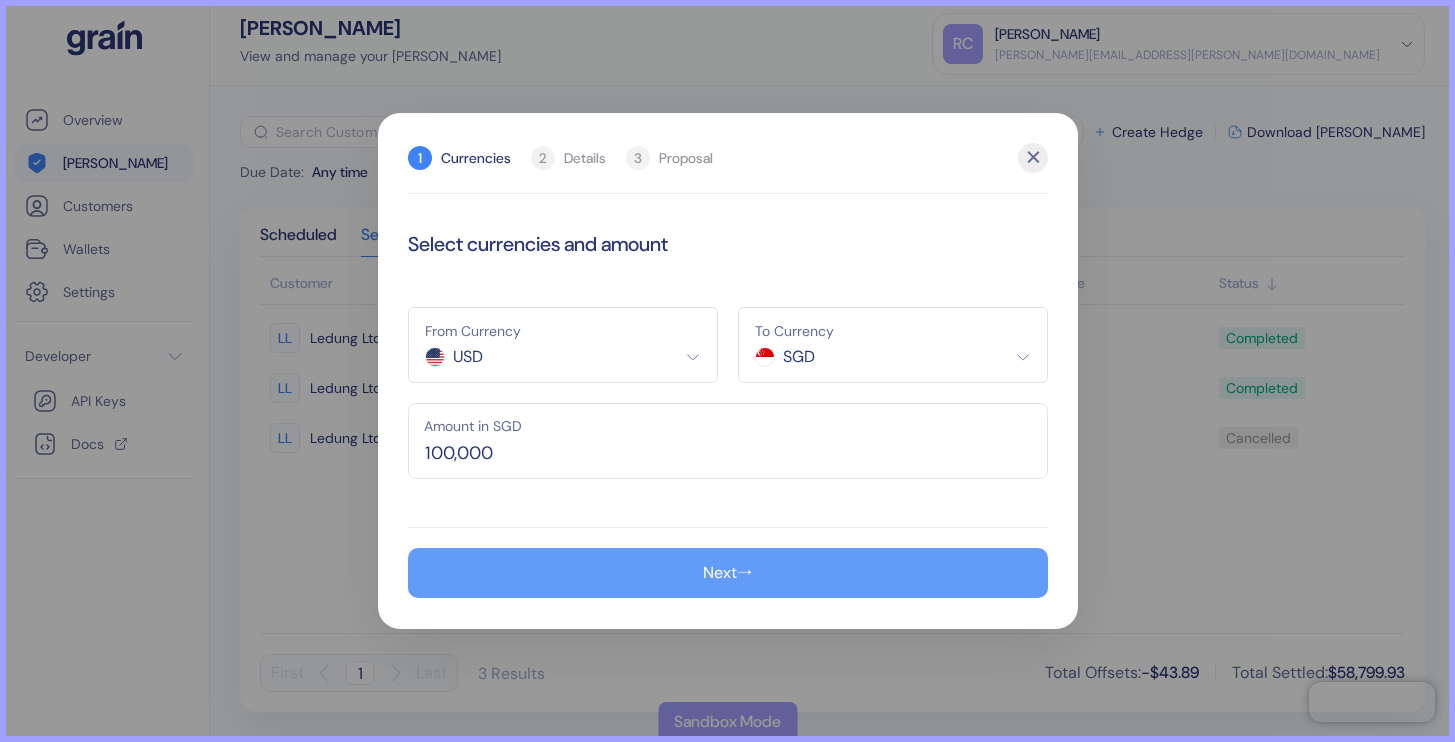 click on "Next  →" at bounding box center [728, 573] 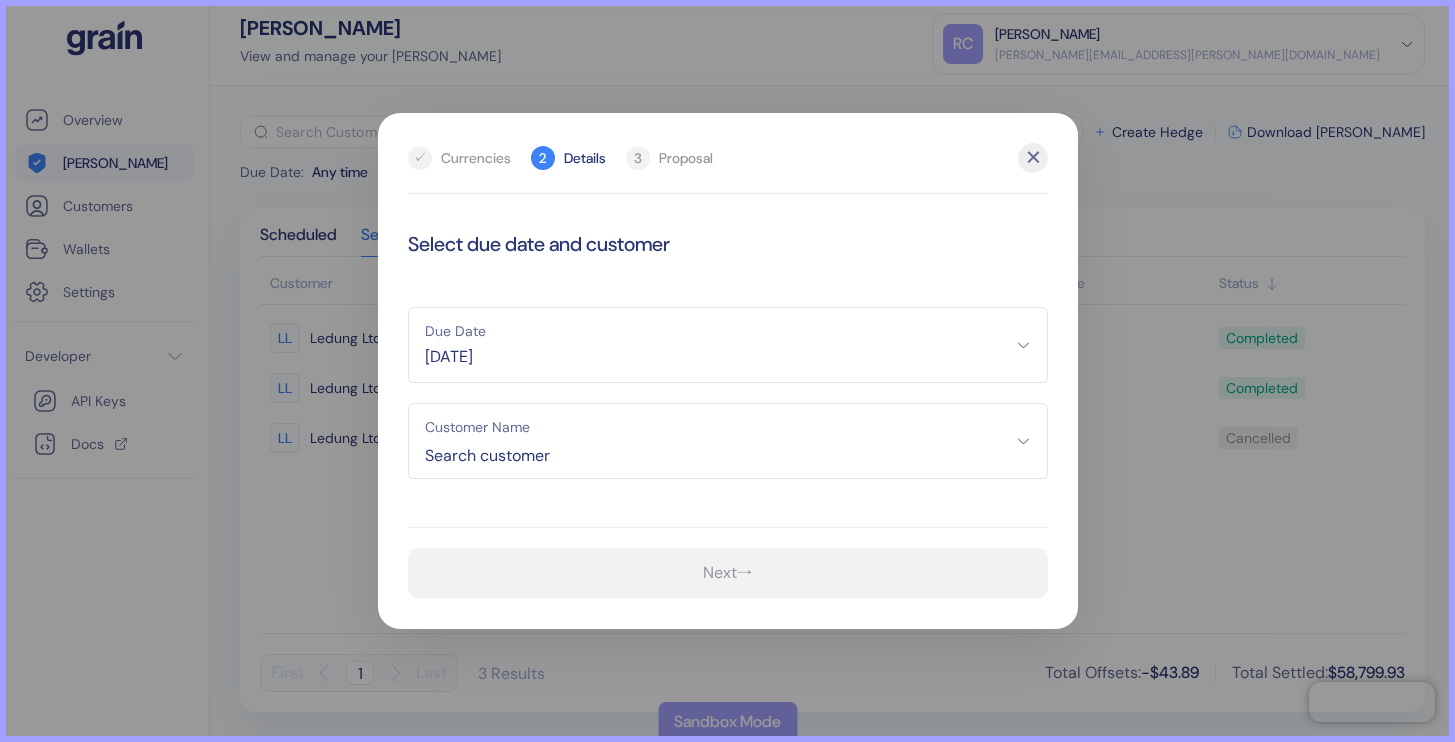 click on "Search customer" at bounding box center [728, 456] 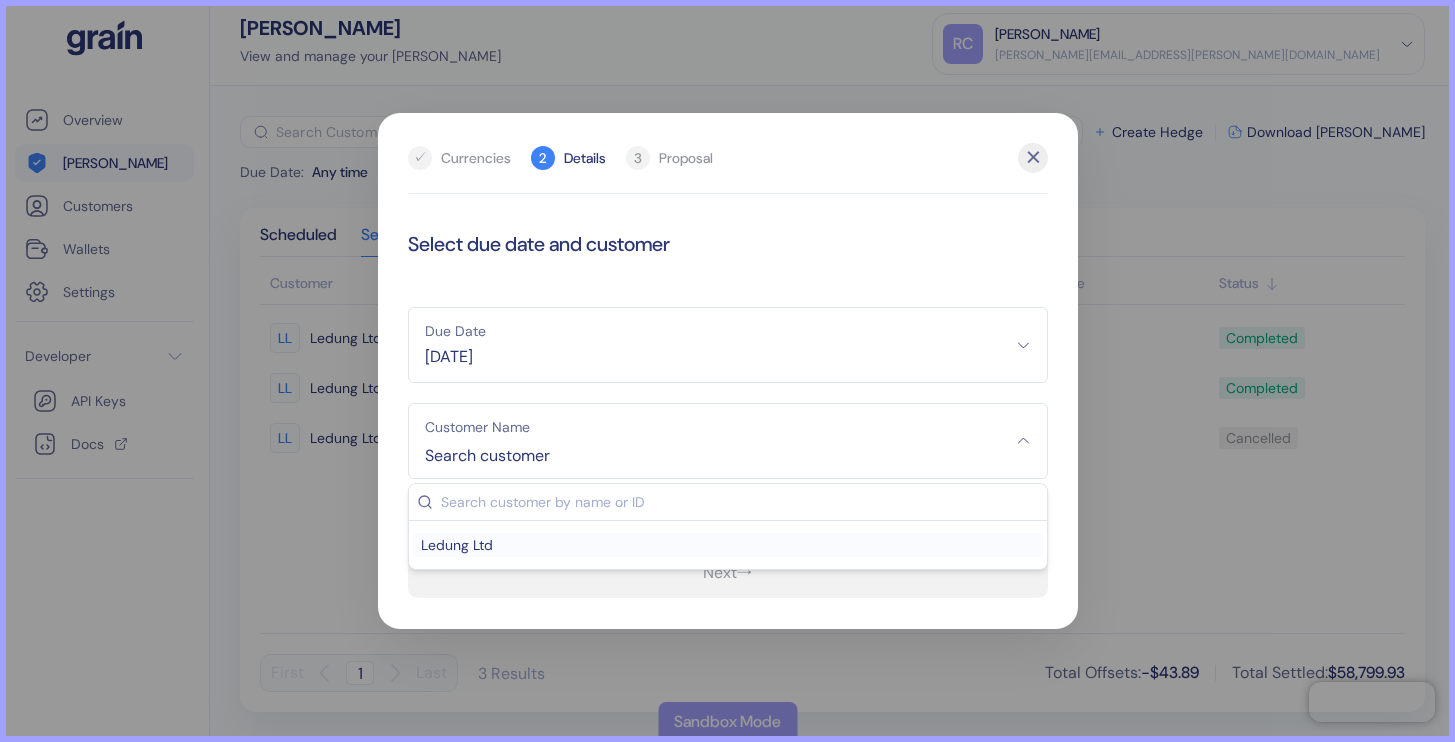click on "Ledung Ltd" at bounding box center [728, 545] 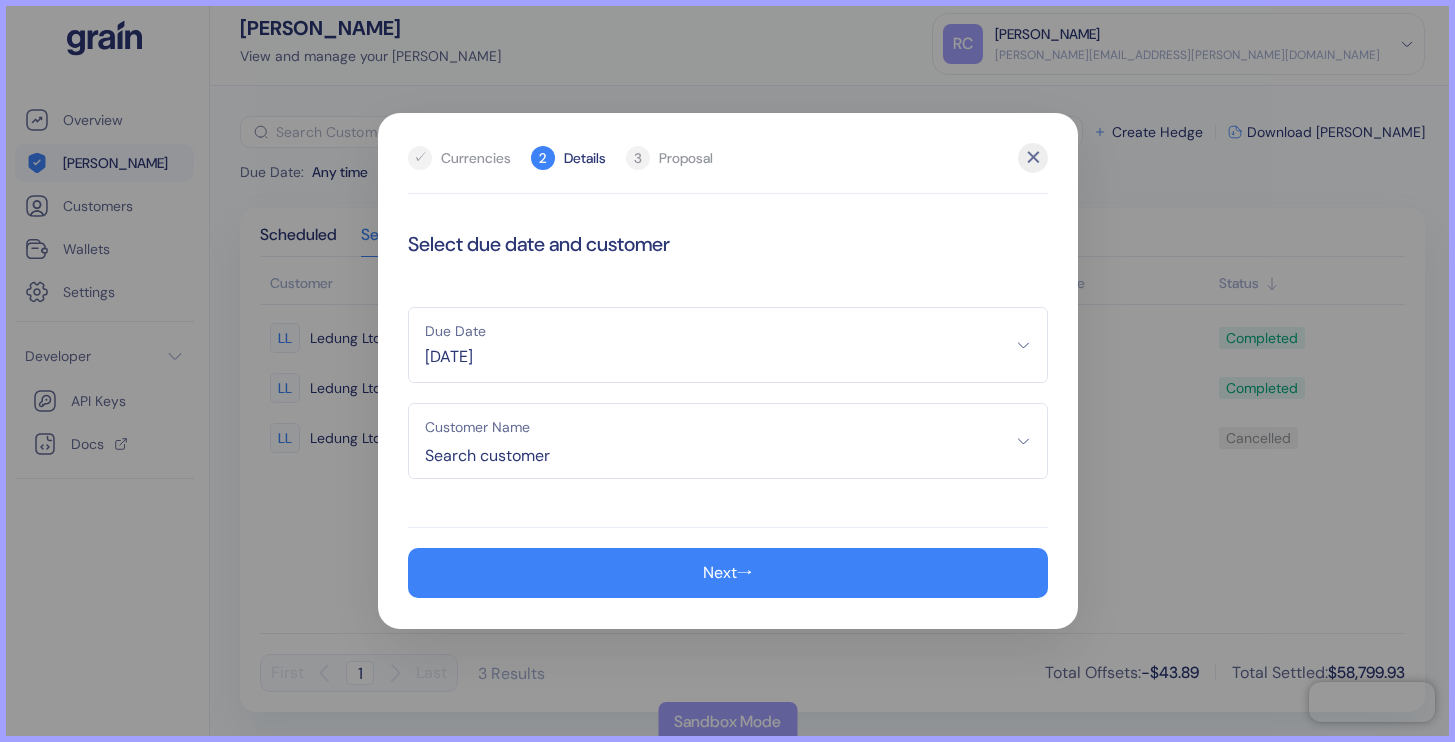 click on "[DATE]" at bounding box center [728, 357] 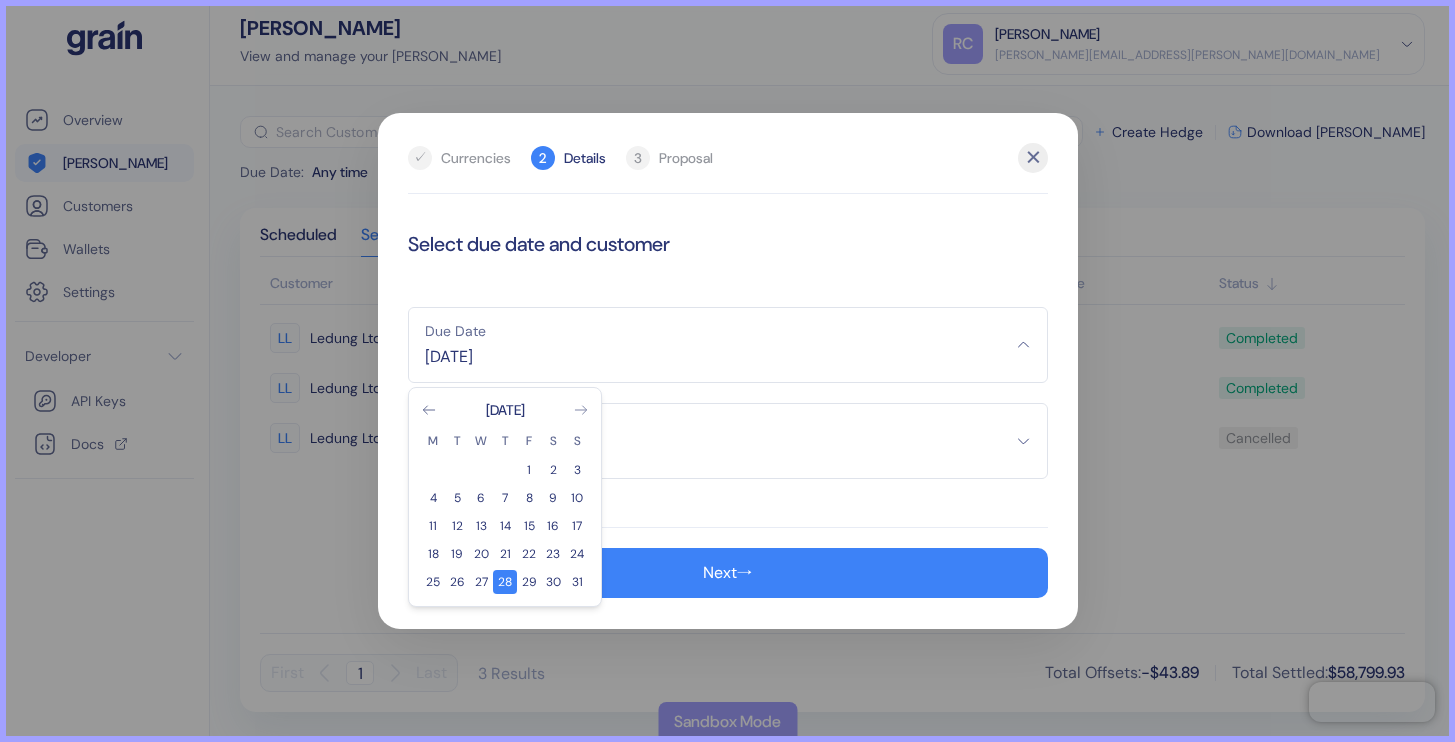 click 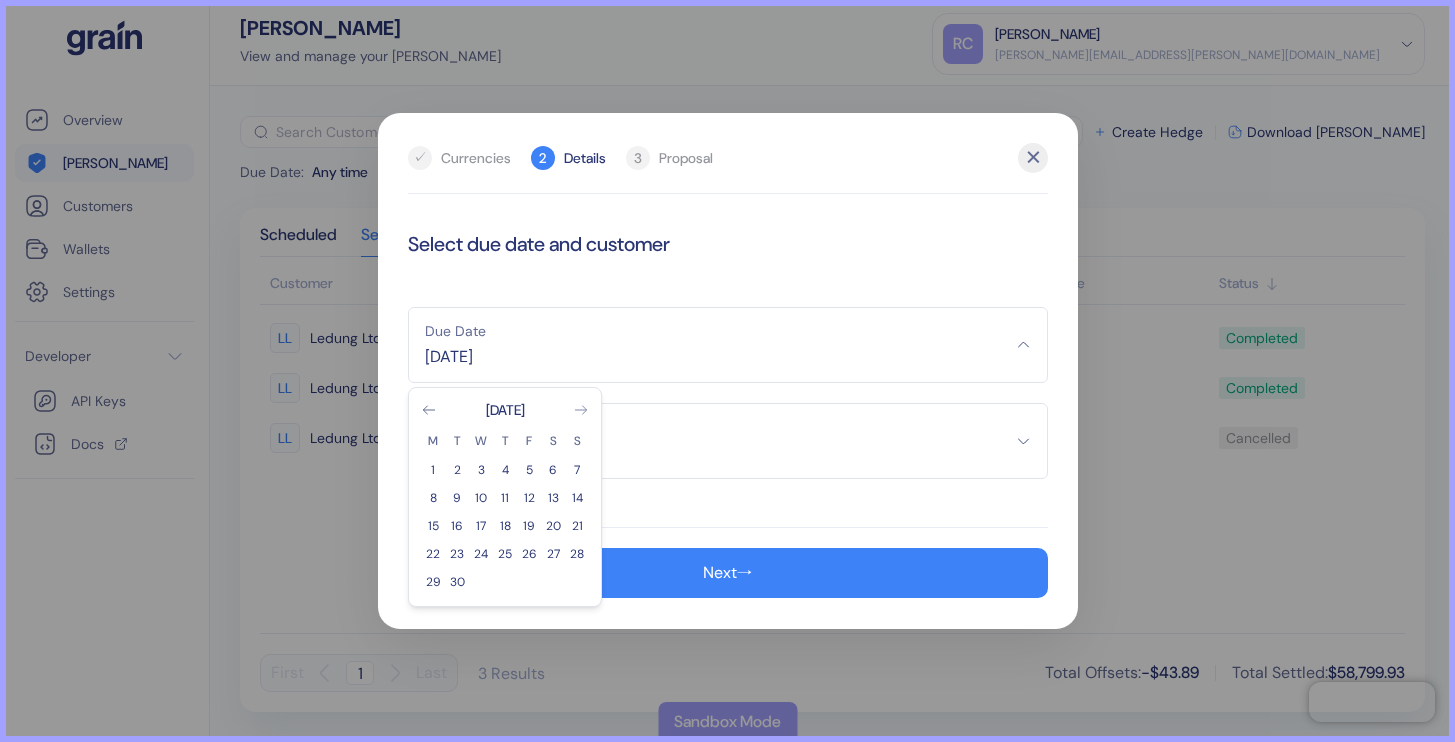 click 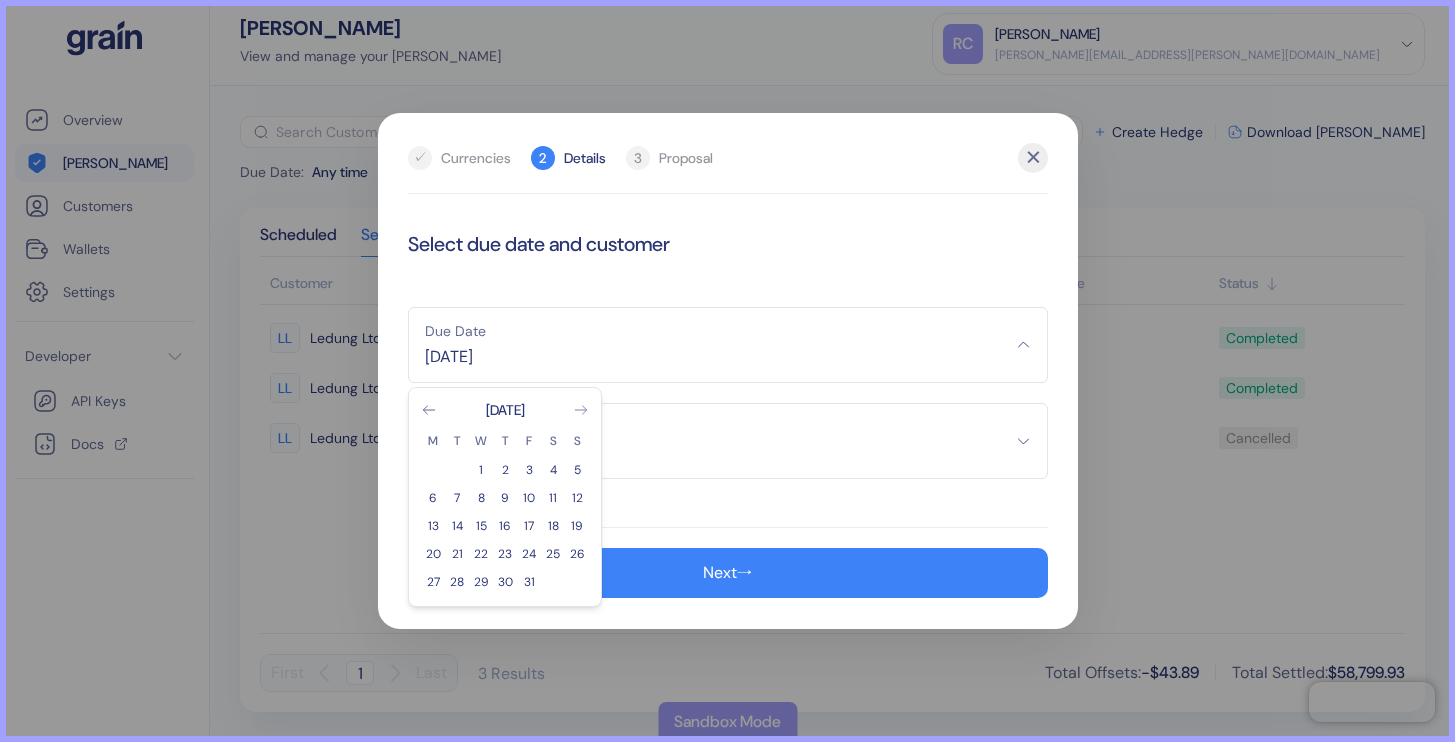 click 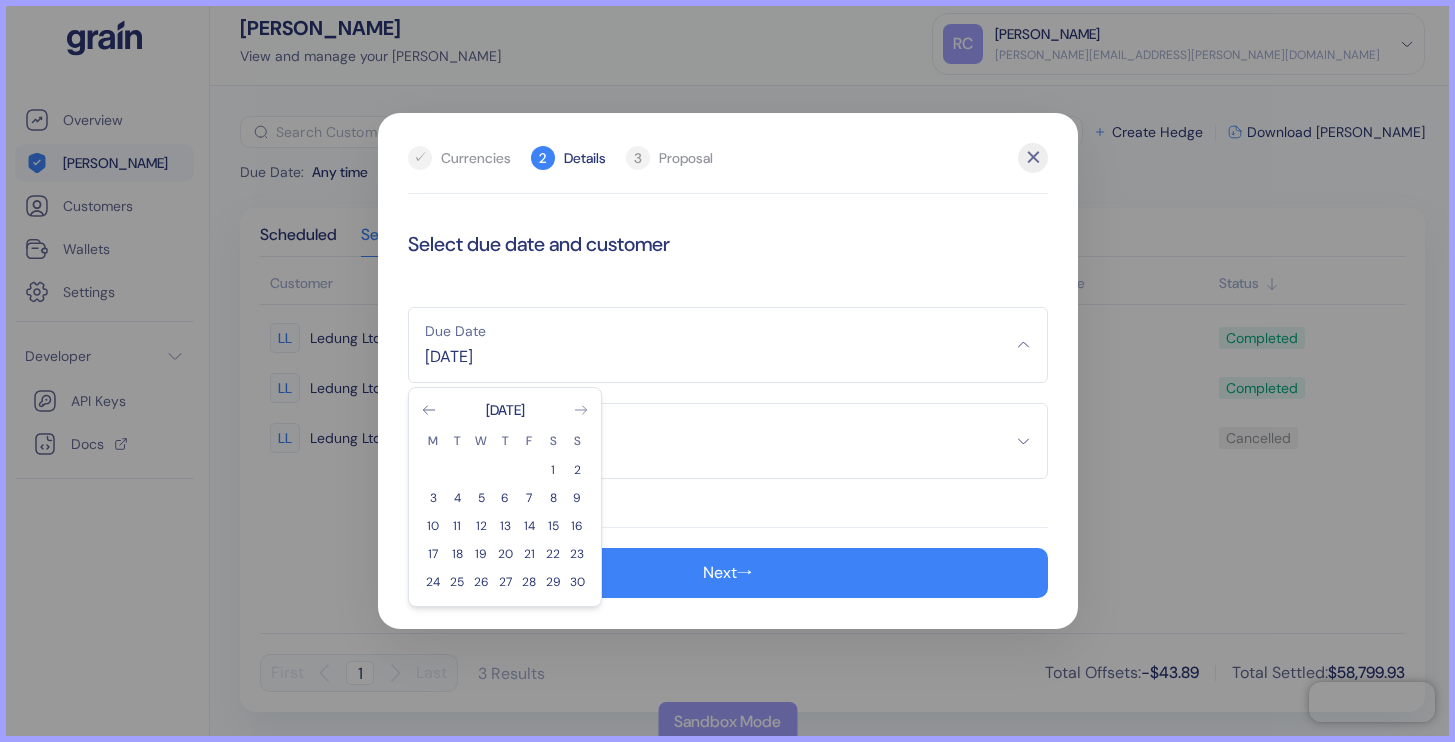 click 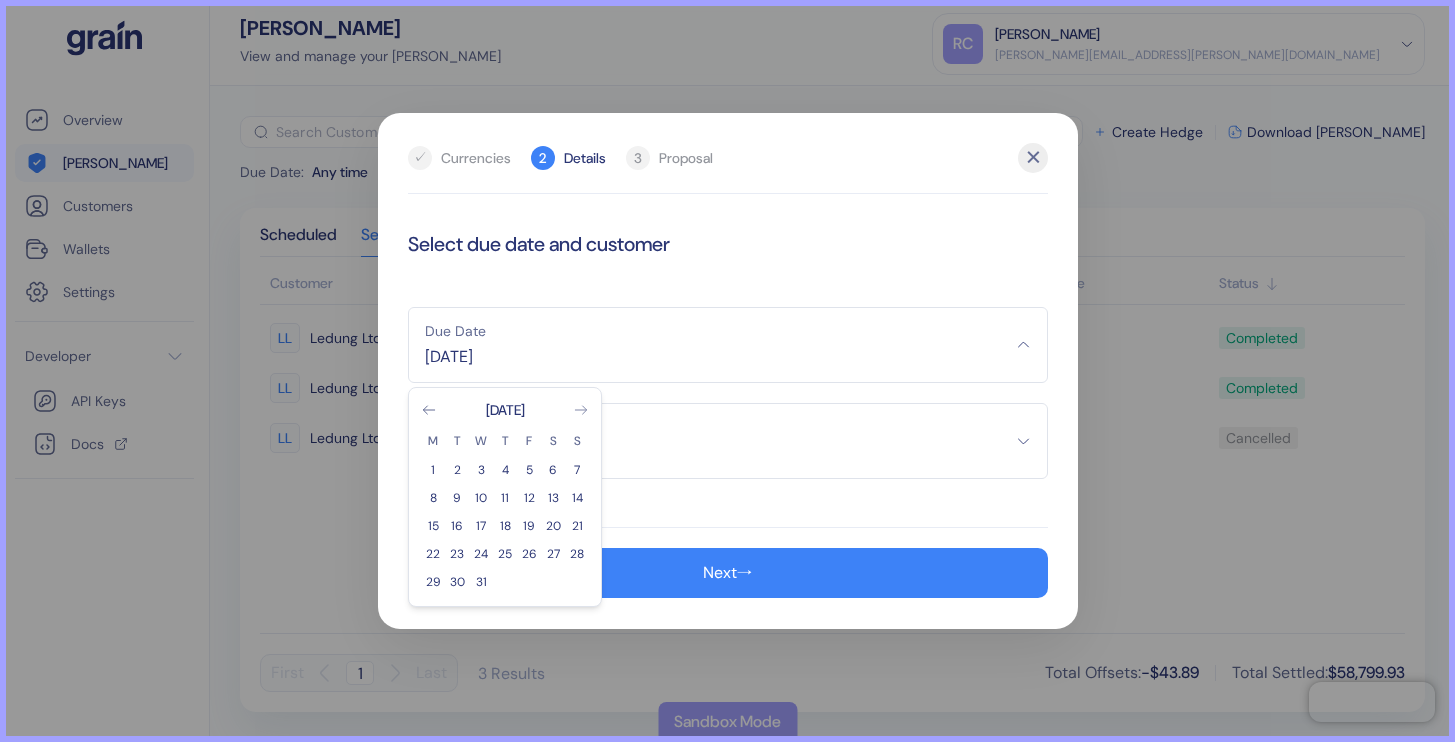 click 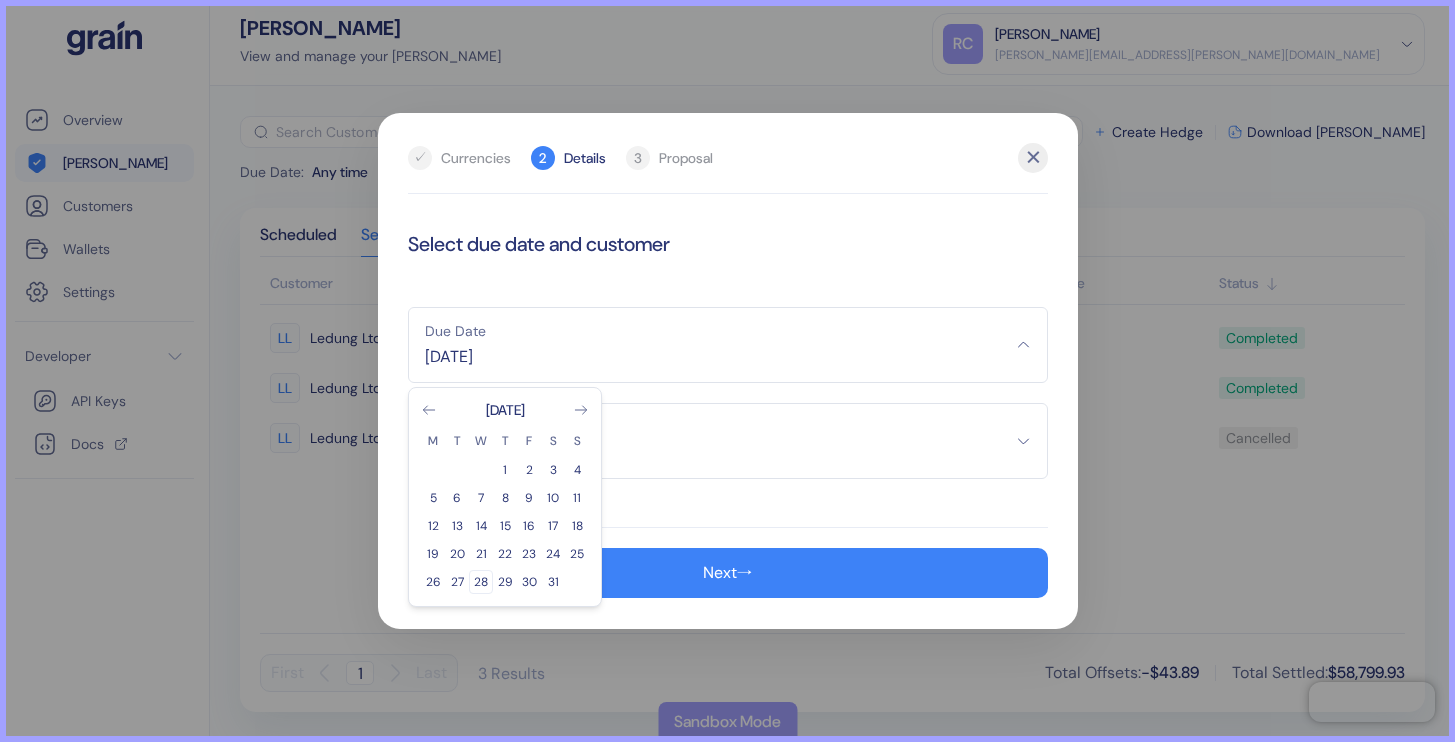 click on "28" at bounding box center (481, 582) 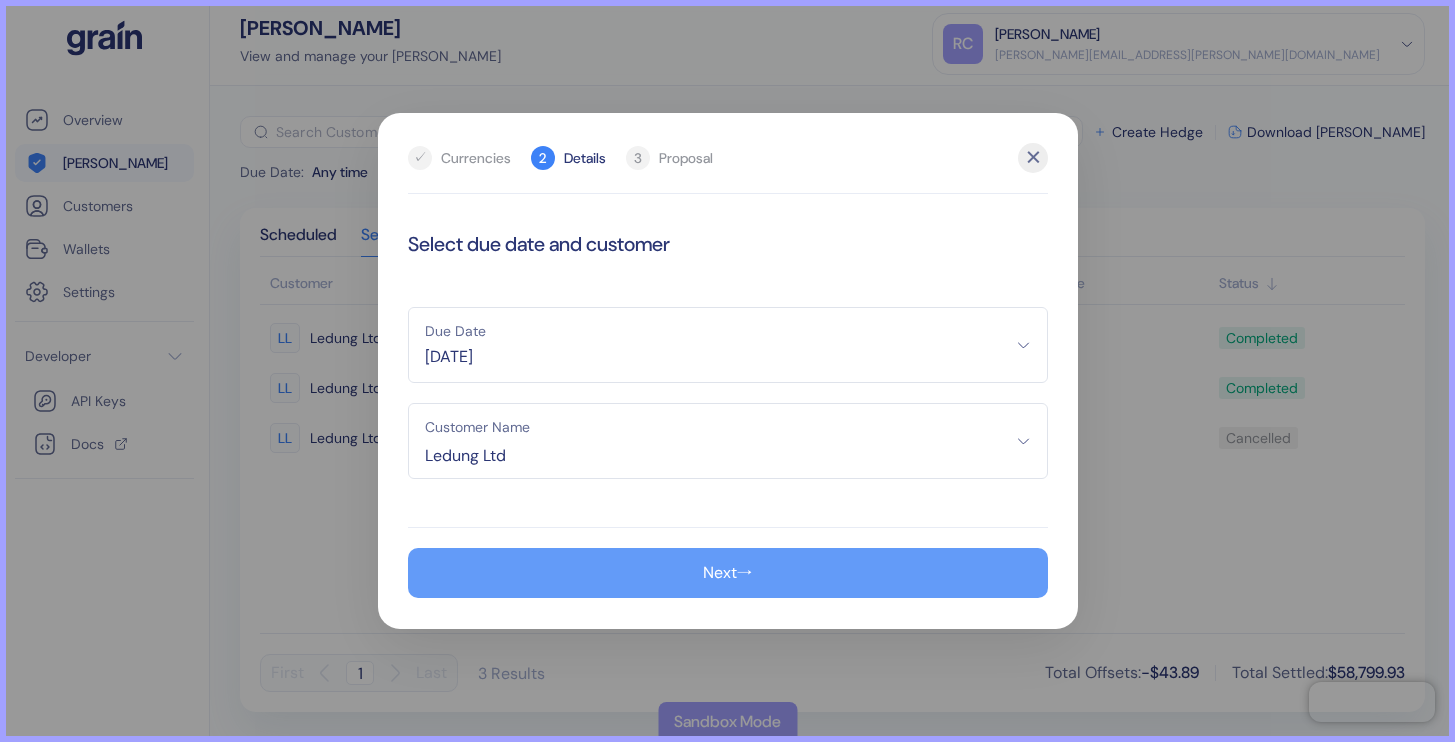 click on "Next  →" at bounding box center [728, 573] 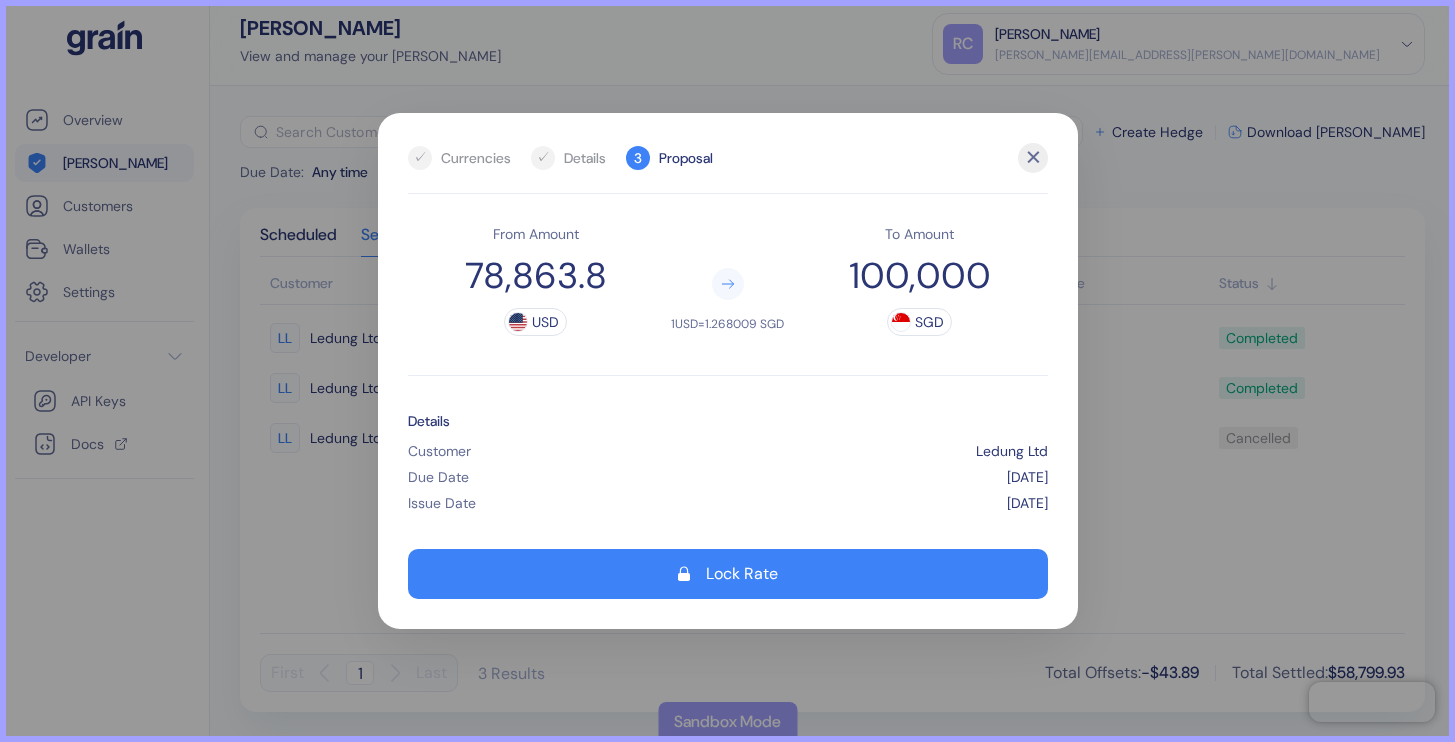 drag, startPoint x: 797, startPoint y: 324, endPoint x: 707, endPoint y: 326, distance: 90.02222 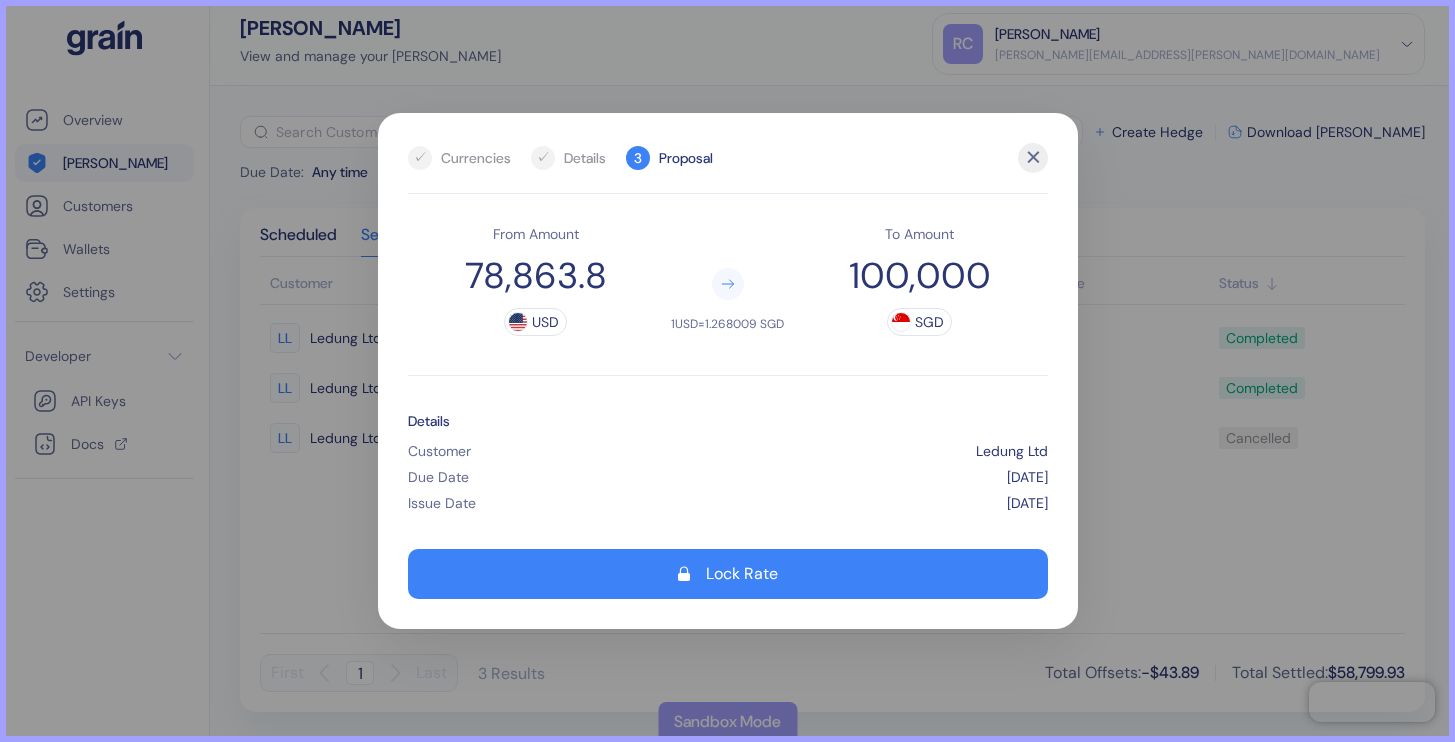 click on "Details Customer Ledung Ltd Due Date [DATE] Issue Date [DATE]" at bounding box center (728, 462) 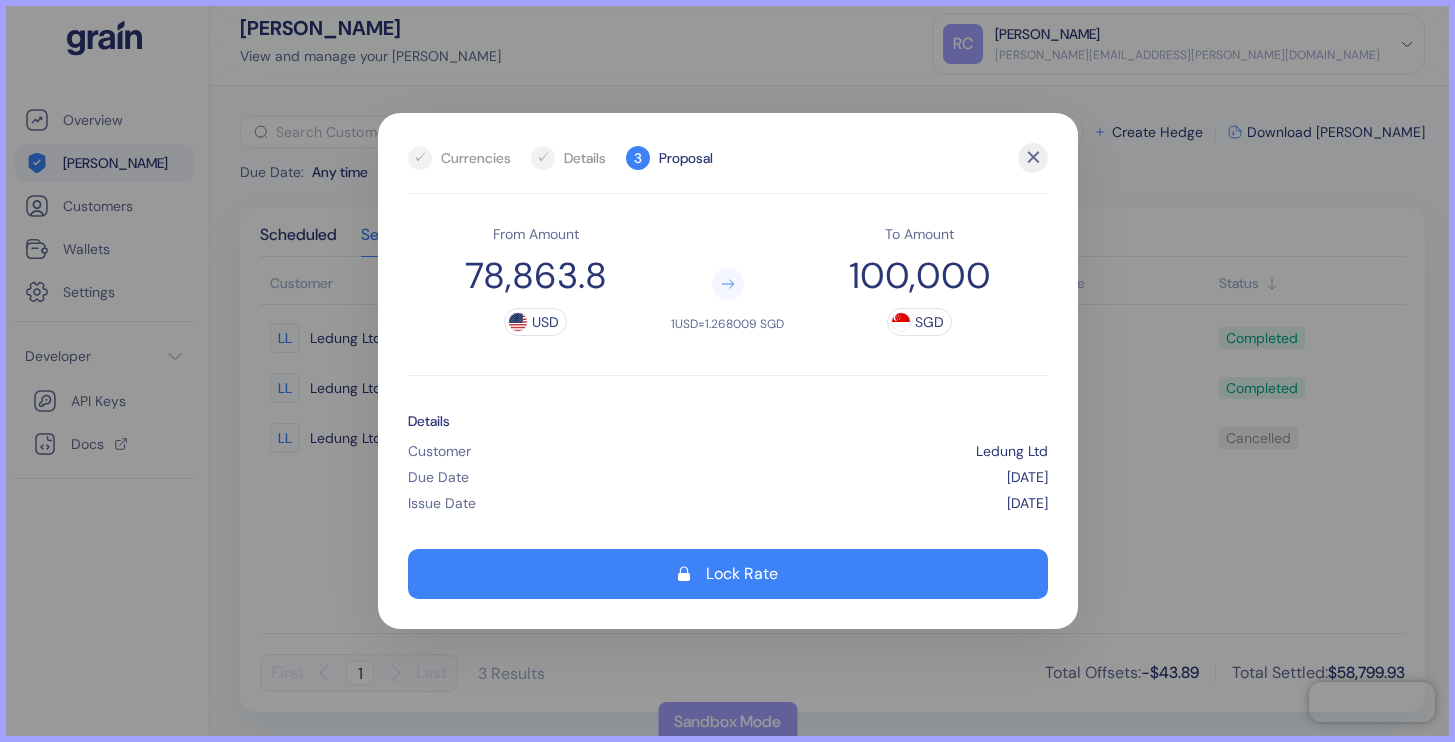 click on "✕" at bounding box center [1033, 158] 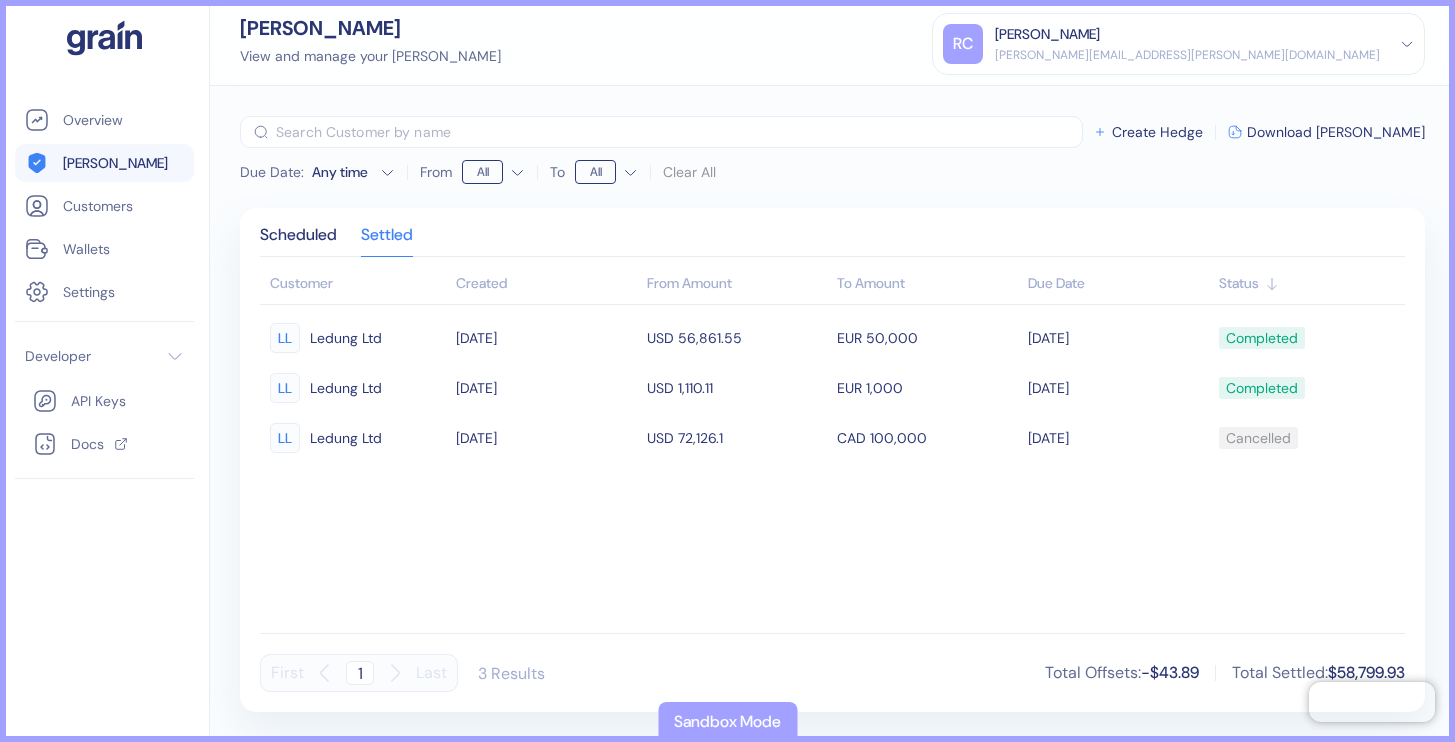 click on "Due Date : Any time From All To All Clear All ​ Create Hedge Download [PERSON_NAME] Scheduled Settled Customer Created From Amount To Amount Due Date Status LL   Ledung Ltd [DATE] USD 56,861.55 EUR 50,000 [DATE] Completed LL   Ledung Ltd [DATE] USD 1,110.11 EUR 1,000 [DATE] Completed LL   Ledung Ltd [DATE] USD 72,126.1 CAD 100,000 [DATE] Cancelled First 1 Last  3 Results Total Offsets :  -$43.89 Total Settled :  $58,799.93" at bounding box center (832, 414) 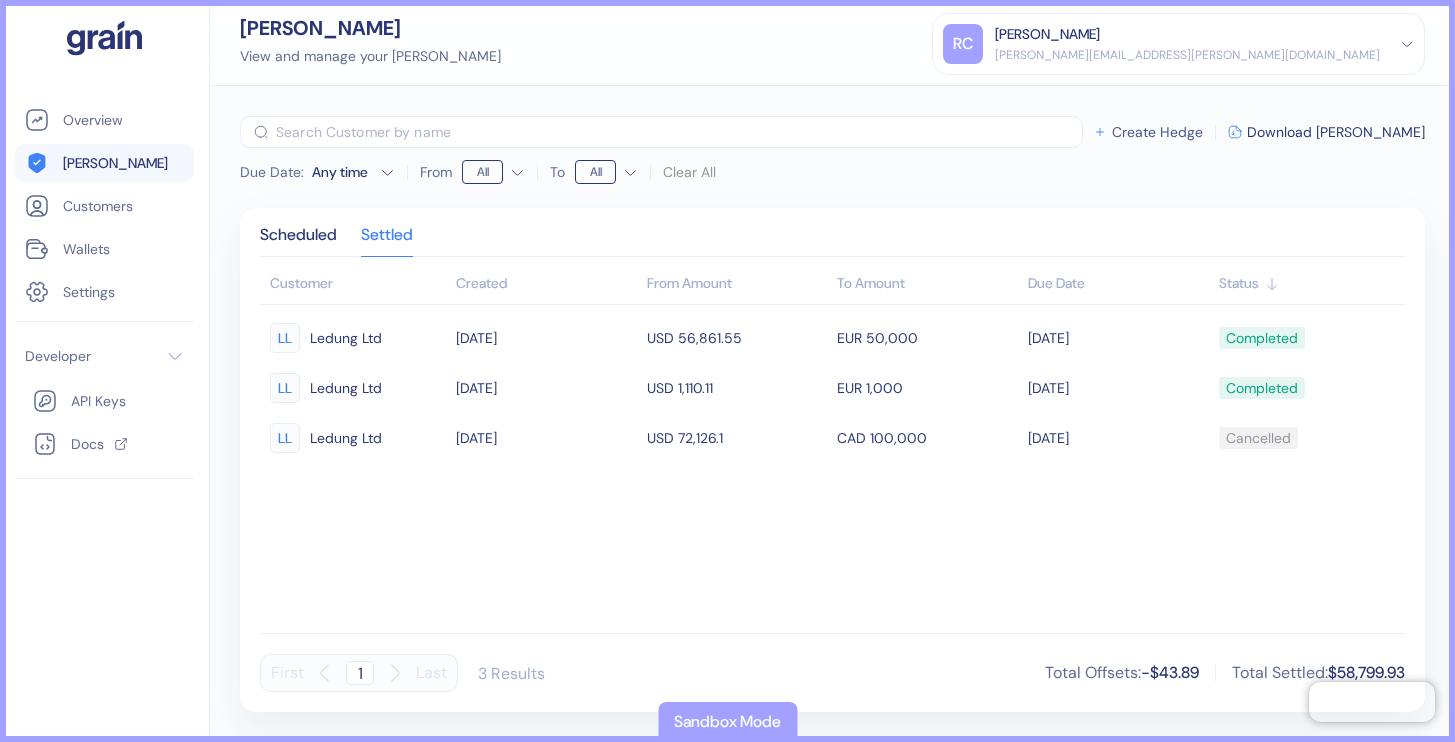 click on "Create Hedge" at bounding box center (1157, 132) 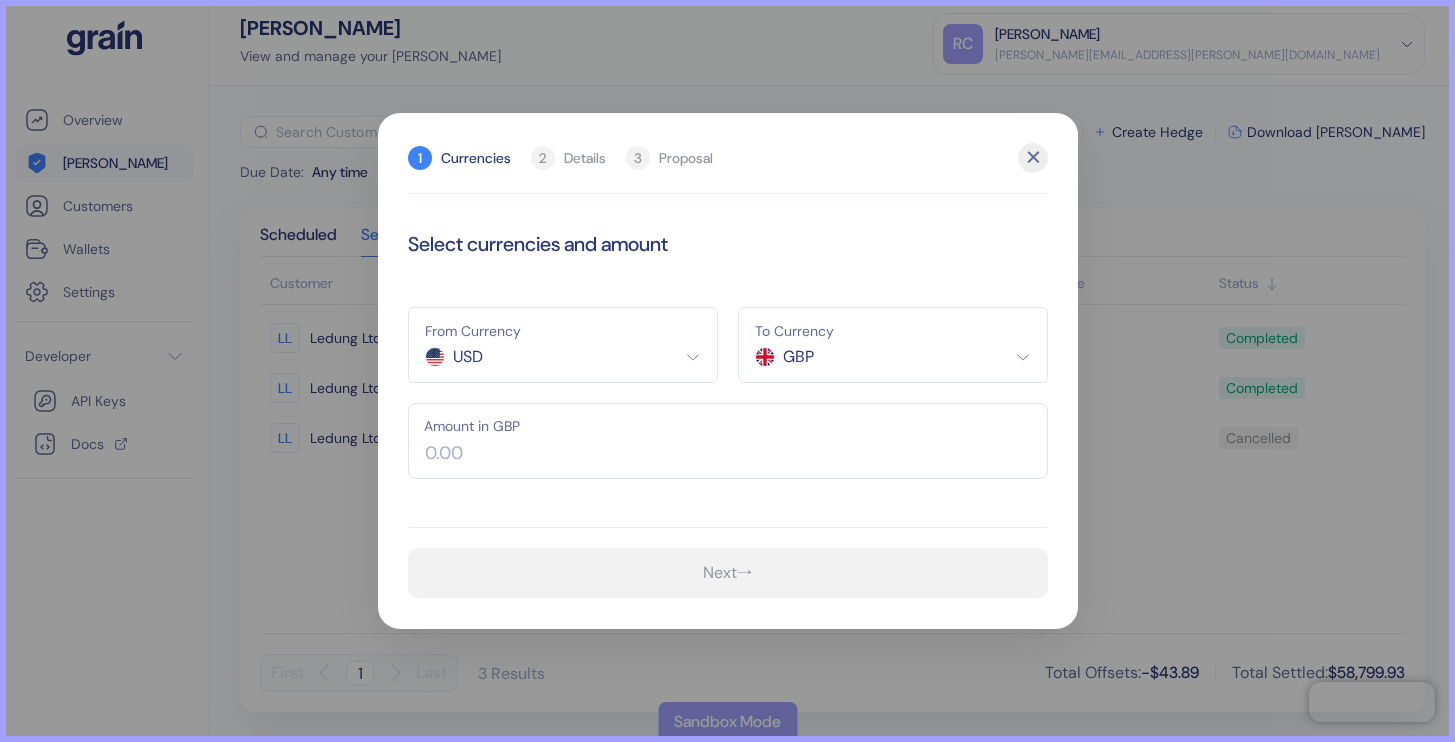click on "Pingdom Check: App Online Overview [PERSON_NAME] Customers Wallets Settings Developer API Keys Docs [PERSON_NAME] View and manage your [PERSON_NAME] [PERSON_NAME] Chapman [EMAIL_ADDRESS][PERSON_NAME][DOMAIN_NAME] Sign Out Due Date : Any time From All To All Clear All ​ Create Hedge Download [PERSON_NAME] Scheduled Settled Customer Created From Amount To Amount Due Date Status LL   Ledung Ltd [DATE] USD 56,861.55 EUR 50,000 [DATE] Completed LL   Ledung Ltd [DATE] USD 1,110.11 EUR 1,000 [DATE] Completed LL   Ledung Ltd [DATE] USD 72,126.1 CAD 100,000 [DATE] Cancelled First 1 Last  3 Results Total Offsets :  -$43.89 Total Settled :  $58,799.93 Sandbox Mode 1 Currencies 2 Details 3 Proposal ✕ Select currencies and amount From Currency USD USD To Currency GBP GBP CAD SGD EUR Amount in GBP Next  →" at bounding box center (727, 371) 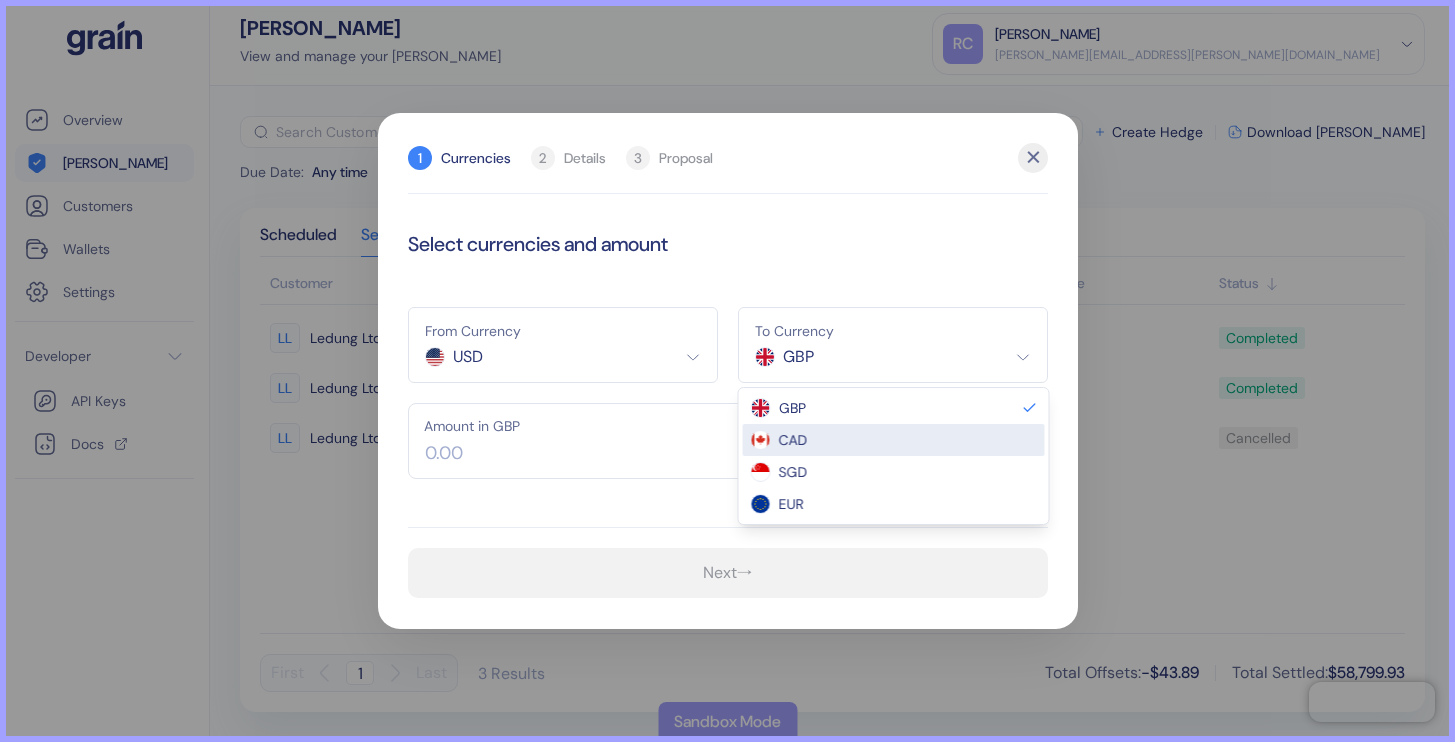 select on "CAD" 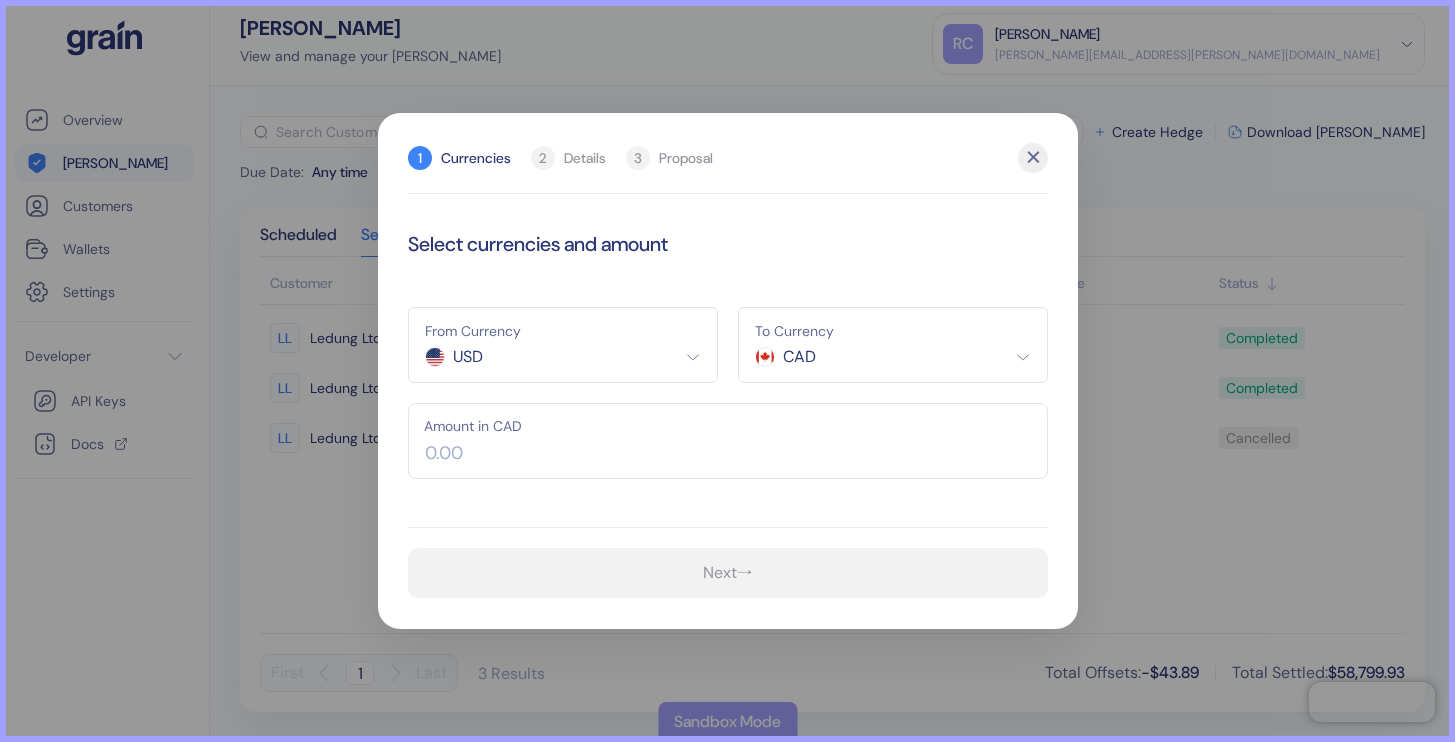 click at bounding box center [728, 441] 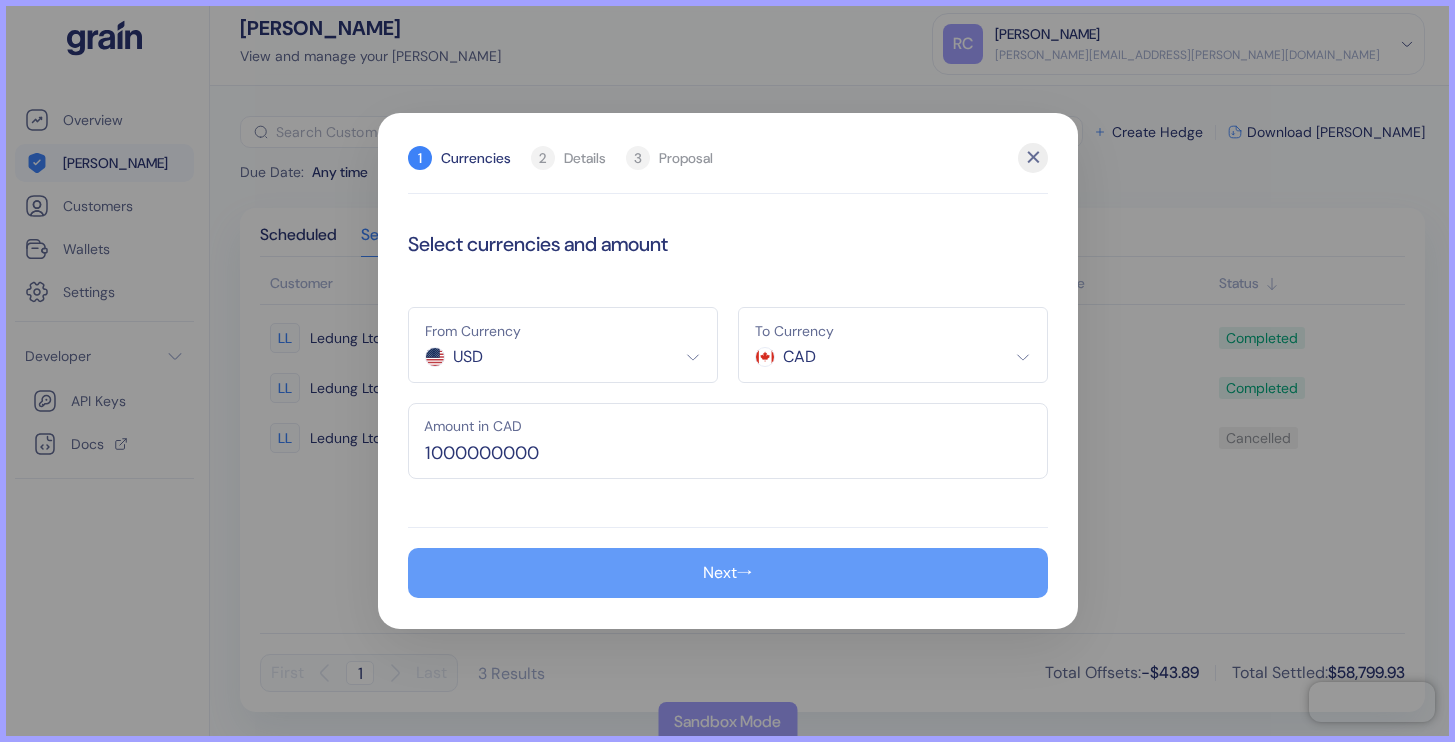 type on "1,000,000,000" 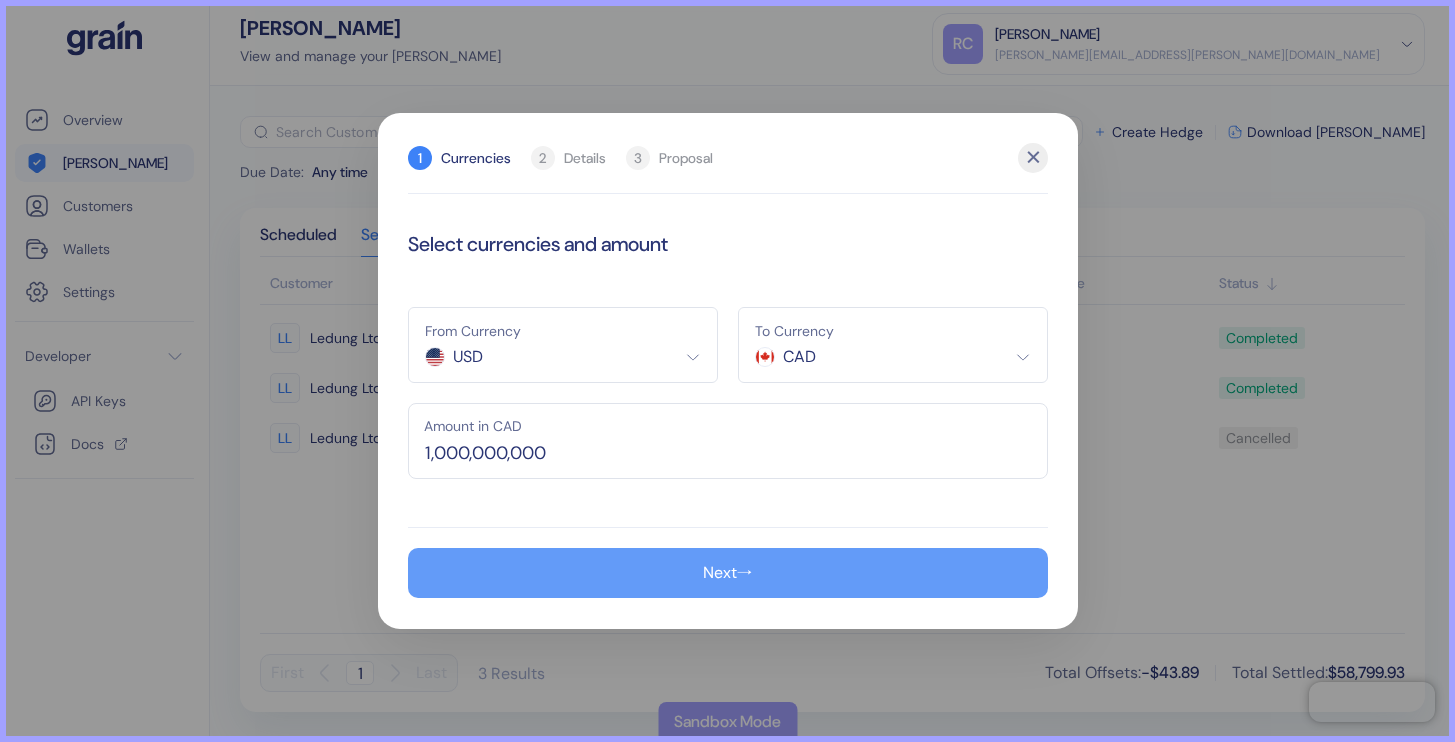click on "→" at bounding box center [745, 573] 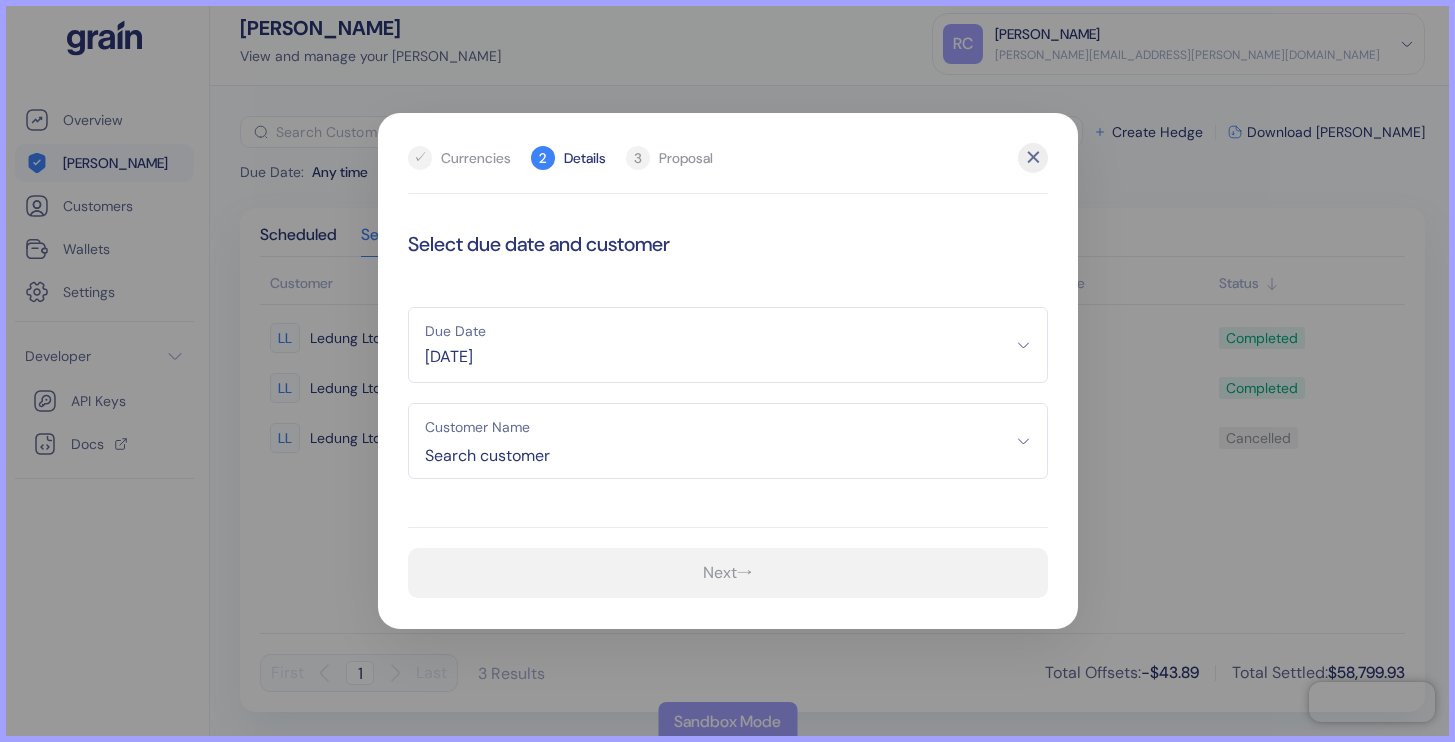 click on "[DATE]" at bounding box center [728, 357] 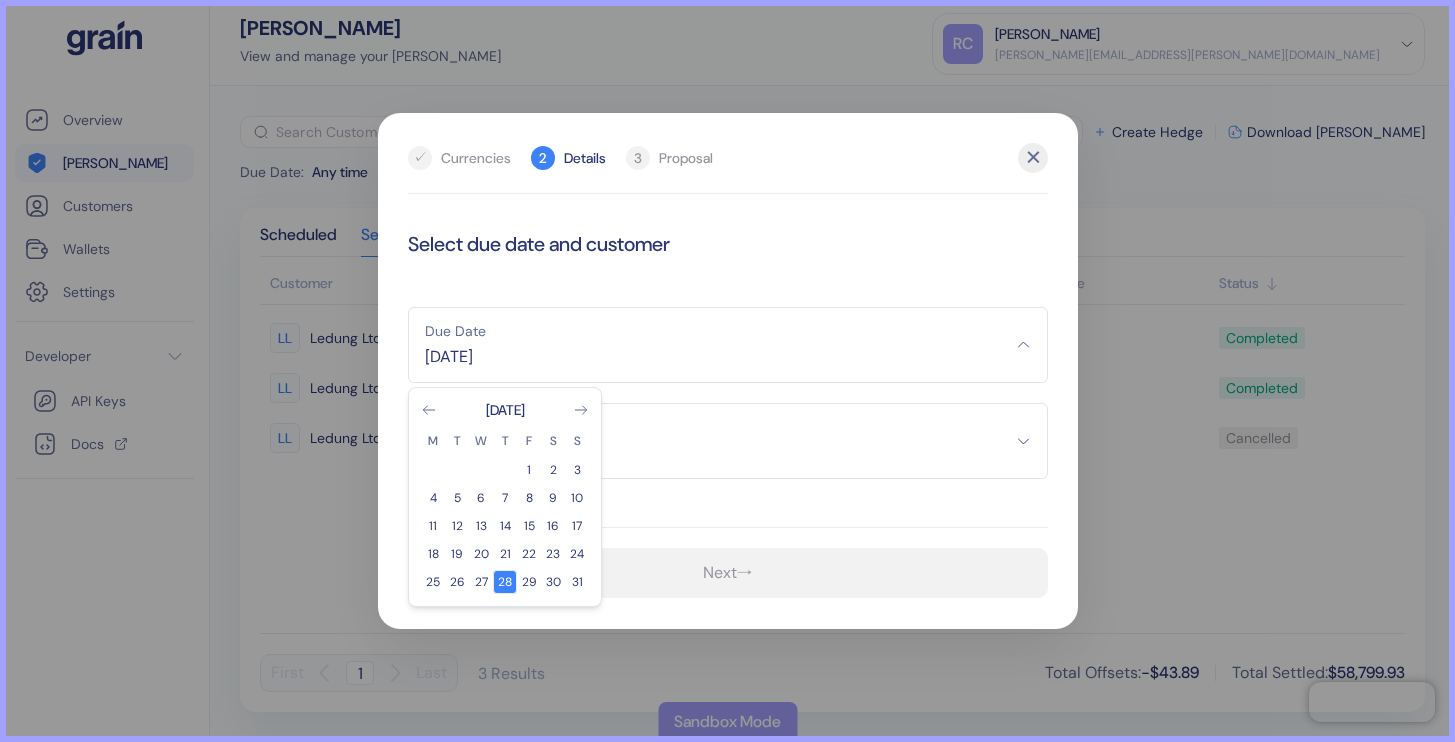 click on "28" at bounding box center (505, 582) 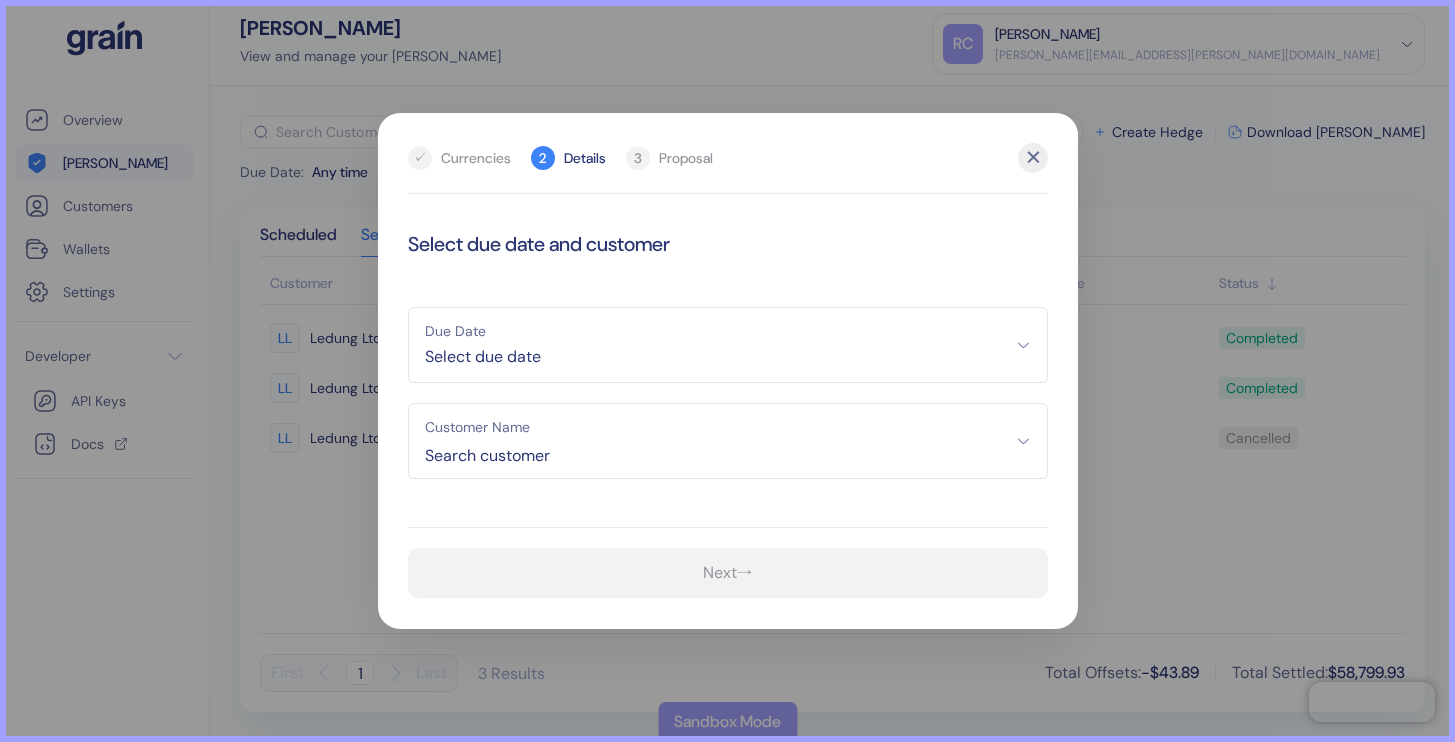 click on "Search customer" at bounding box center [728, 456] 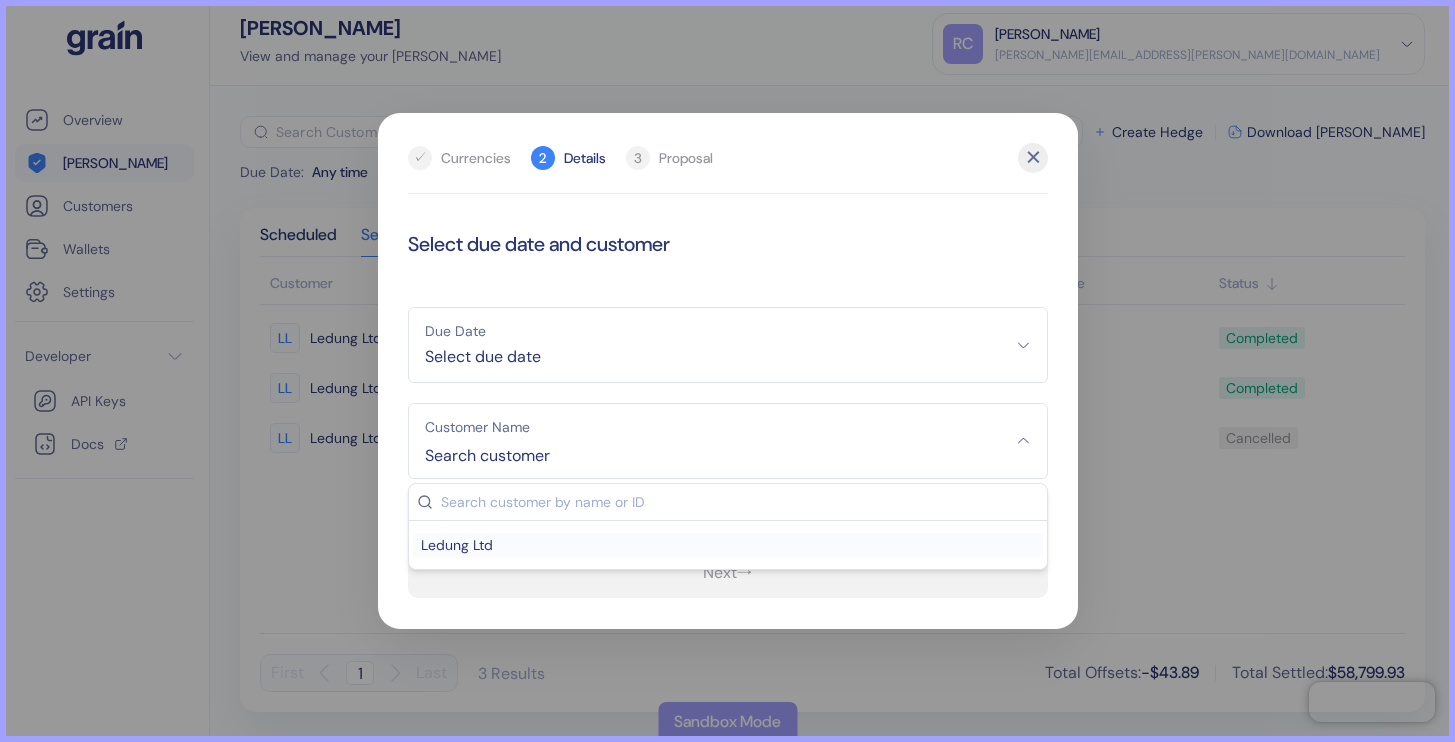 click on "Ledung Ltd" at bounding box center (728, 545) 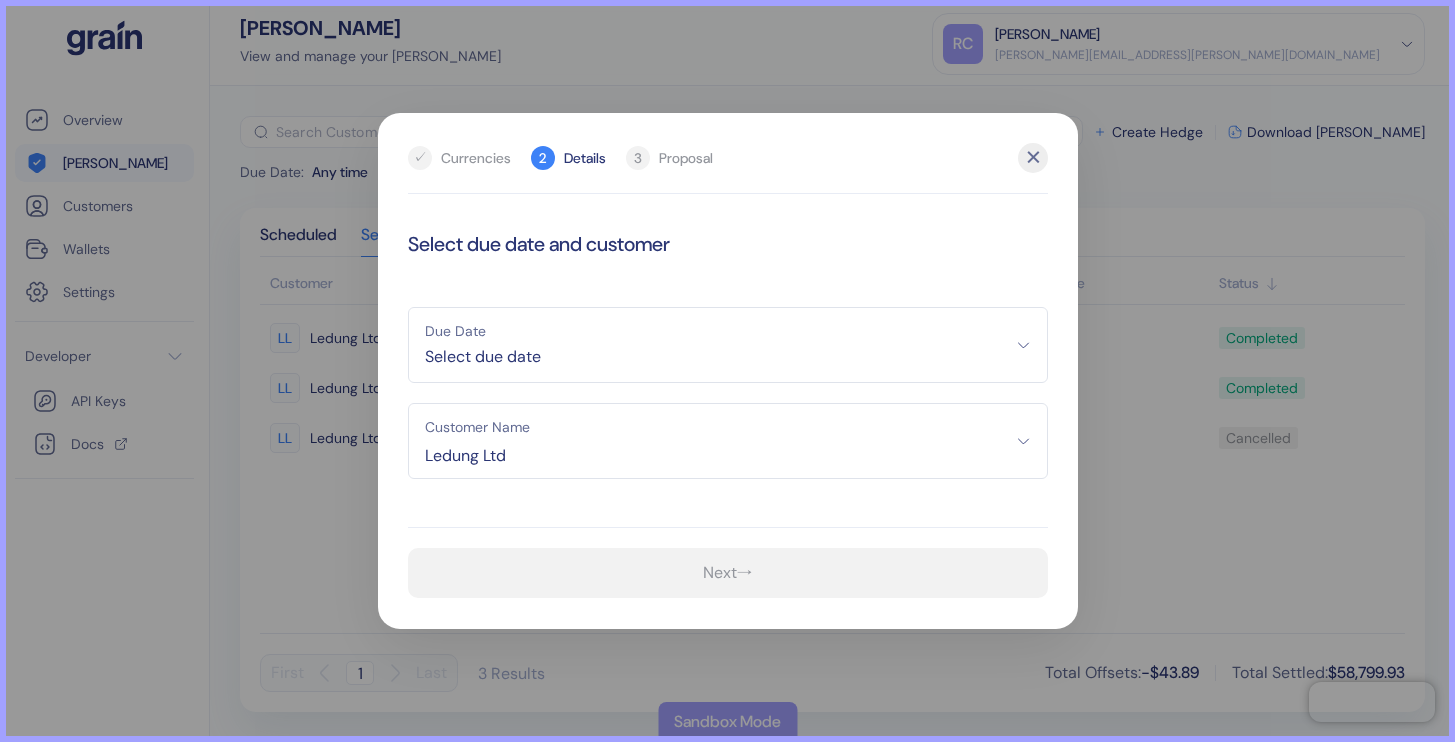 click on "Next  →" at bounding box center (728, 562) 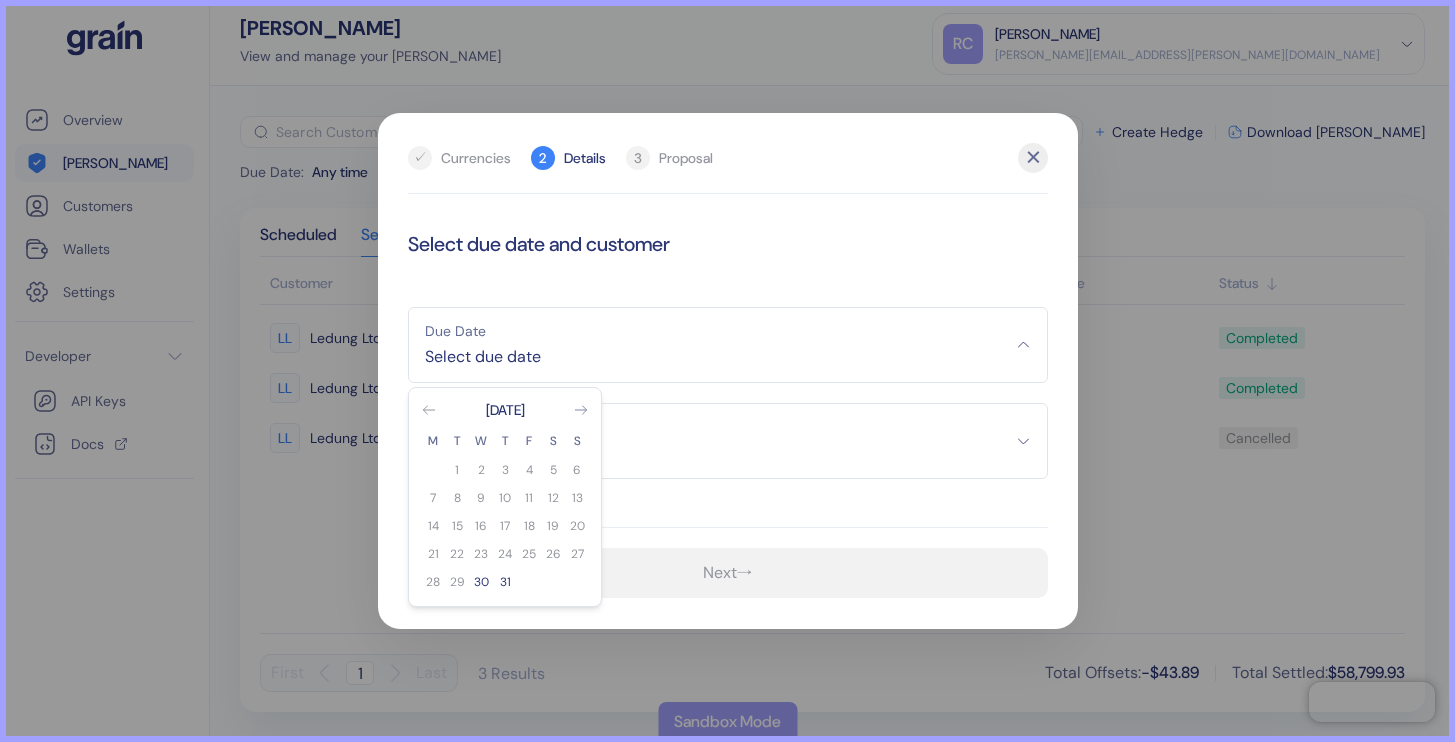 click 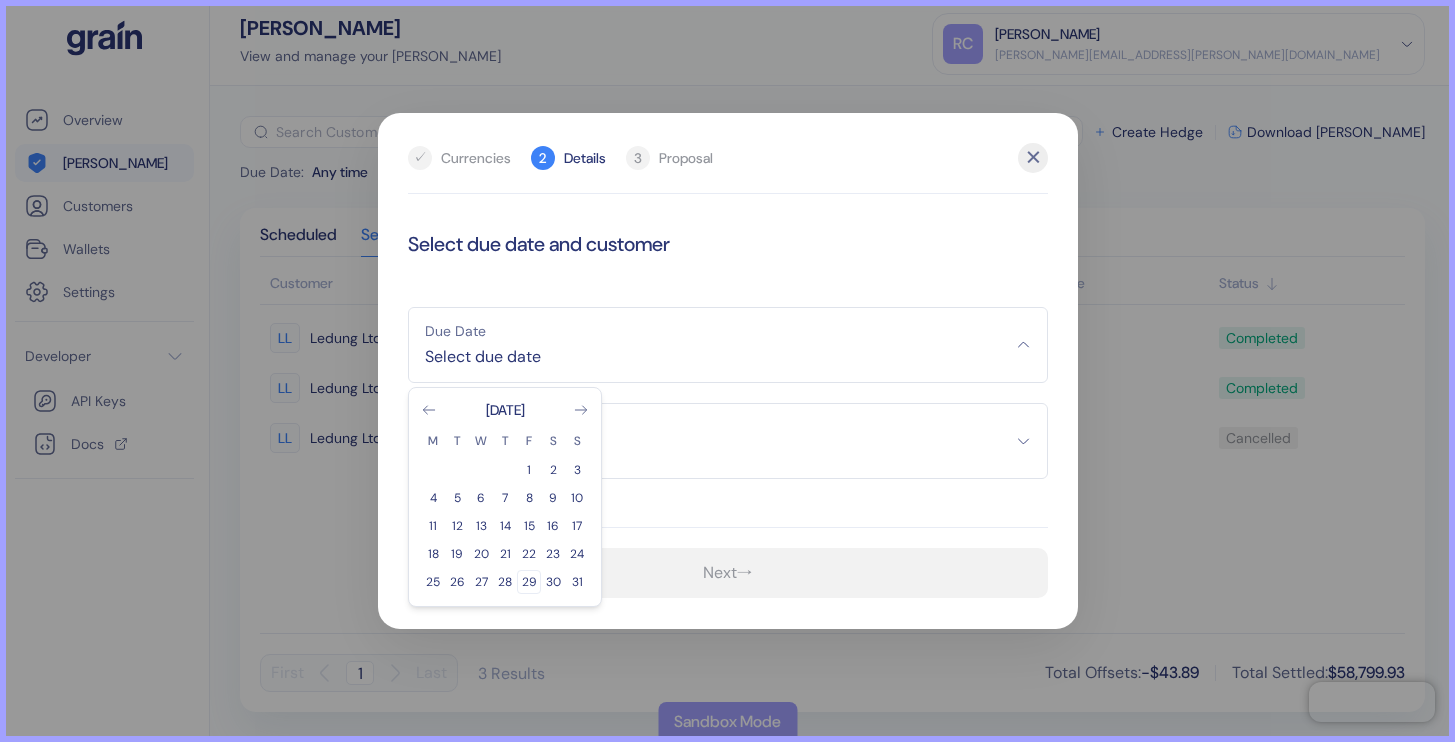 click on "29" at bounding box center [529, 582] 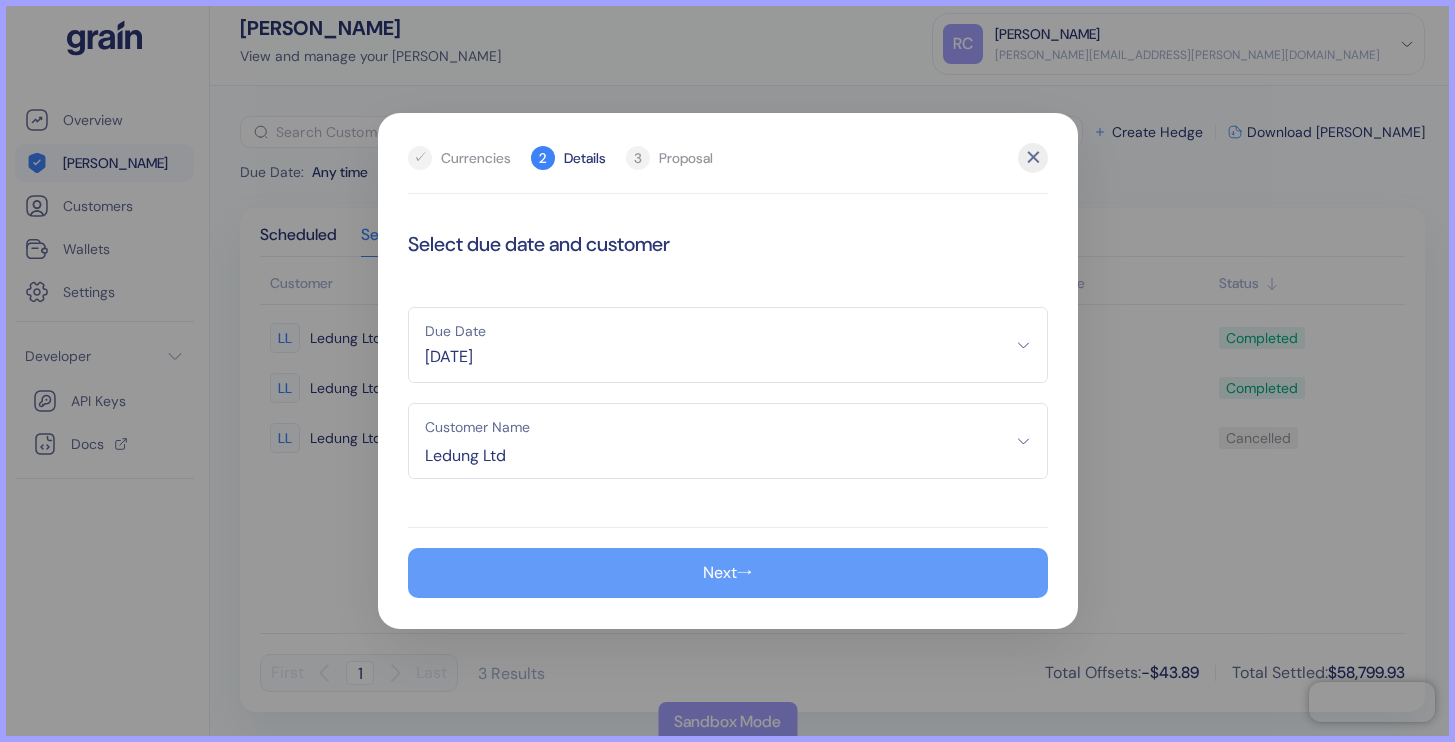 click on "Next  →" at bounding box center [728, 573] 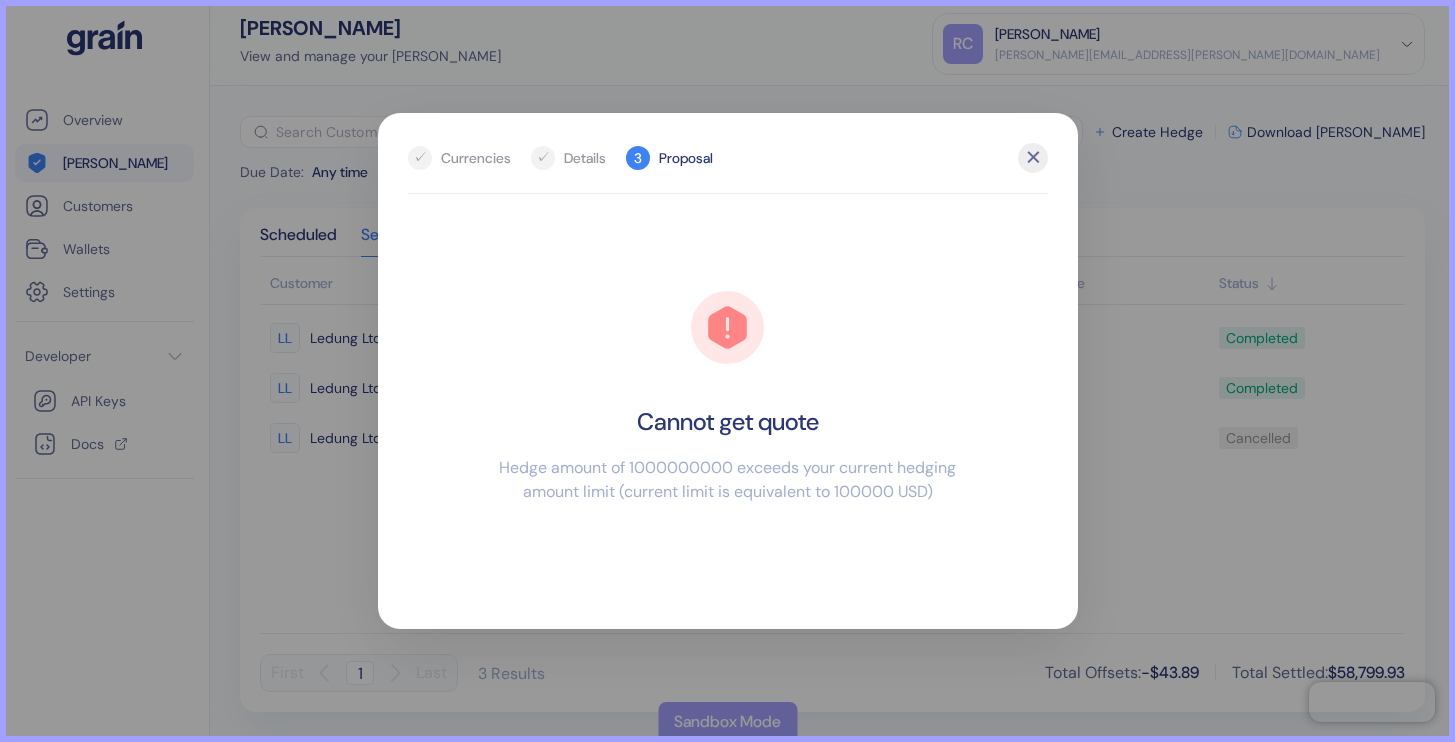 click on "✓ Currencies ✓ Details 3 Proposal ✕" at bounding box center [728, 168] 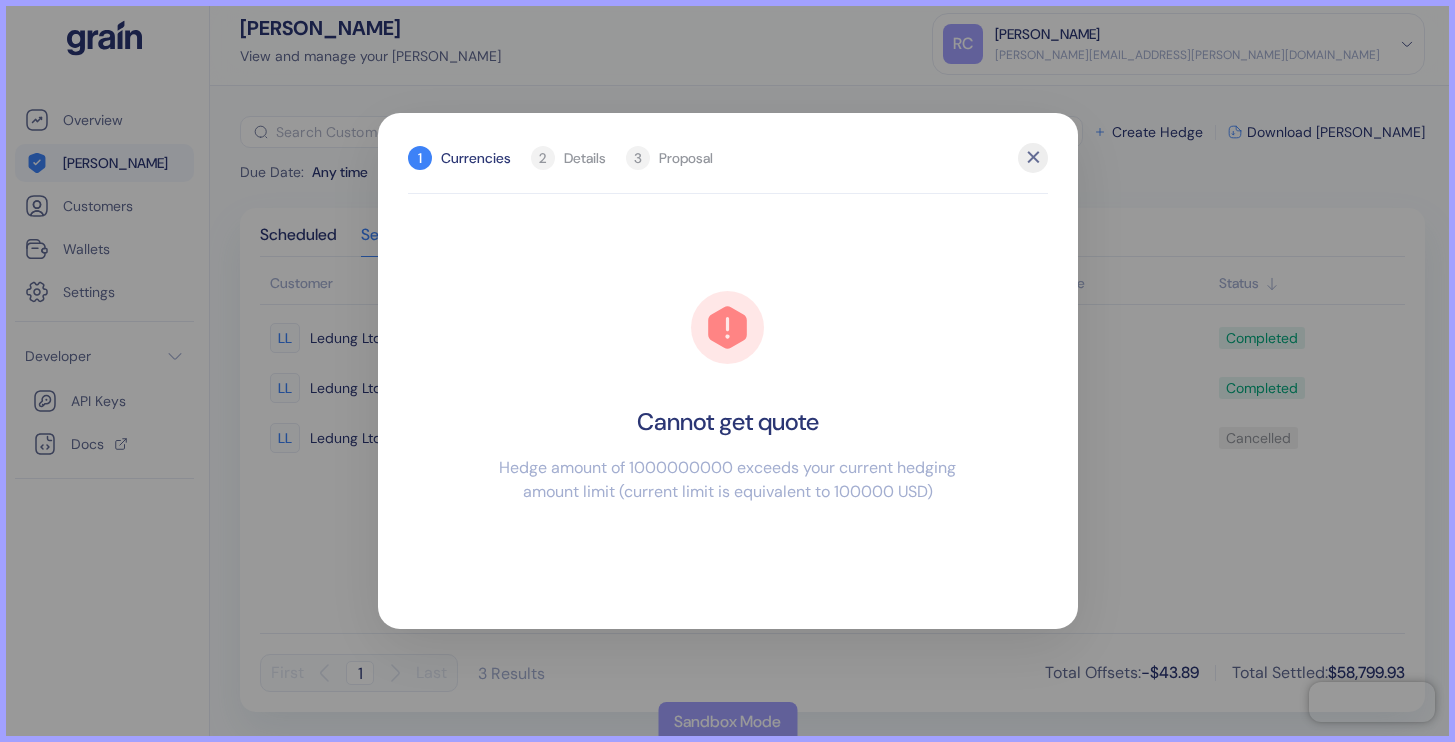 click on "✕" at bounding box center [1033, 158] 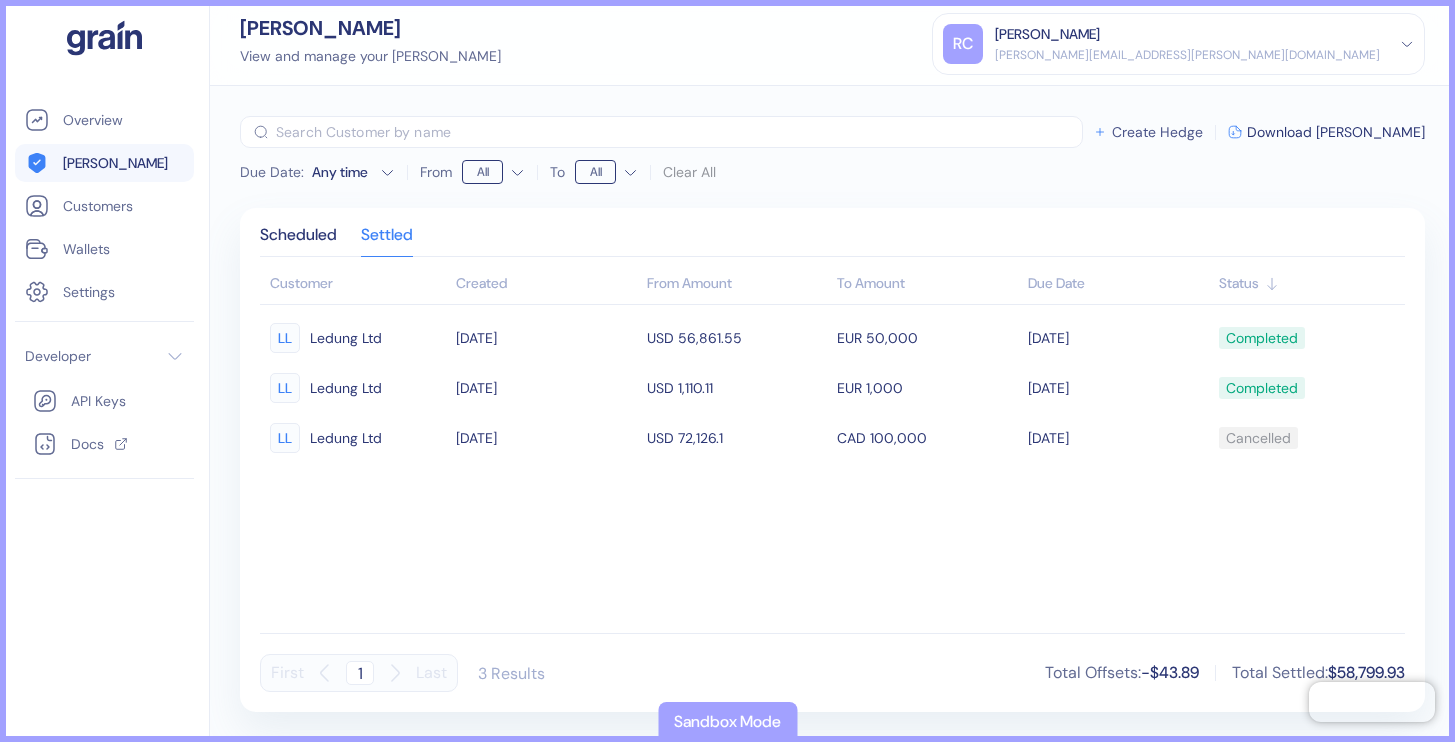 click on "Create Hedge" at bounding box center (1157, 132) 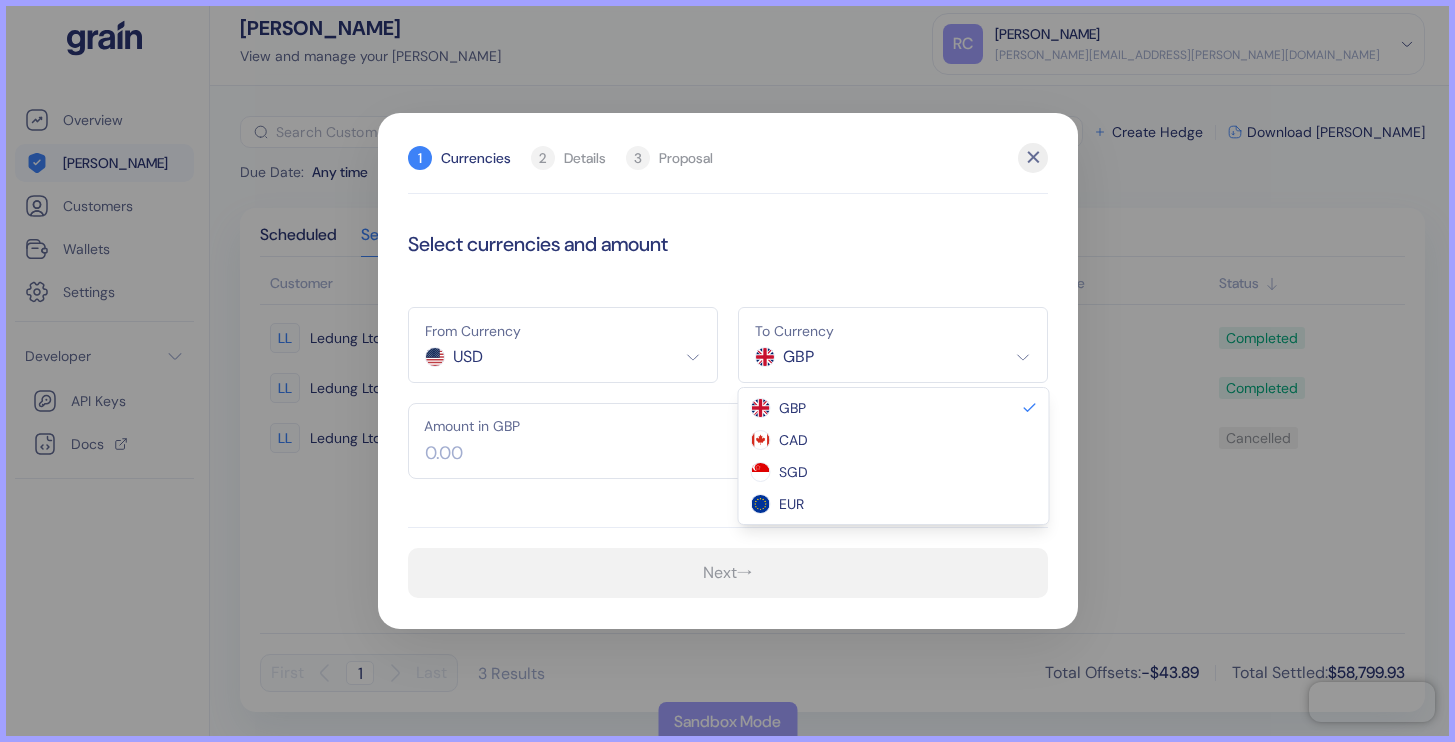click on "Pingdom Check: App Online Overview [PERSON_NAME] Customers Wallets Settings Developer API Keys Docs [PERSON_NAME] View and manage your [PERSON_NAME] [PERSON_NAME] Chapman [EMAIL_ADDRESS][PERSON_NAME][DOMAIN_NAME] Sign Out Due Date : Any time From All To All Clear All ​ Create Hedge Download [PERSON_NAME] Scheduled Settled Customer Created From Amount To Amount Due Date Status LL   Ledung Ltd [DATE] USD 56,861.55 EUR 50,000 [DATE] Completed LL   Ledung Ltd [DATE] USD 1,110.11 EUR 1,000 [DATE] Completed LL   Ledung Ltd [DATE] USD 72,126.1 CAD 100,000 [DATE] Cancelled First 1 Last  3 Results Total Offsets :  -$43.89 Total Settled :  $58,799.93 Sandbox Mode 1 Currencies 2 Details 3 Proposal ✕ Select currencies and amount From Currency USD USD To Currency GBP GBP CAD SGD EUR Amount in GBP Next  → GBP CAD SGD EUR" at bounding box center (727, 371) 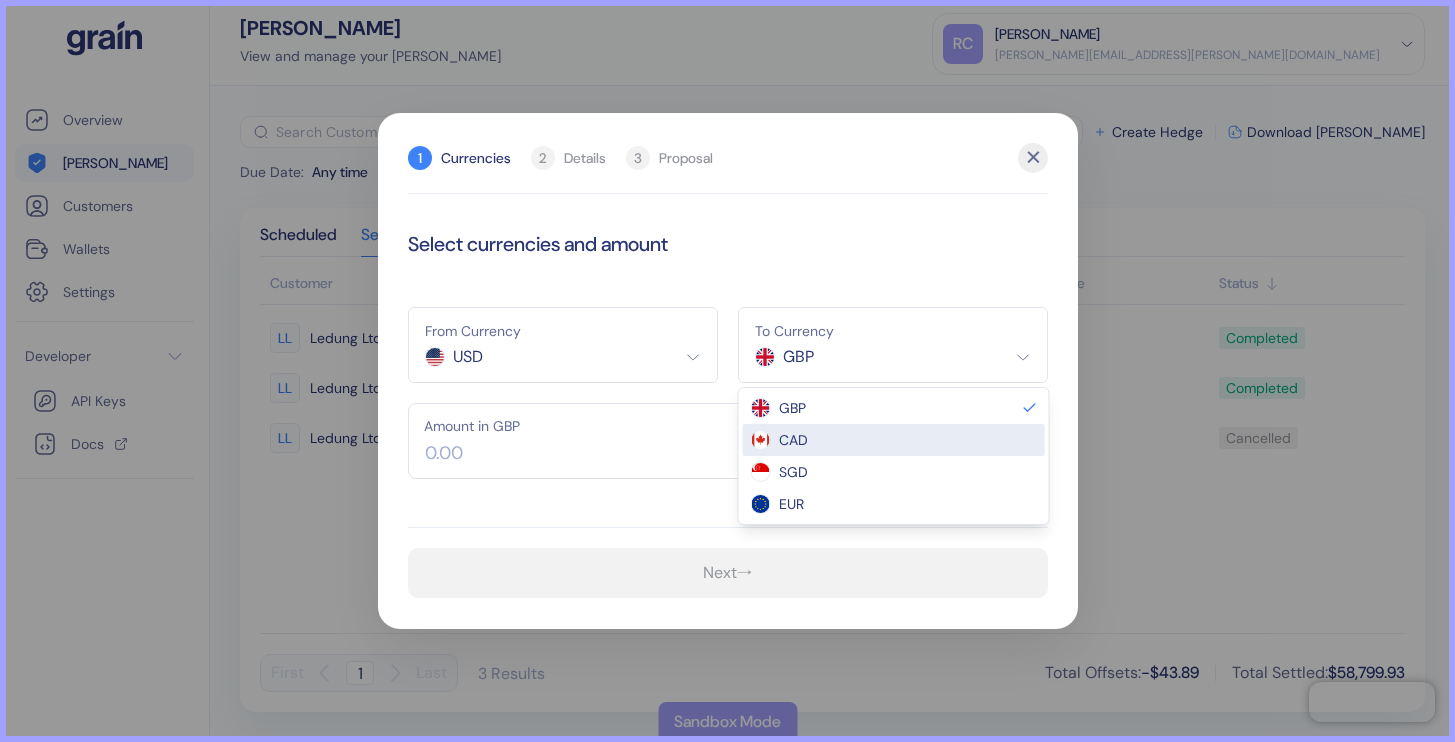 select on "CAD" 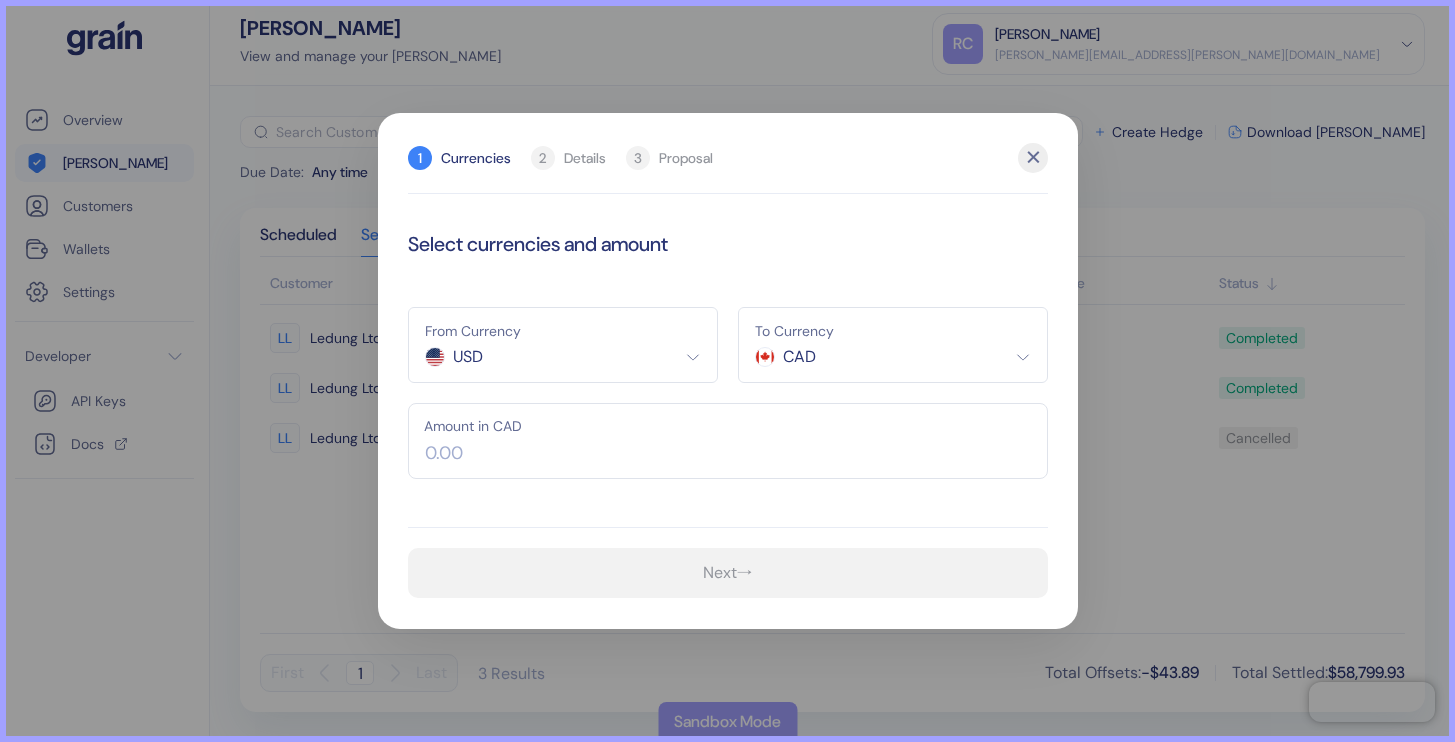 click at bounding box center [728, 441] 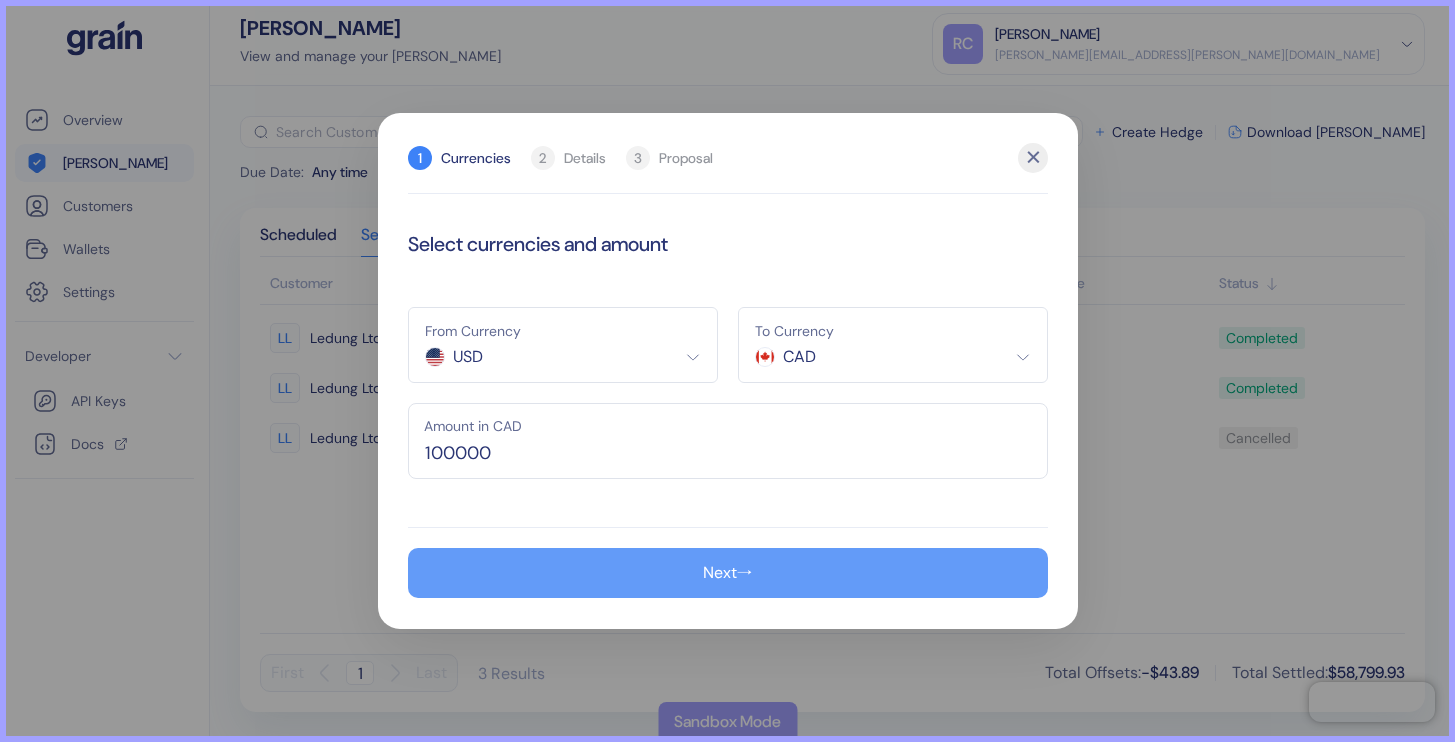 type on "100,000" 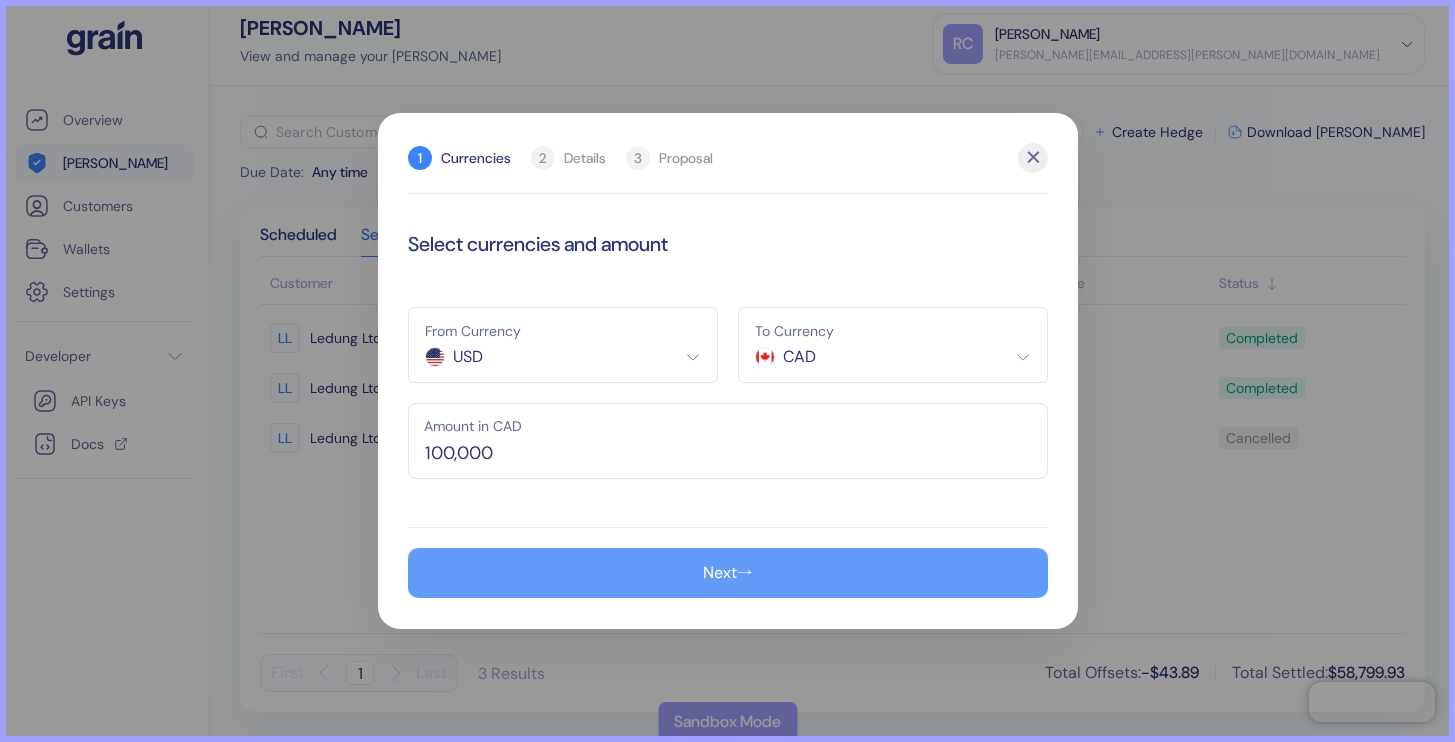 click on "Next  →" at bounding box center [728, 573] 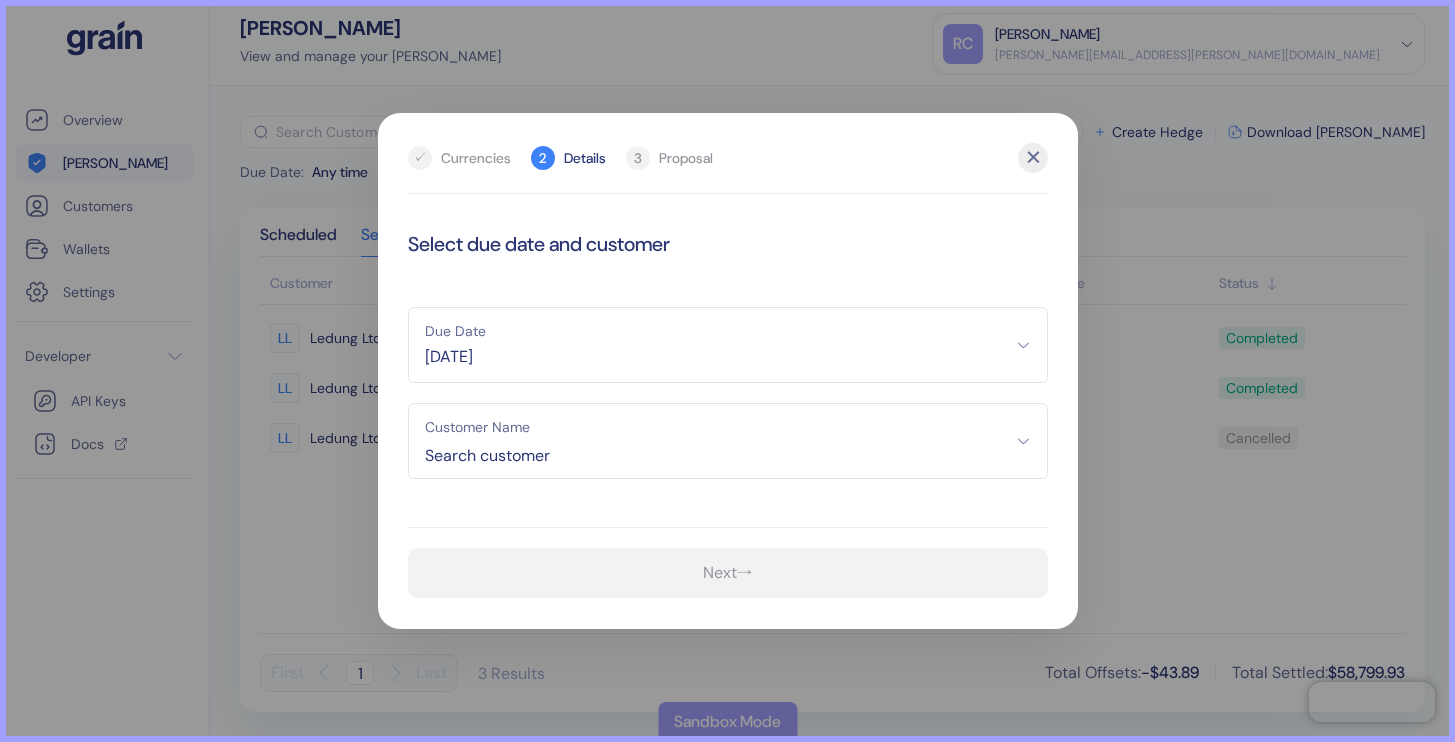 click on "Search customer" at bounding box center [728, 456] 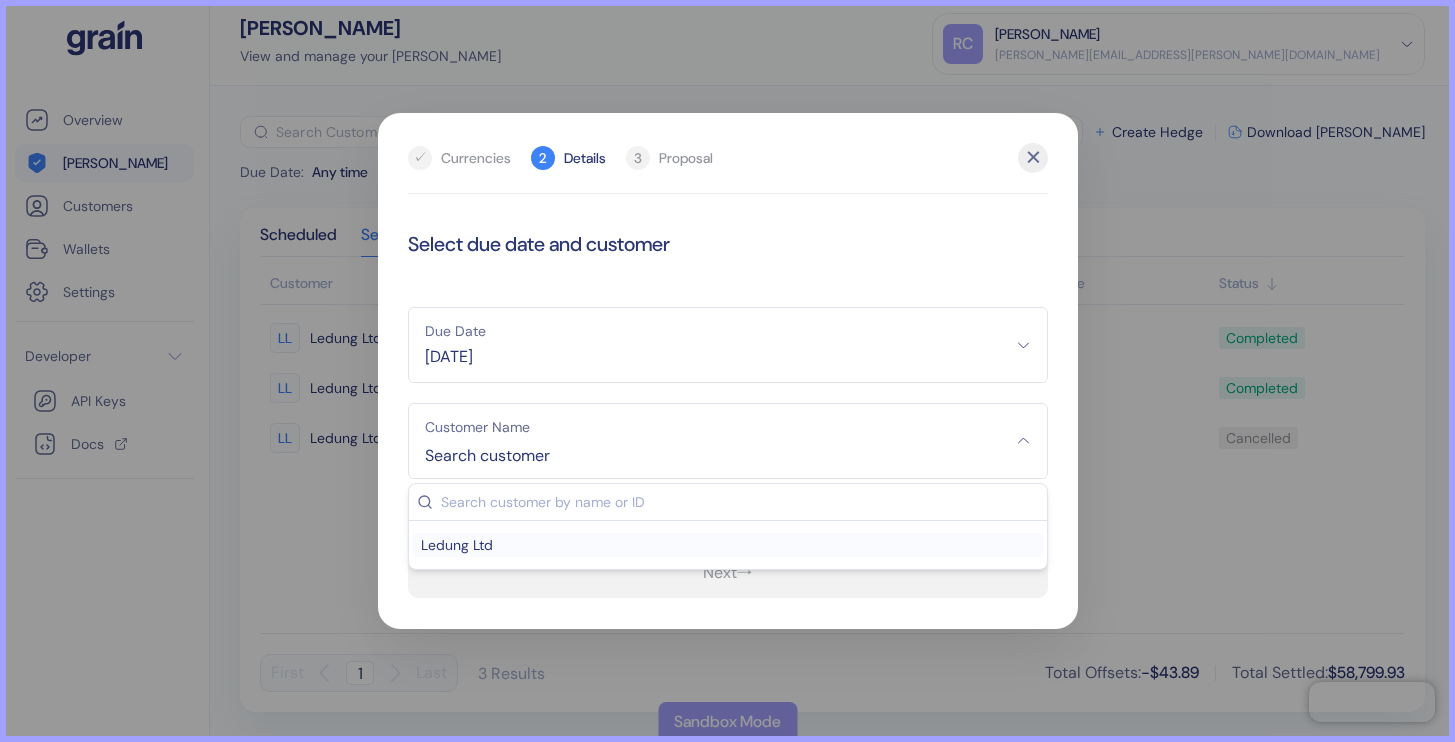 click on "Ledung Ltd" at bounding box center [728, 545] 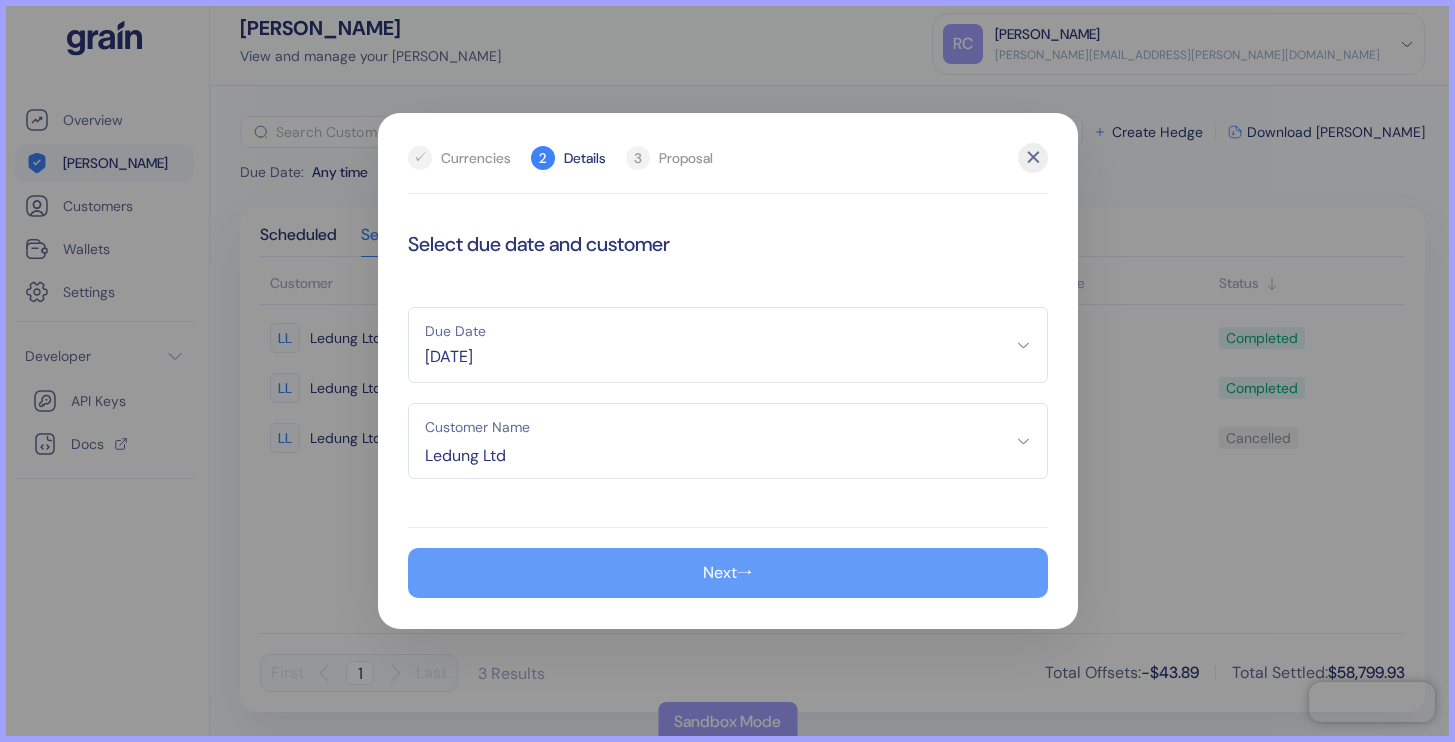 click on "Next  →" at bounding box center [728, 573] 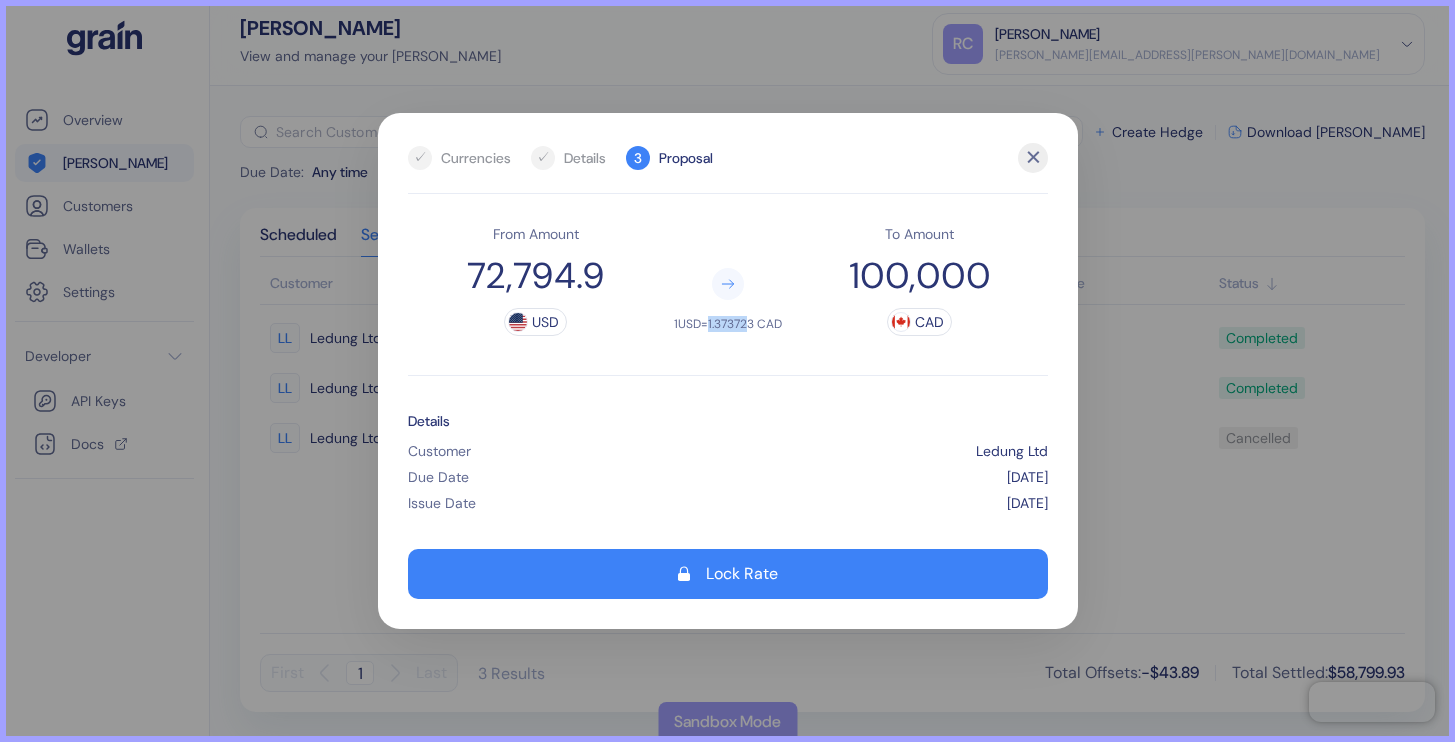 drag, startPoint x: 712, startPoint y: 327, endPoint x: 746, endPoint y: 326, distance: 34.0147 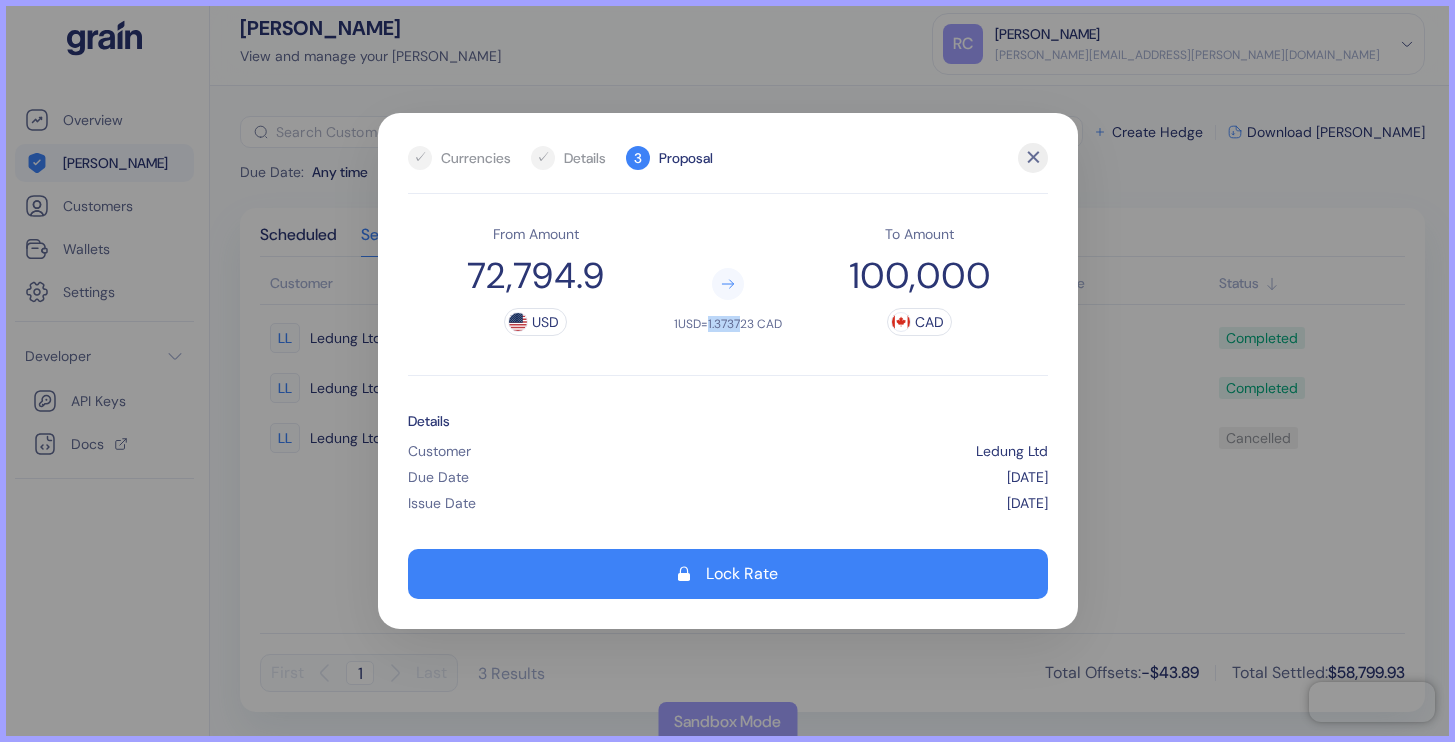 click on "1  USD  =  1.373723   CAD" at bounding box center (728, 324) 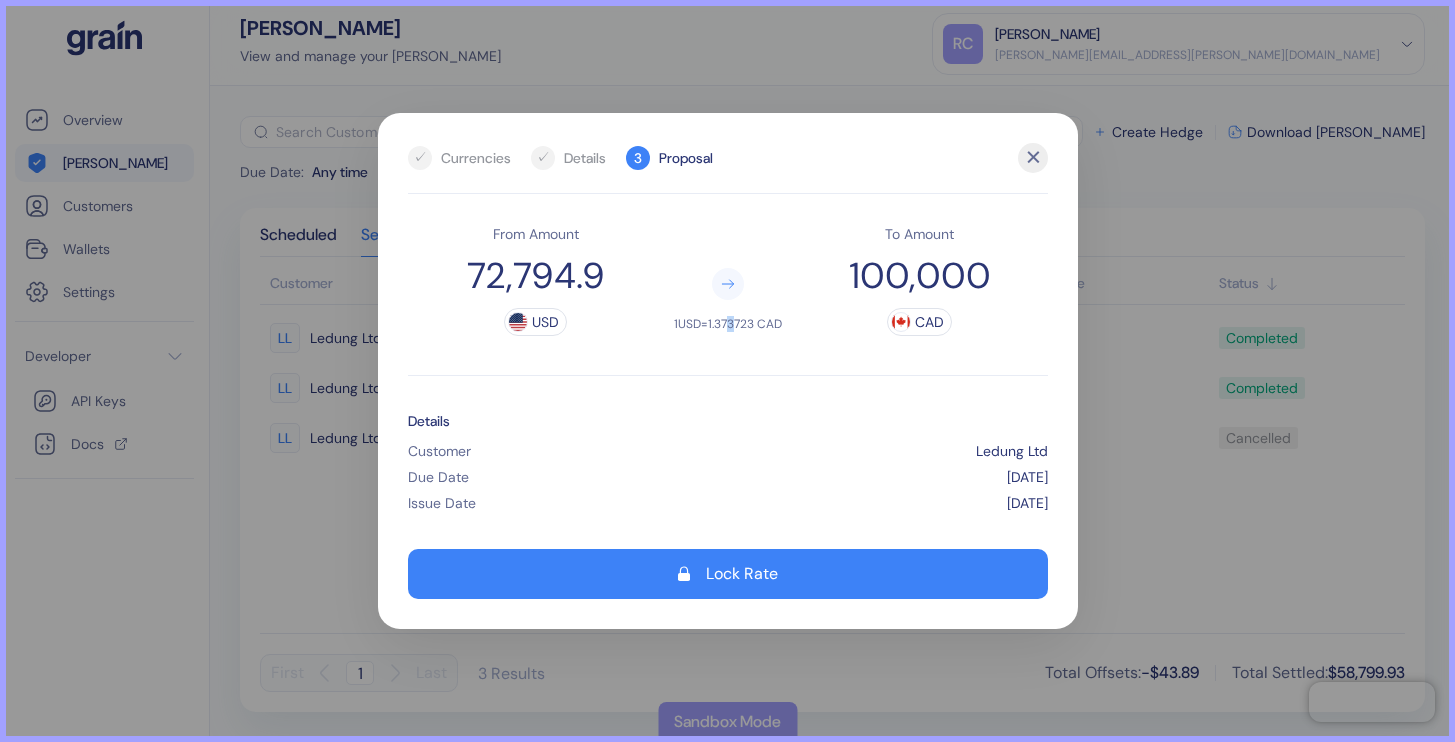 click on "1  USD  =  1.373723   CAD" at bounding box center [728, 324] 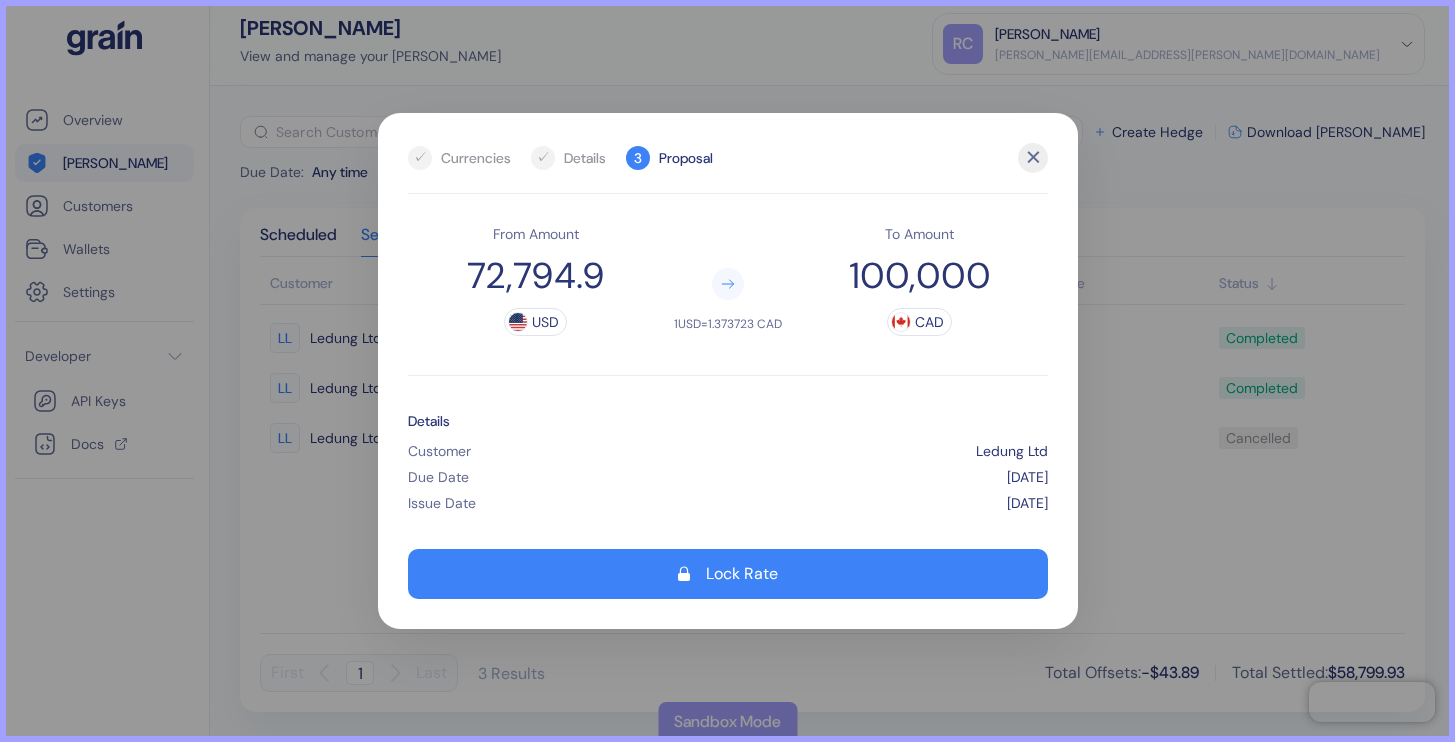 click on "From Amount 72,794.9 USD 1  USD  =  1.373723   CAD To Amount 100,000 CAD Details Customer Ledung Ltd Due Date [DATE] Issue Date [DATE] Lock Rate" at bounding box center [728, 411] 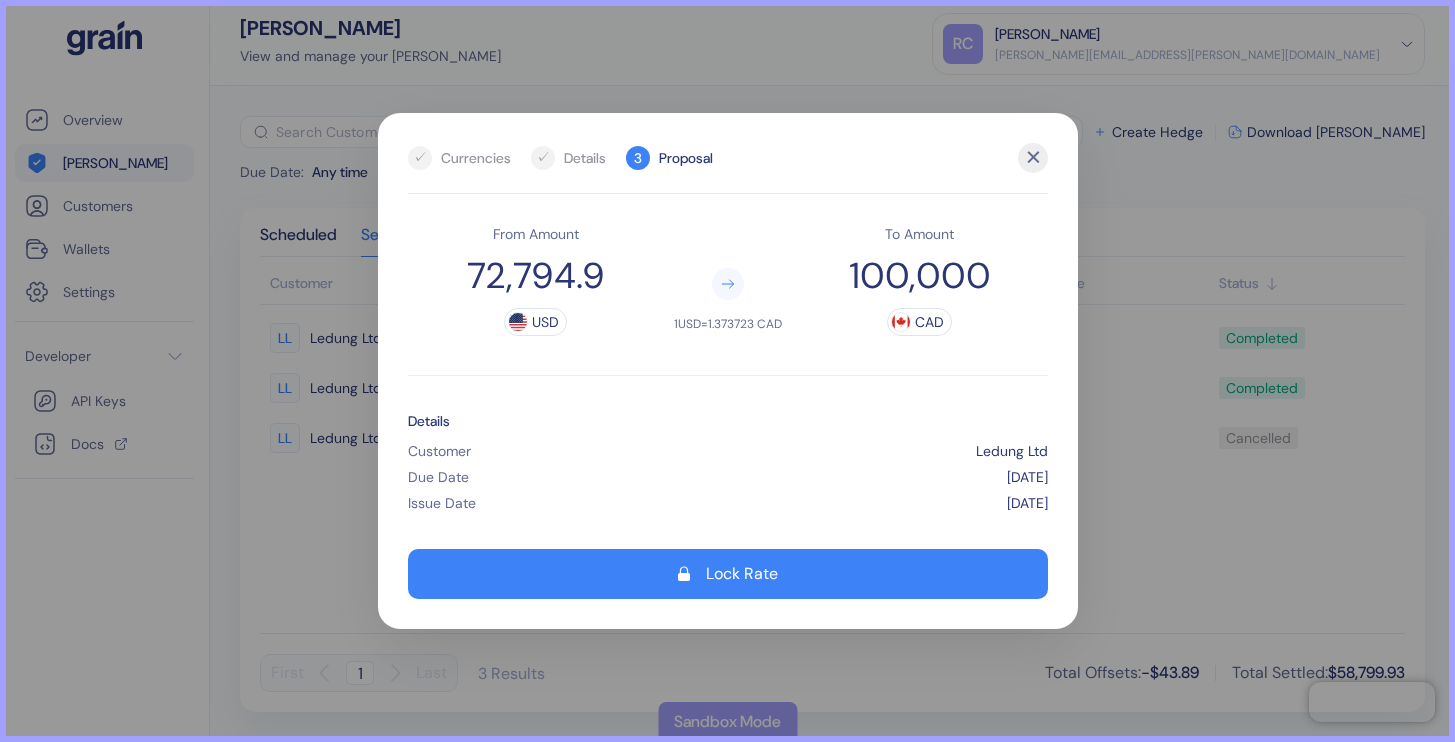 click on "✕" at bounding box center [1033, 158] 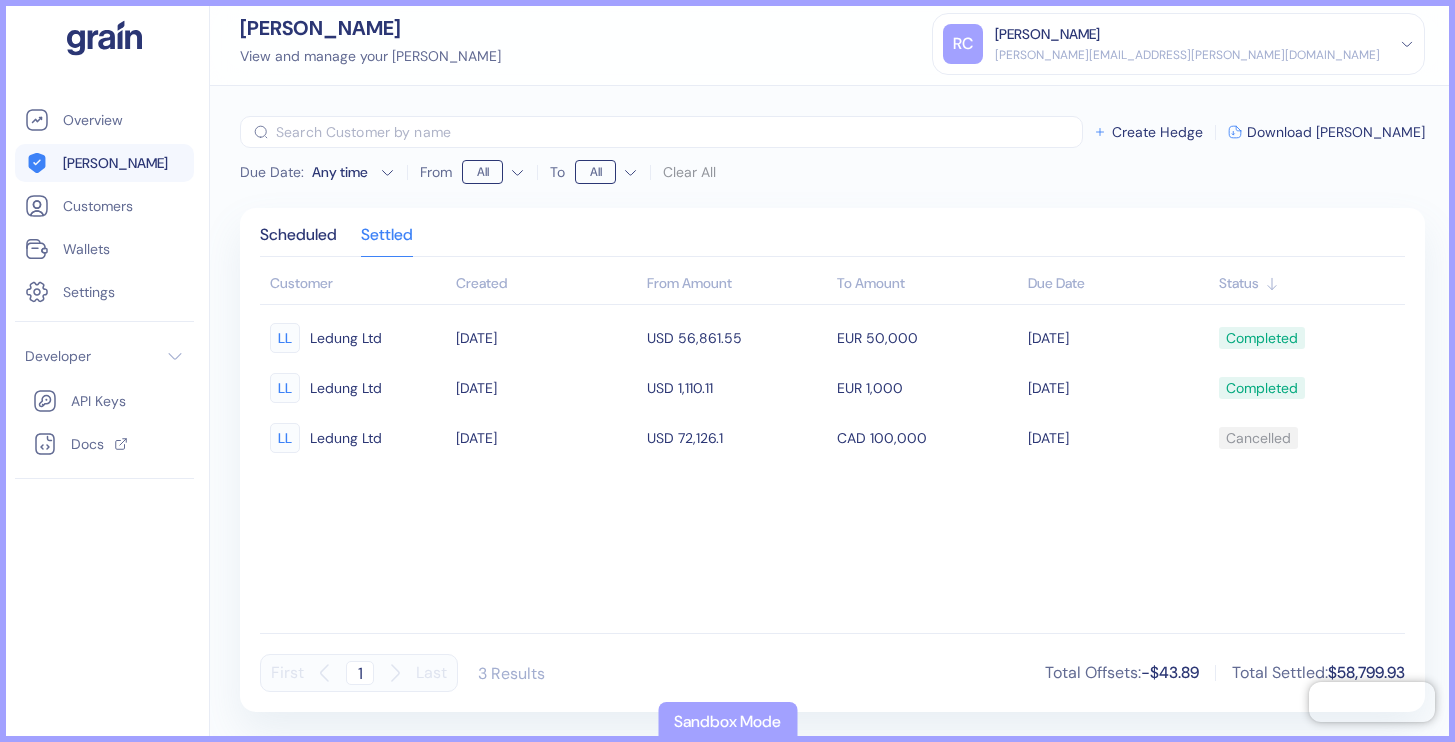 click on "Sandbox Mode" at bounding box center (727, 722) 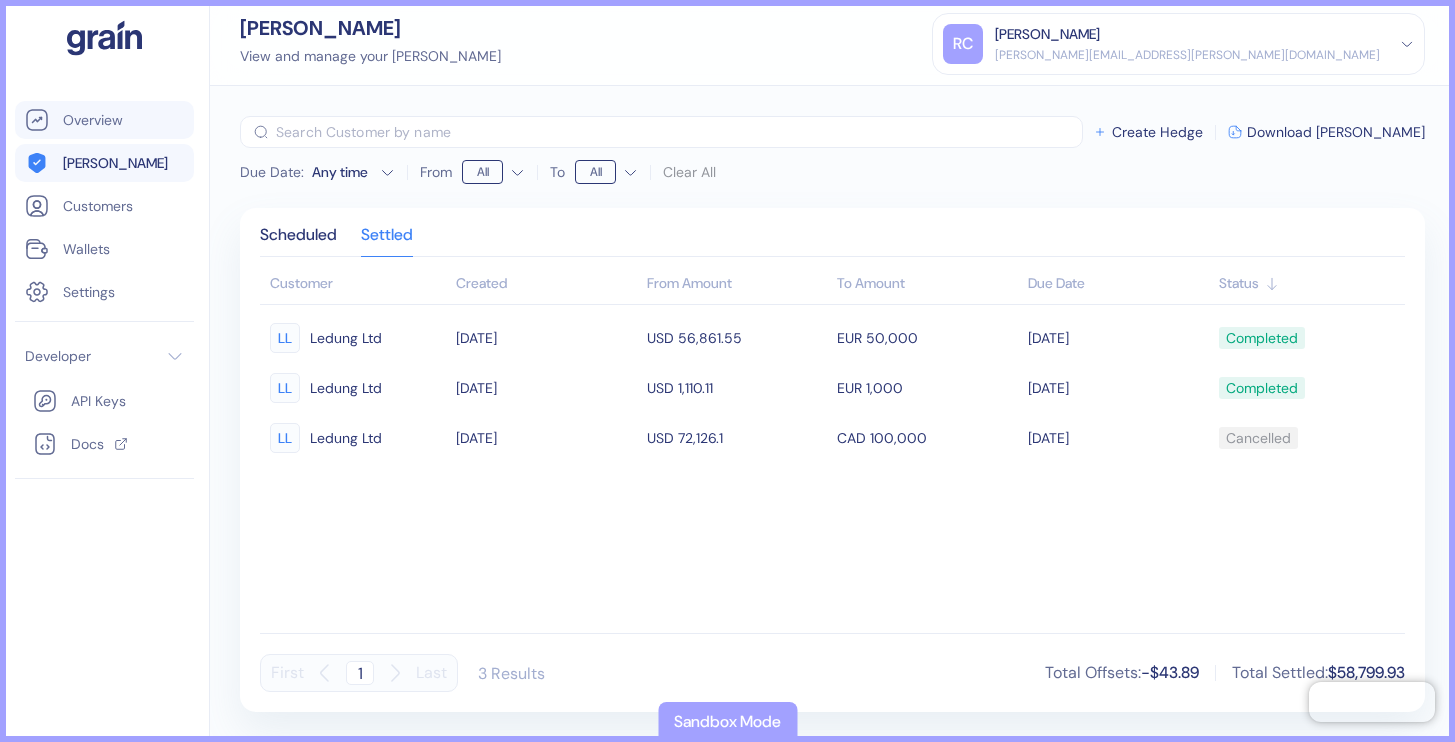 click on "Overview" at bounding box center [104, 120] 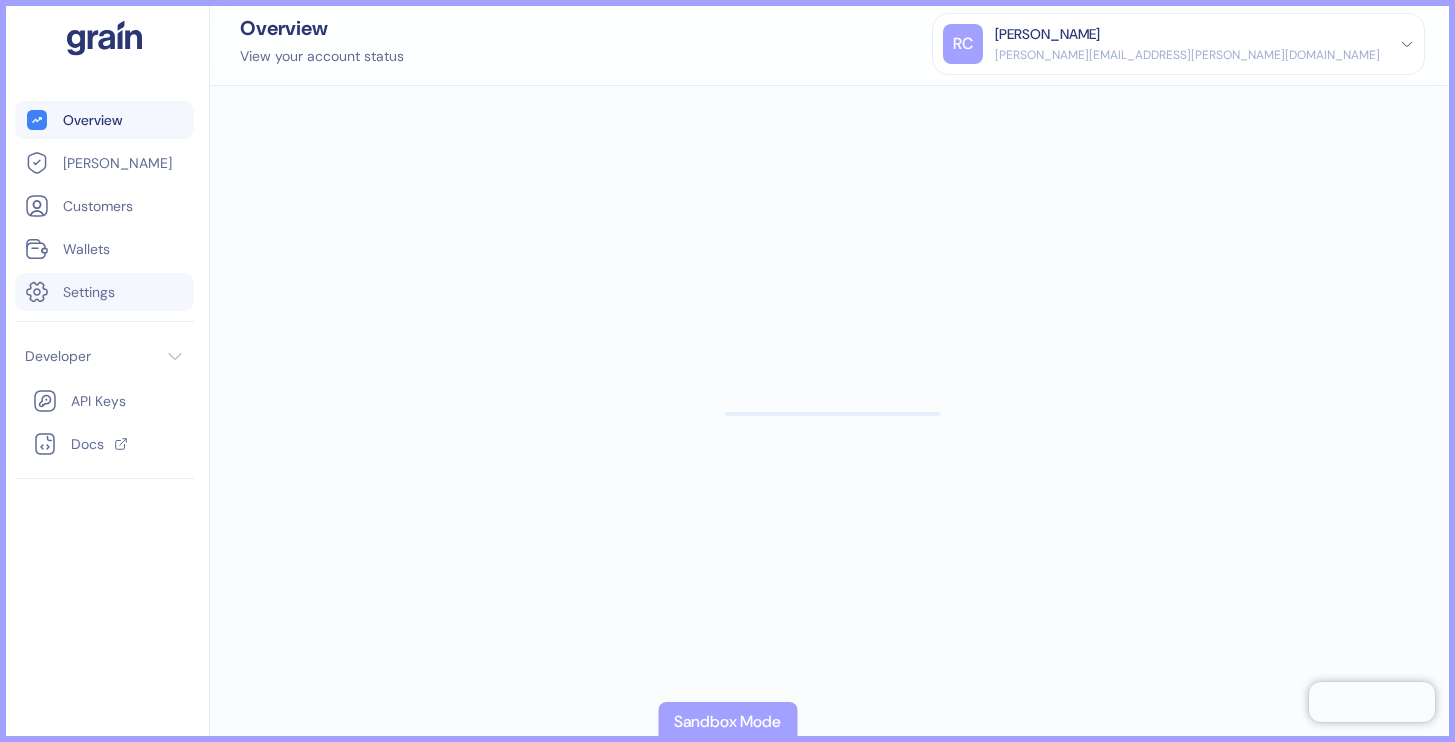 click on "Settings" at bounding box center (104, 292) 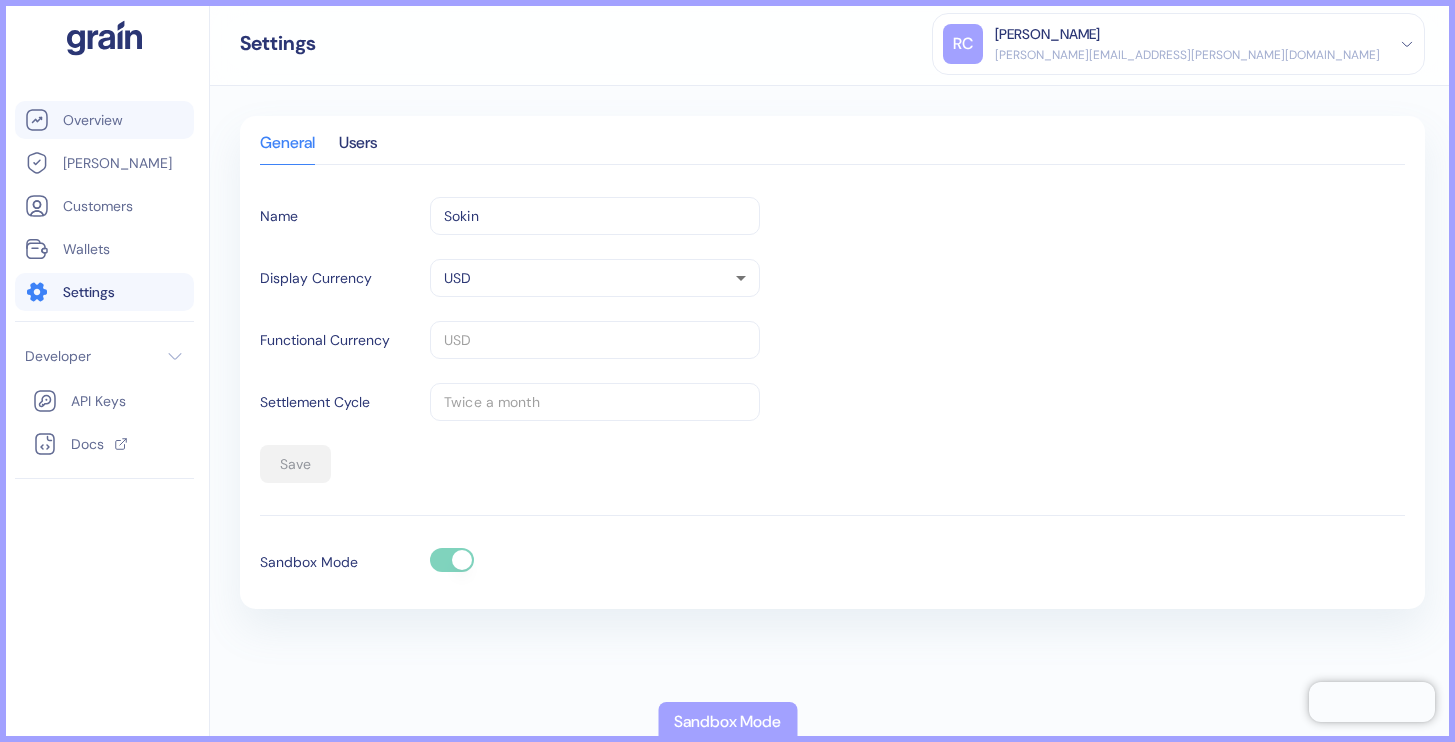 click on "Overview" at bounding box center [104, 120] 